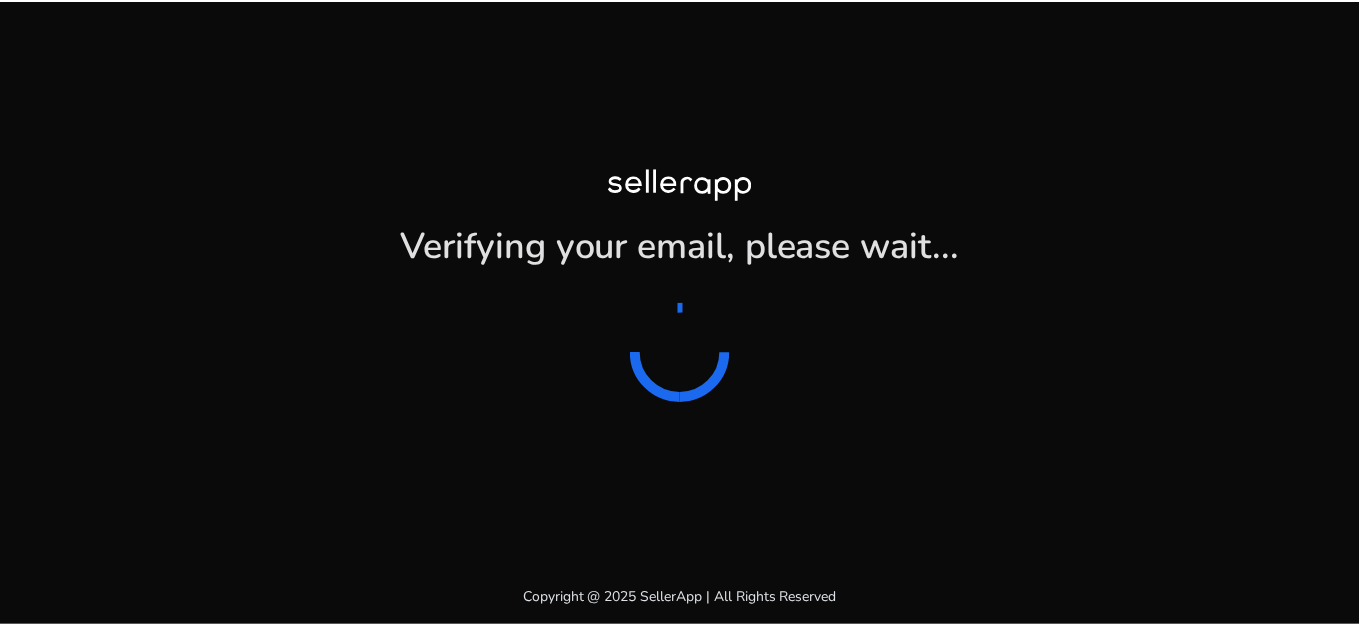 scroll, scrollTop: 0, scrollLeft: 0, axis: both 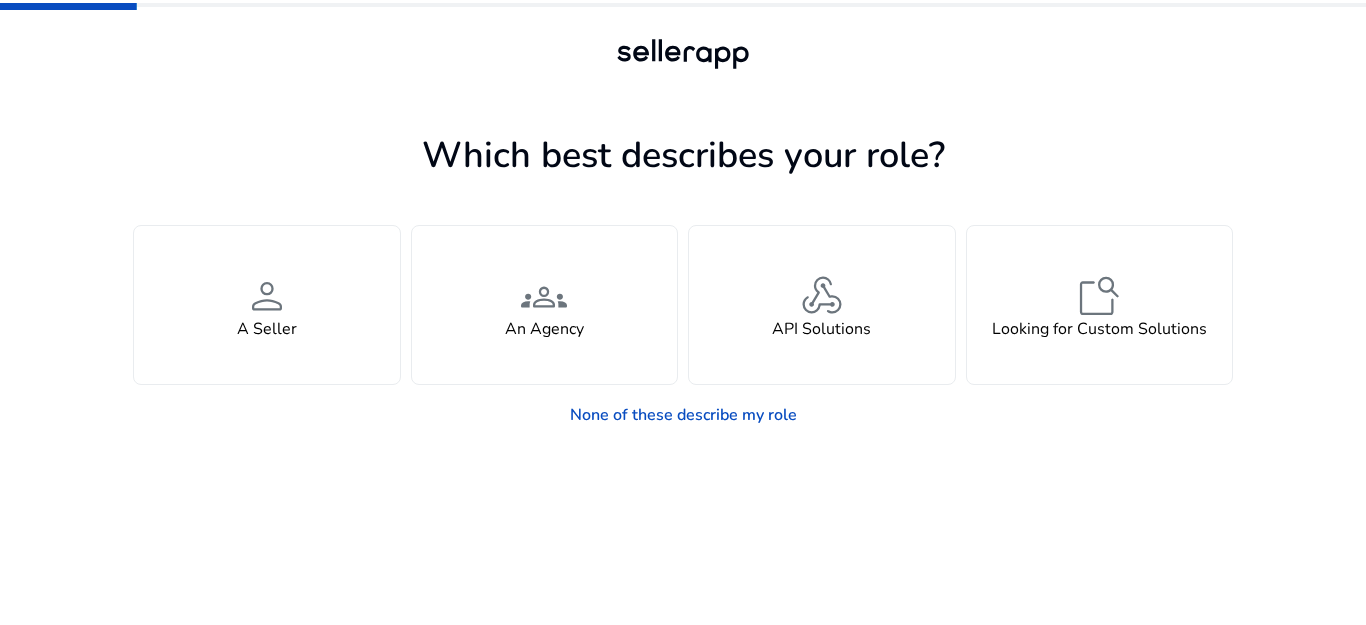 click 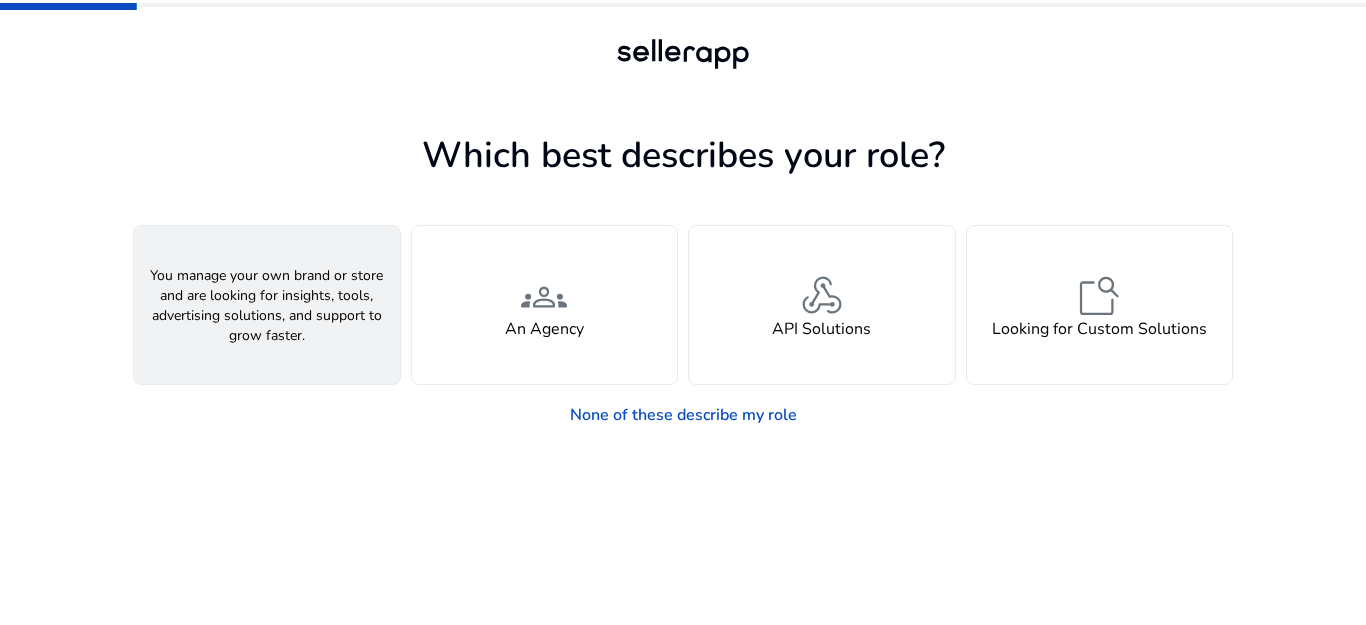 click on "person" 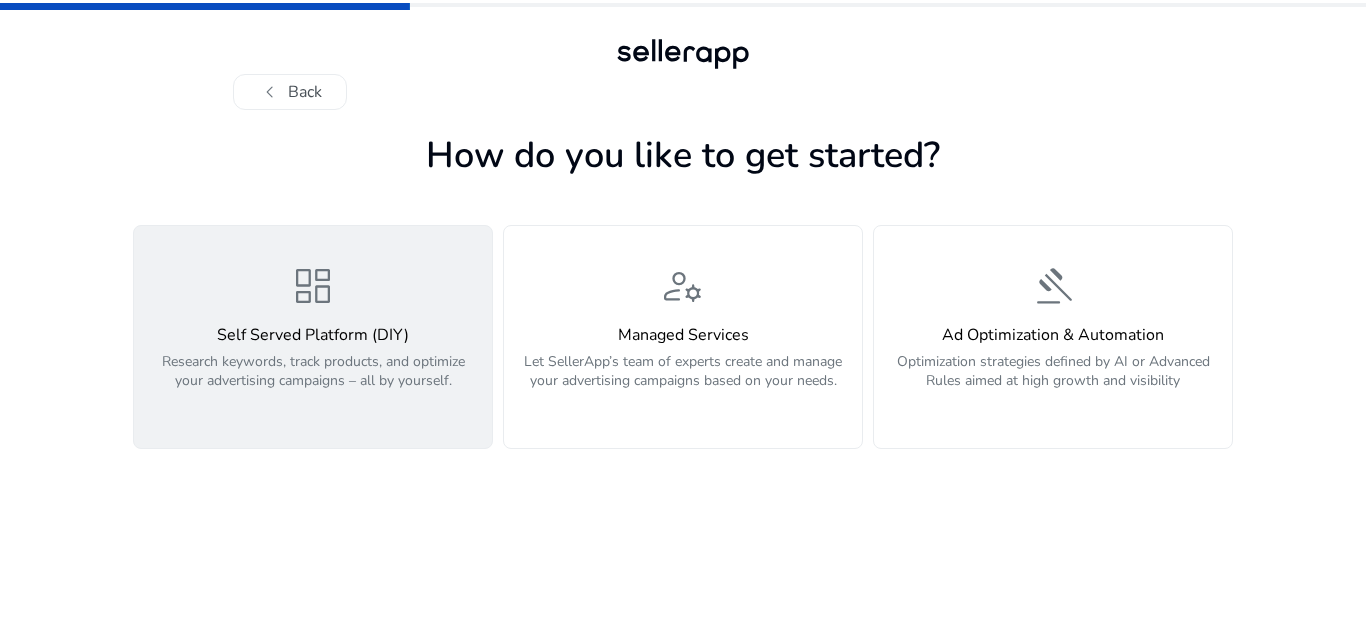 click on "Research keywords, track products, and optimize your advertising campaigns – all by yourself." 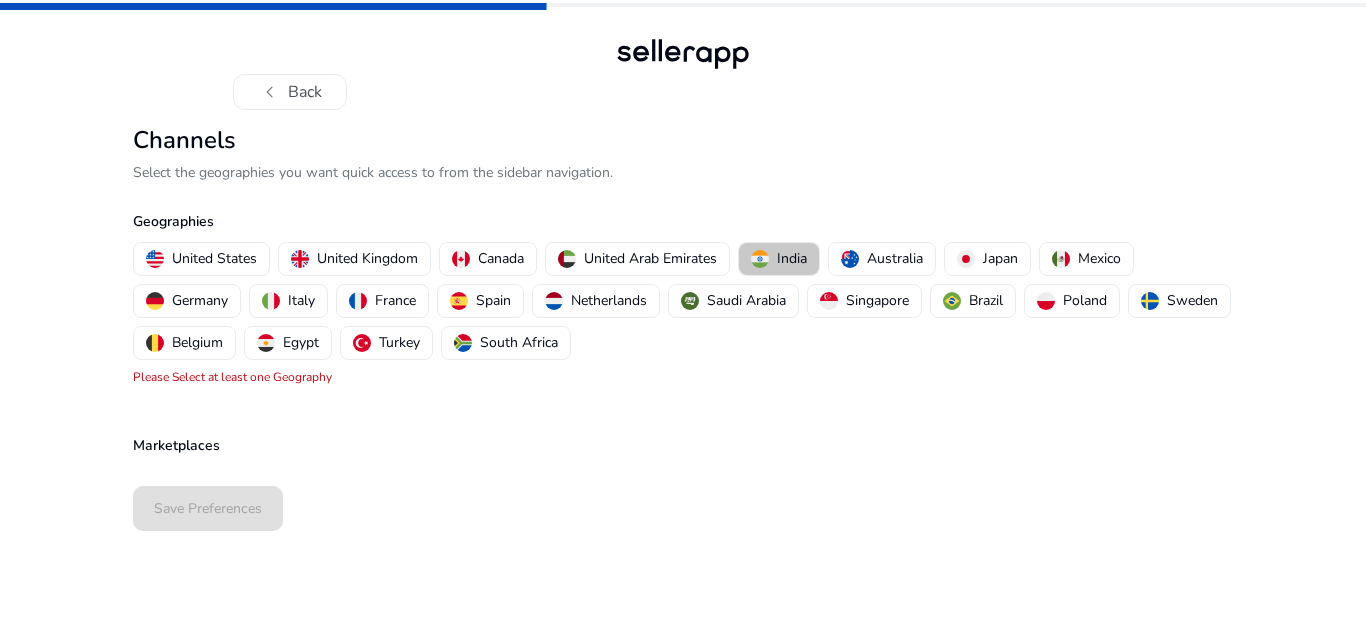click at bounding box center (760, 259) 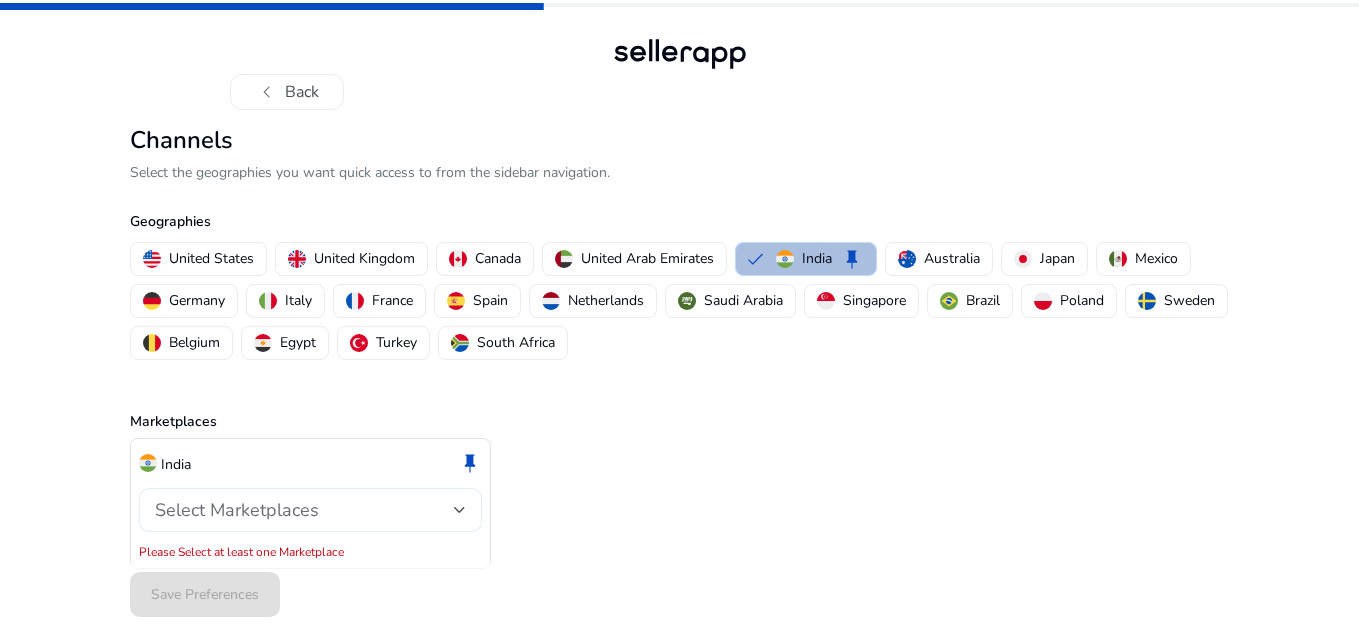 click on "Select Marketplaces" at bounding box center [304, 510] 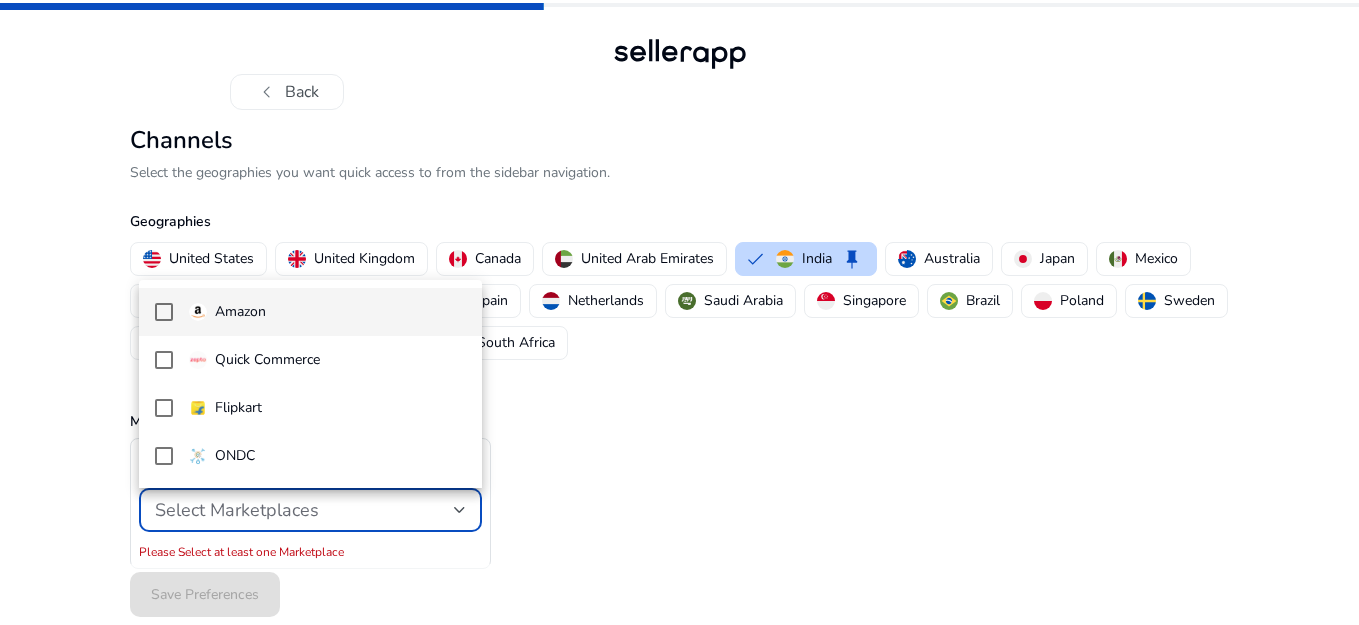 click at bounding box center [164, 312] 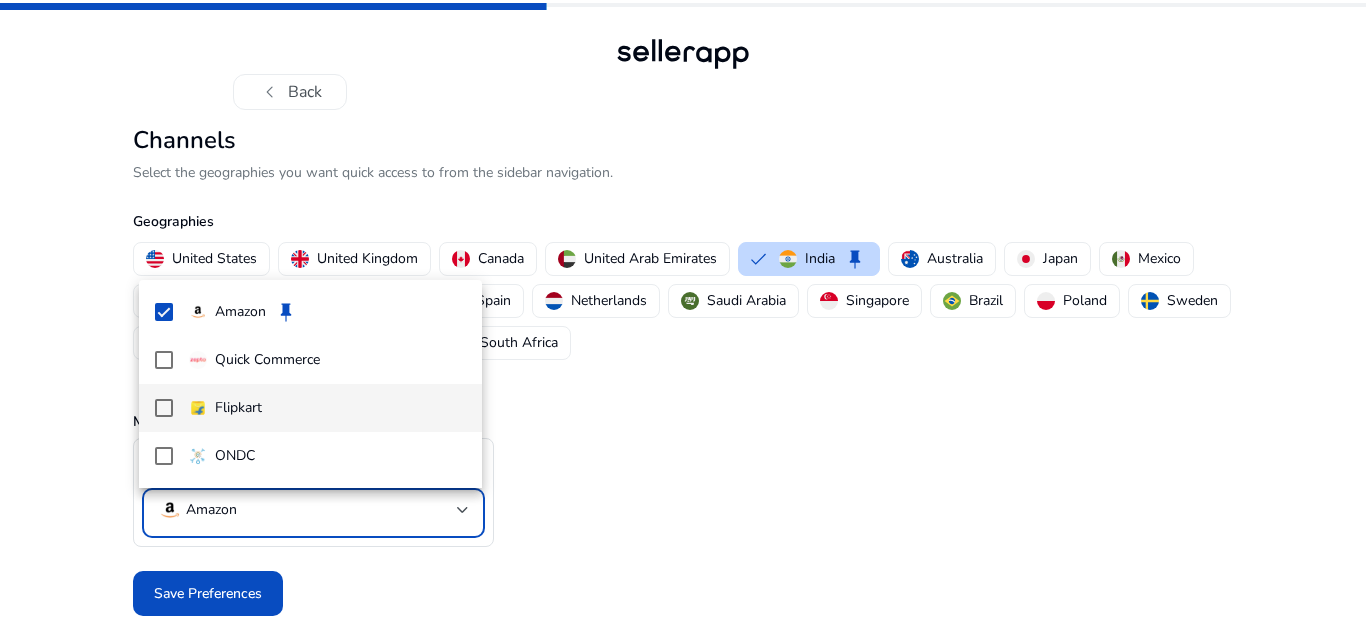 click at bounding box center (164, 408) 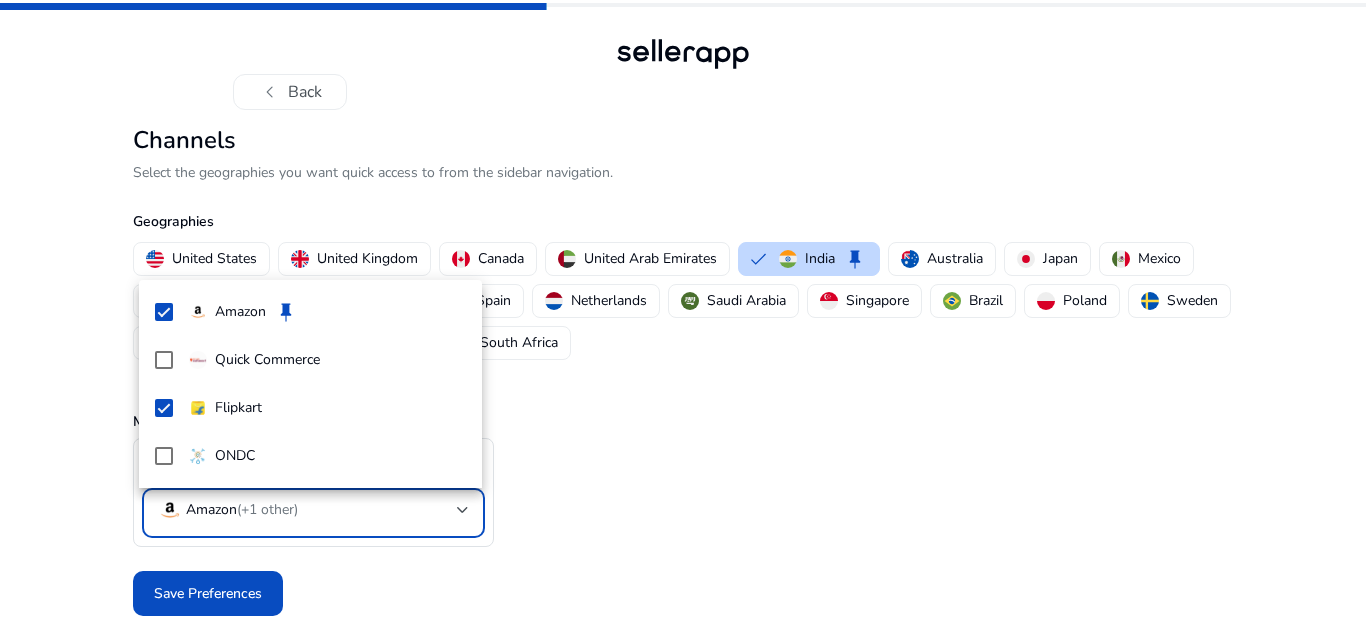 click at bounding box center [683, 312] 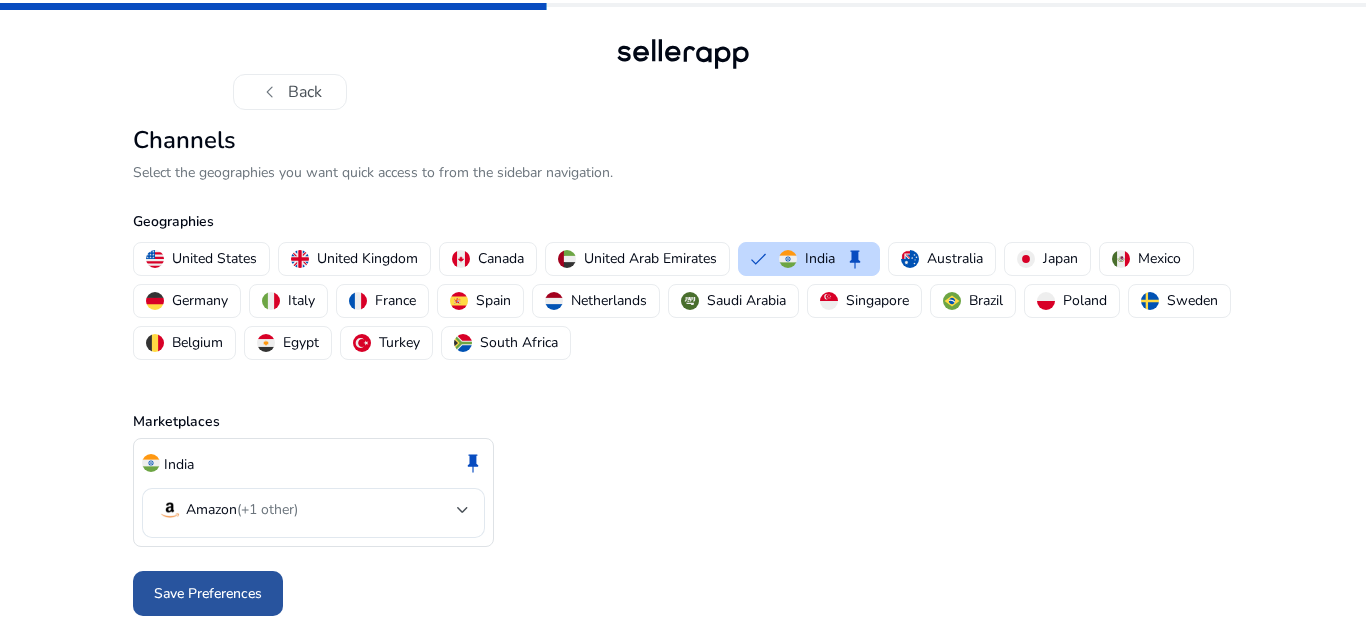 click 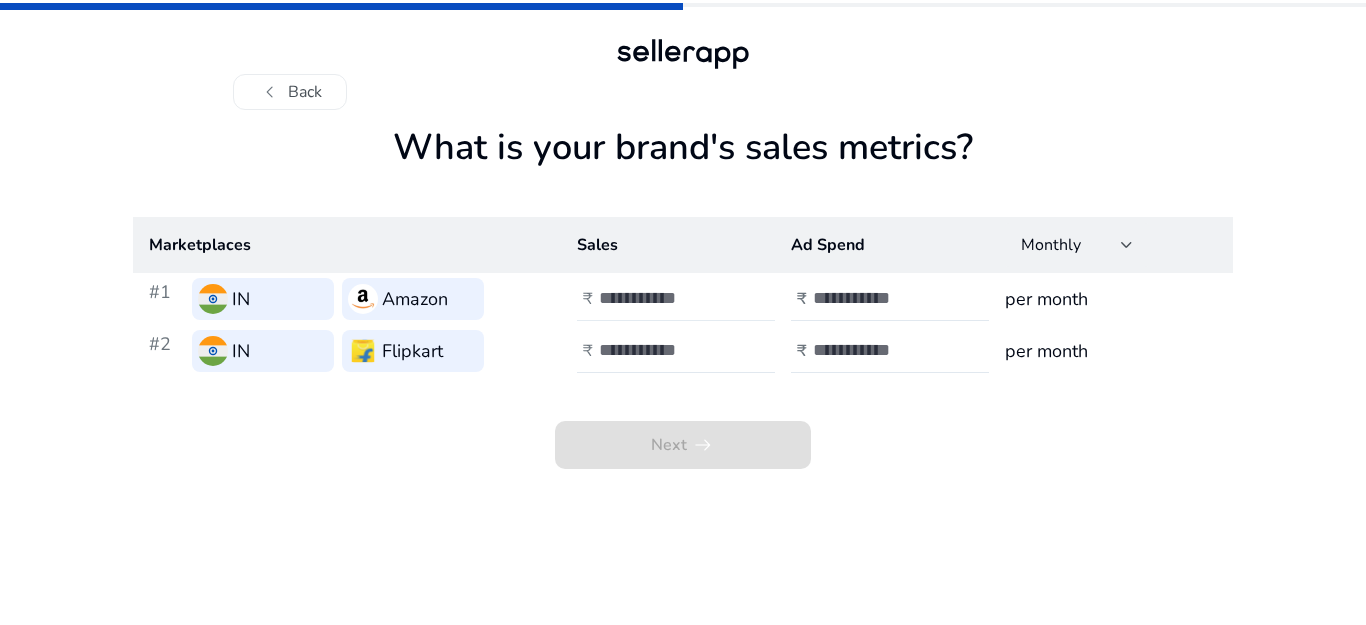 click at bounding box center (666, 298) 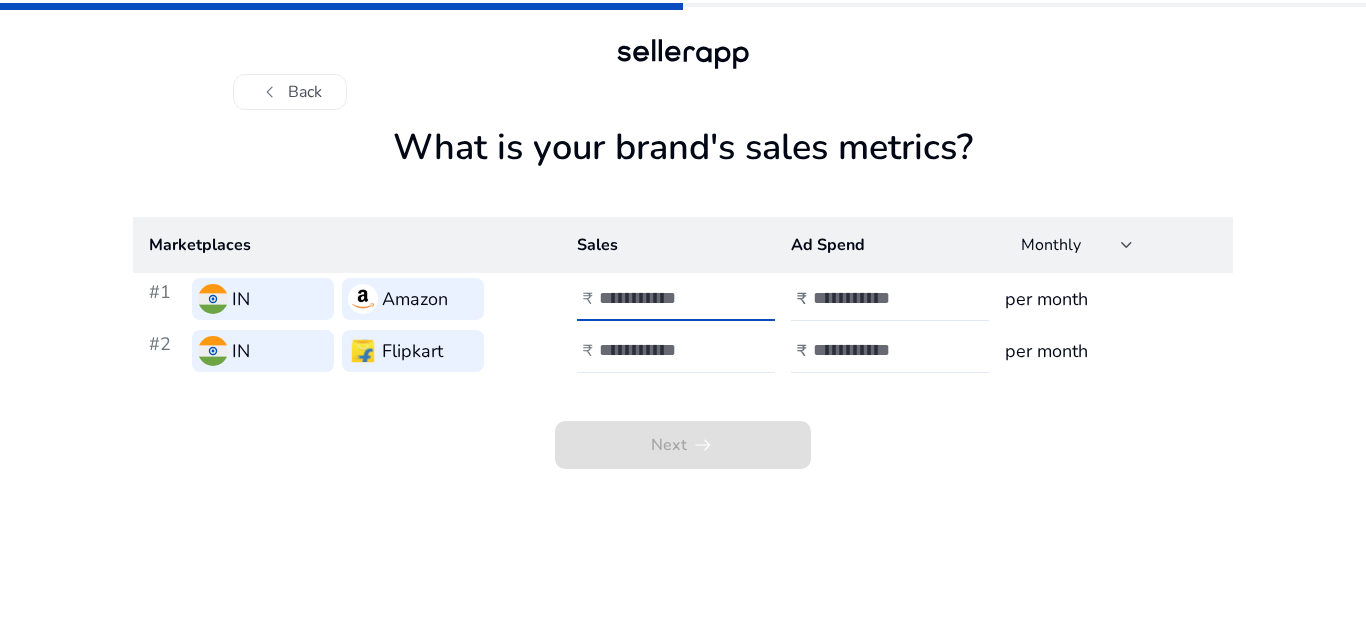 click at bounding box center [666, 298] 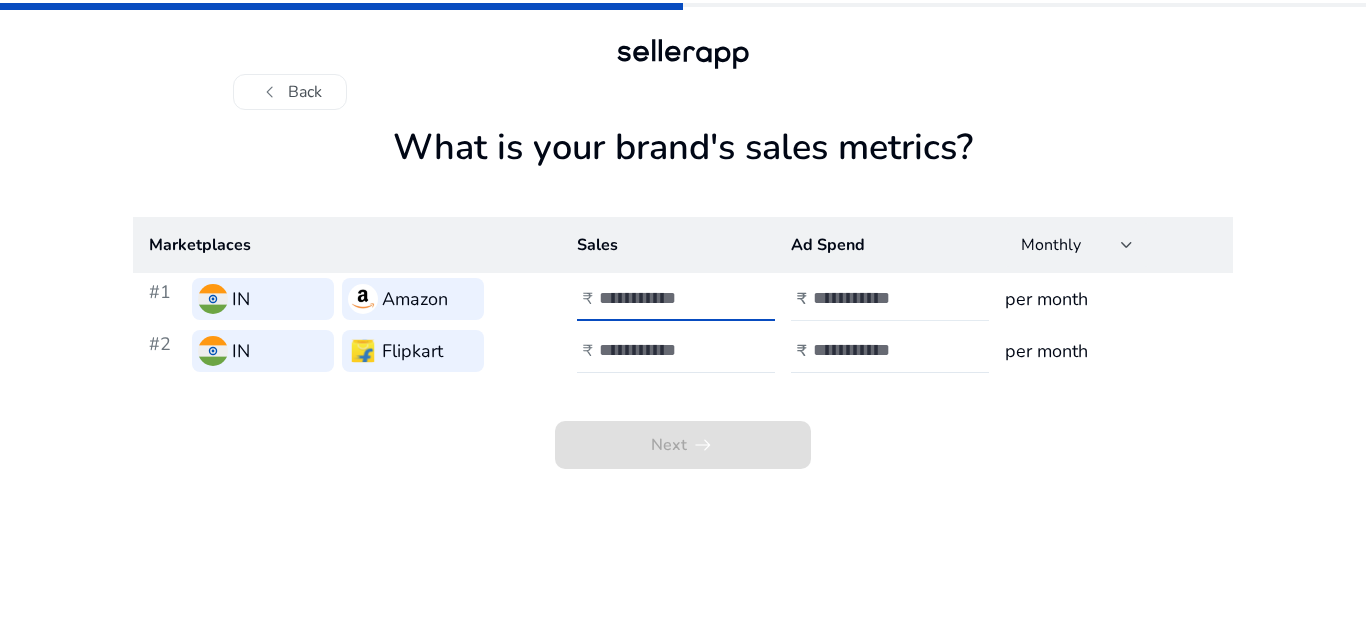 type on "******" 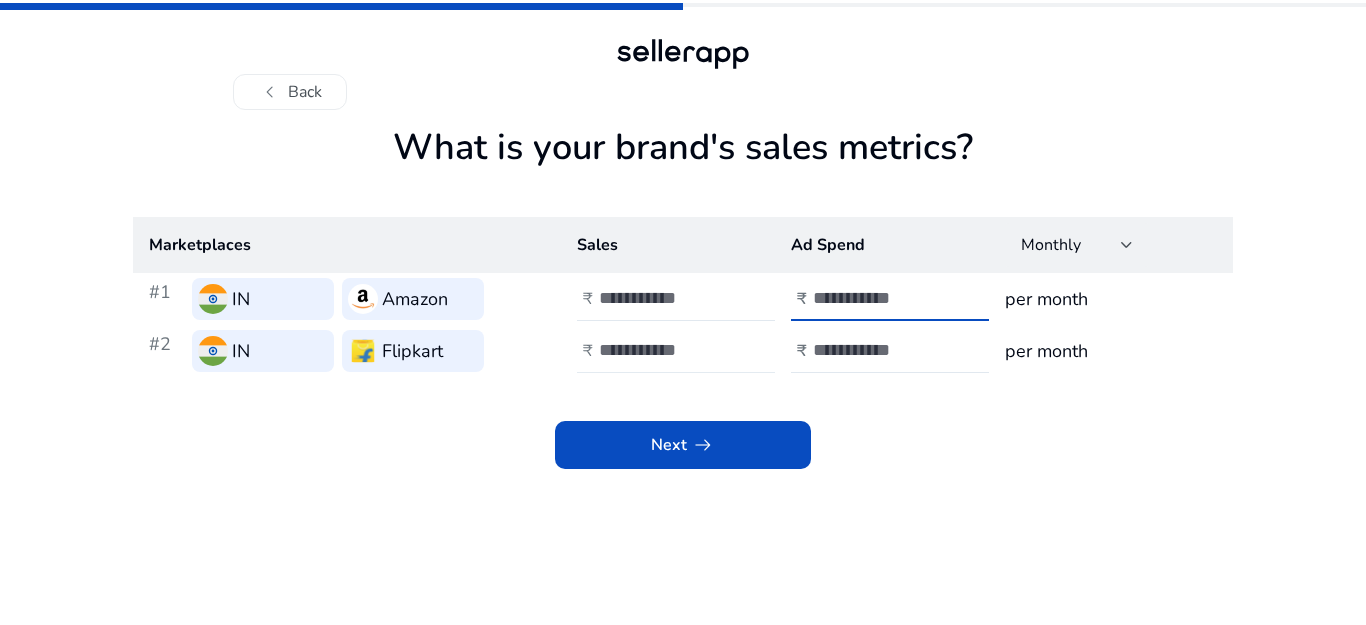 type on "*****" 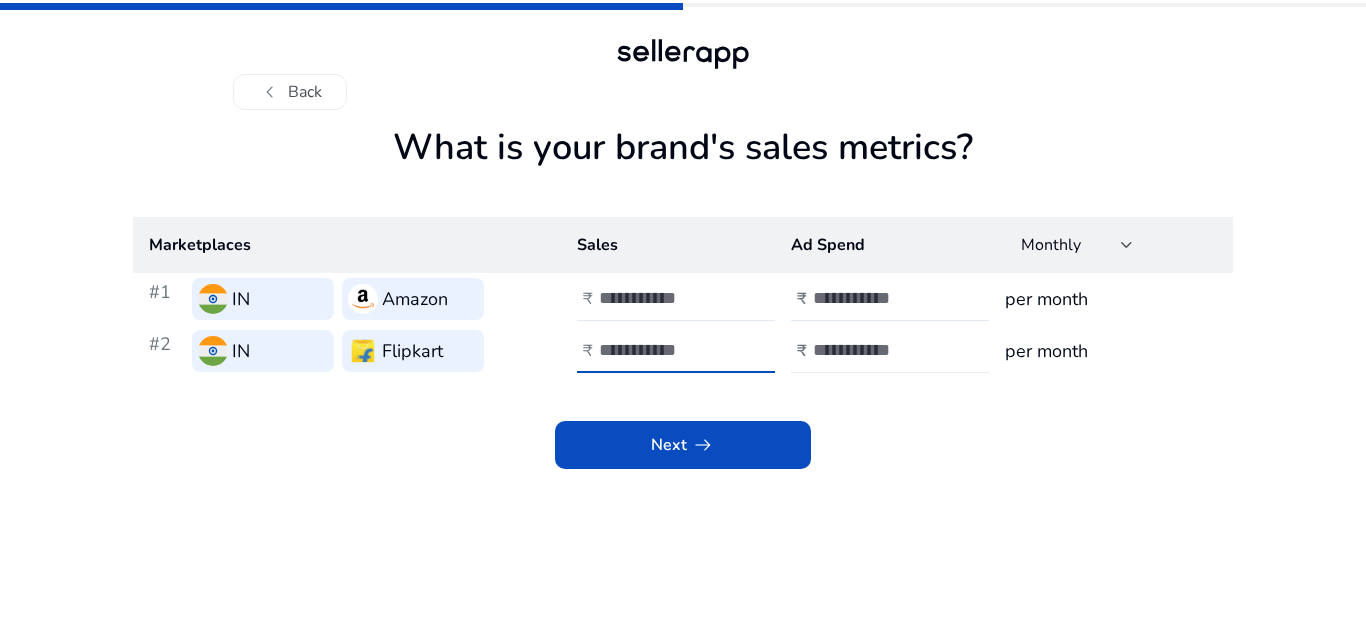 type on "*" 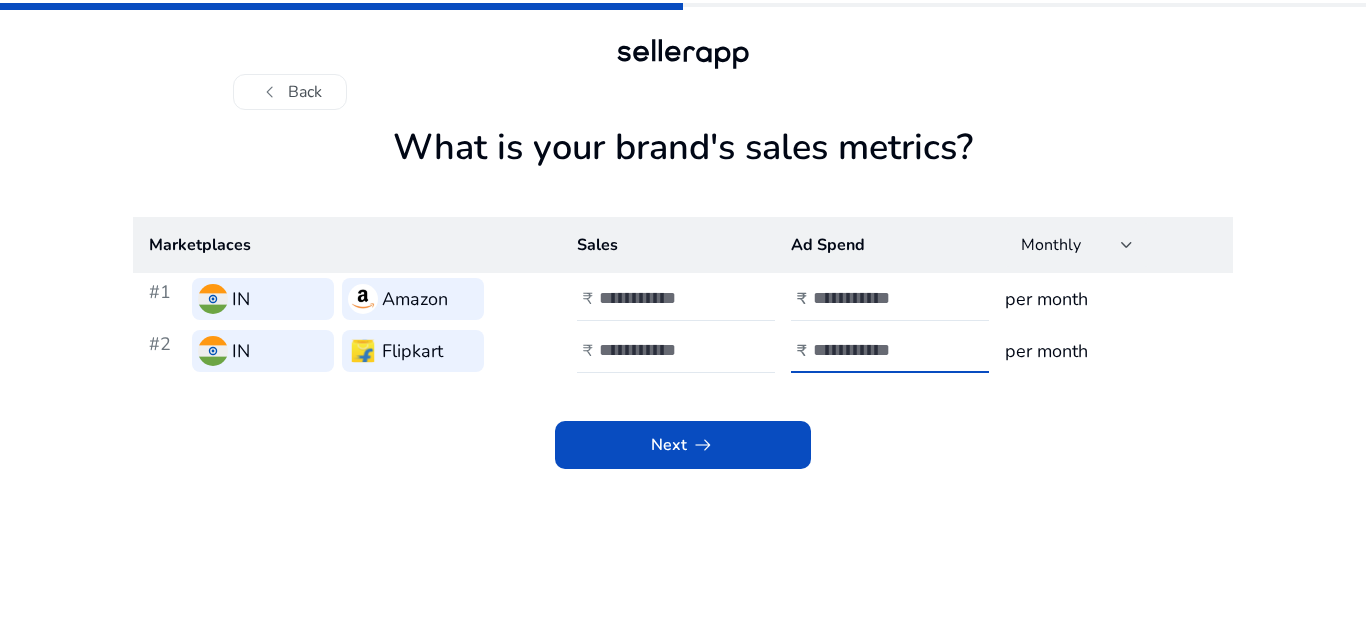 click at bounding box center [880, 350] 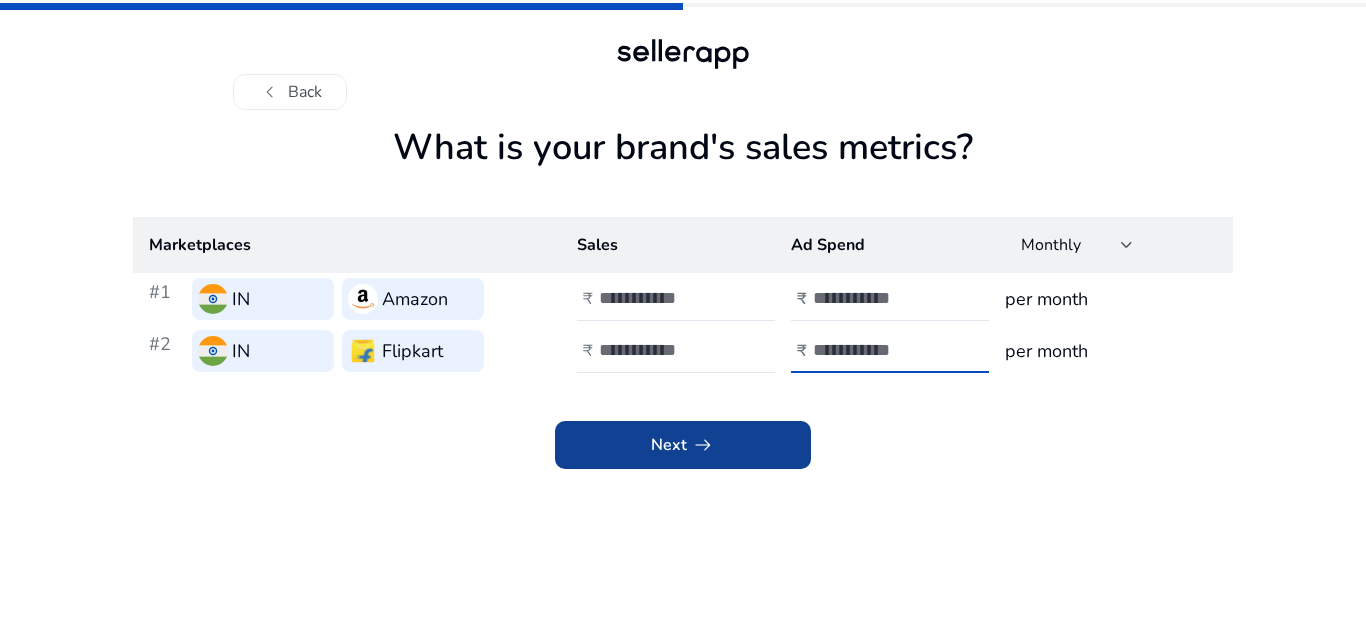 type on "*" 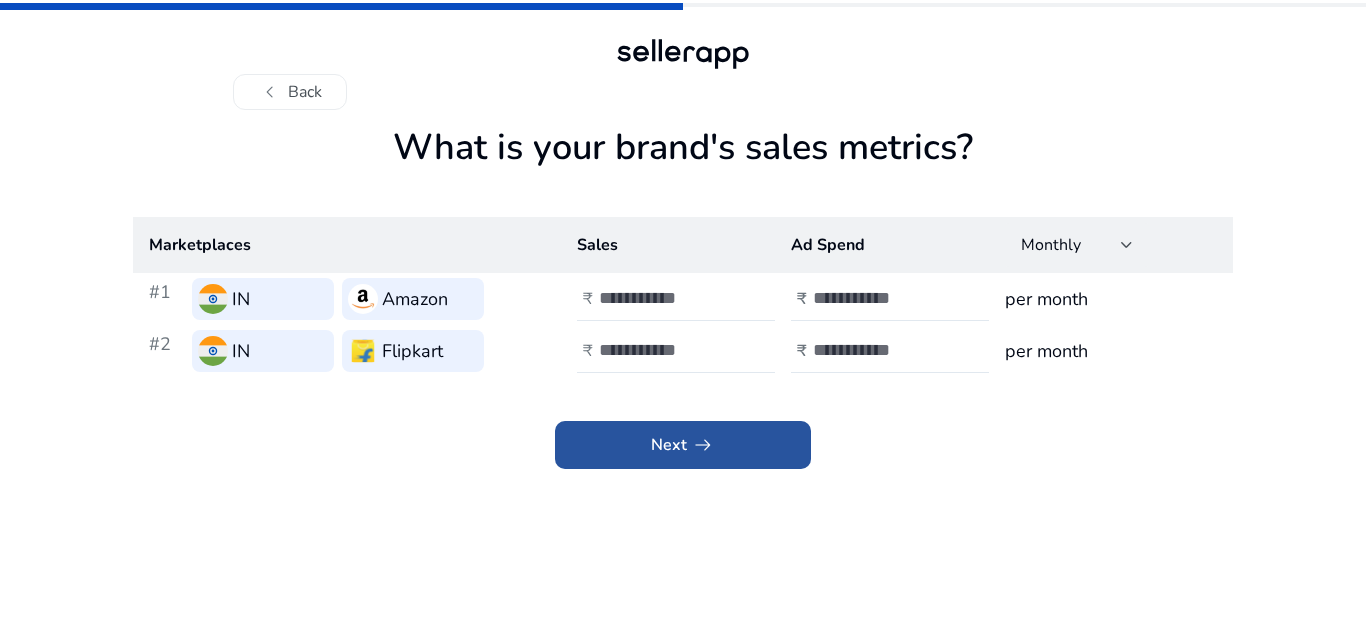 click on "arrow_right_alt" 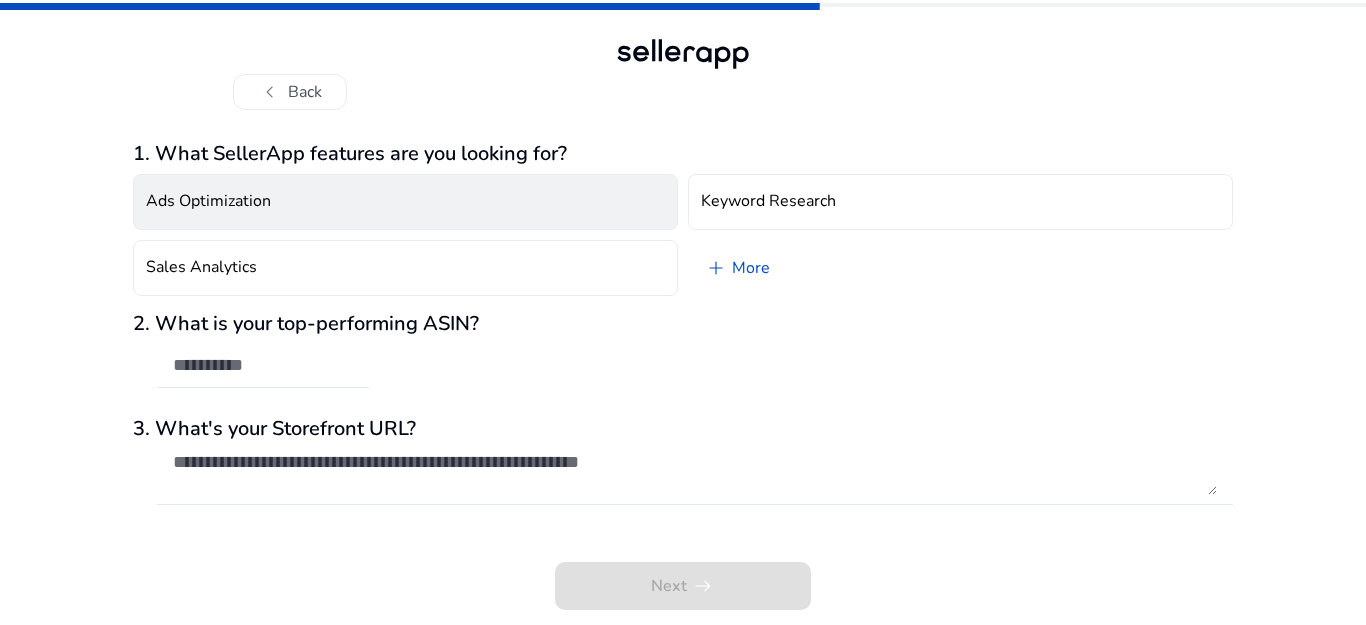 click on "Ads Optimization" 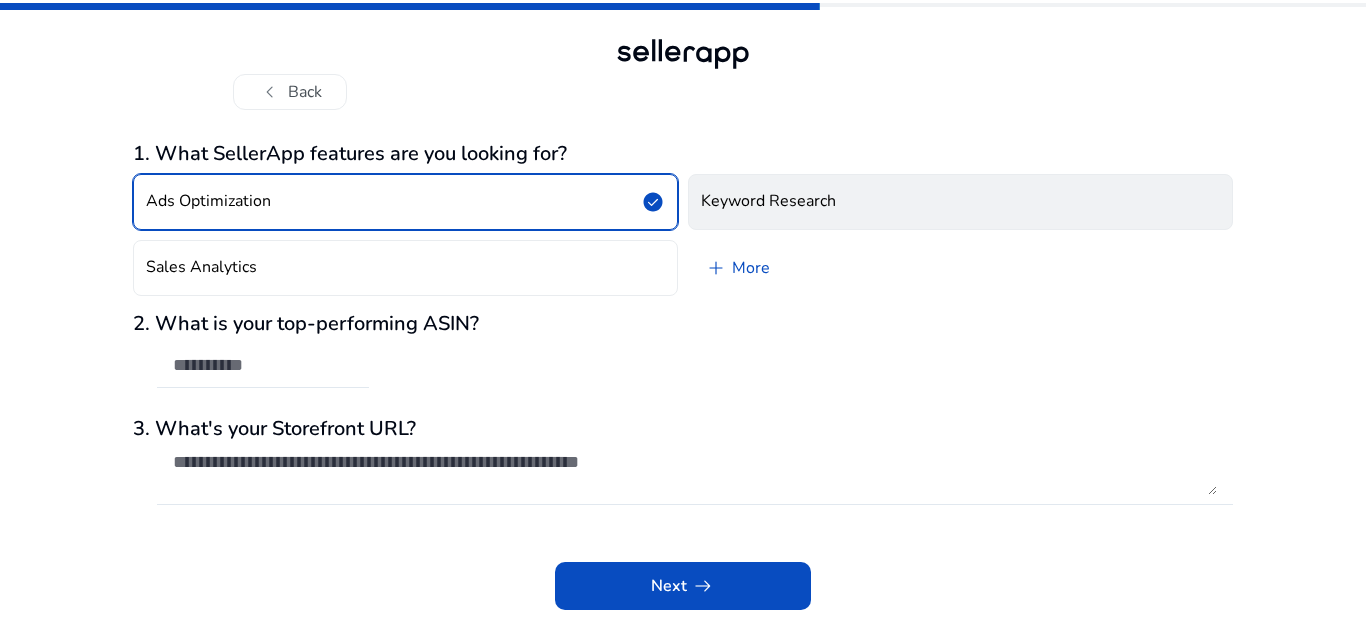 click on "Keyword Research" 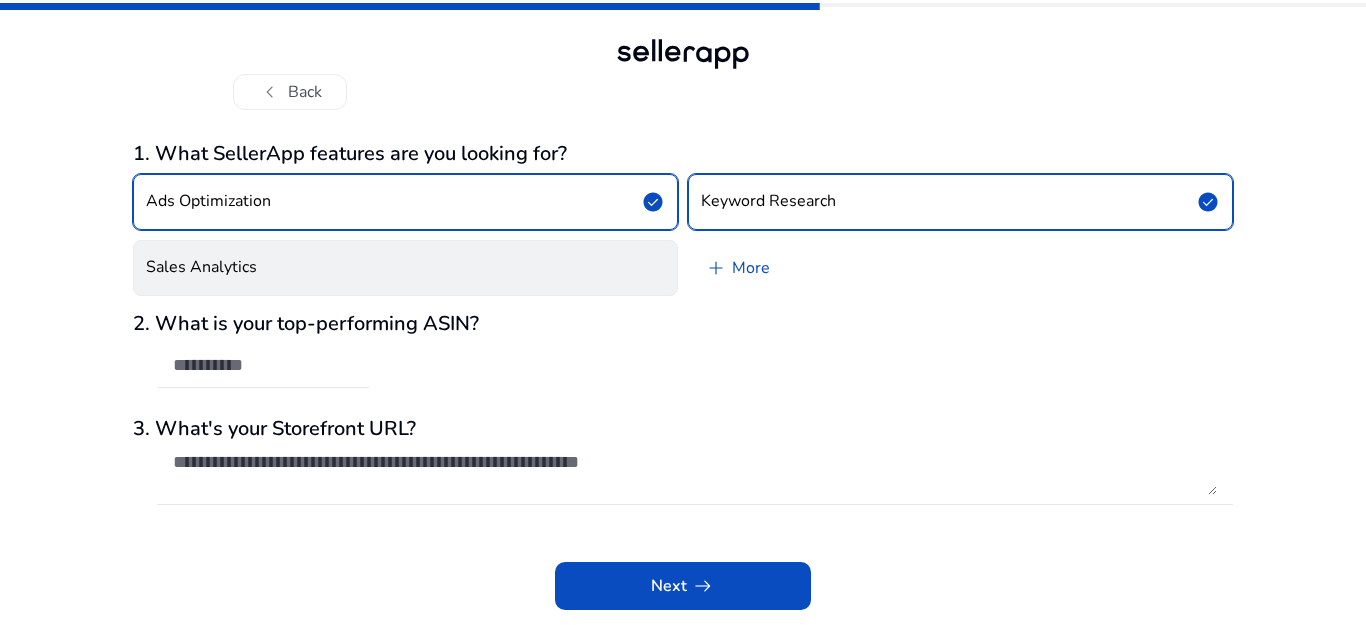 click on "Sales Analytics" 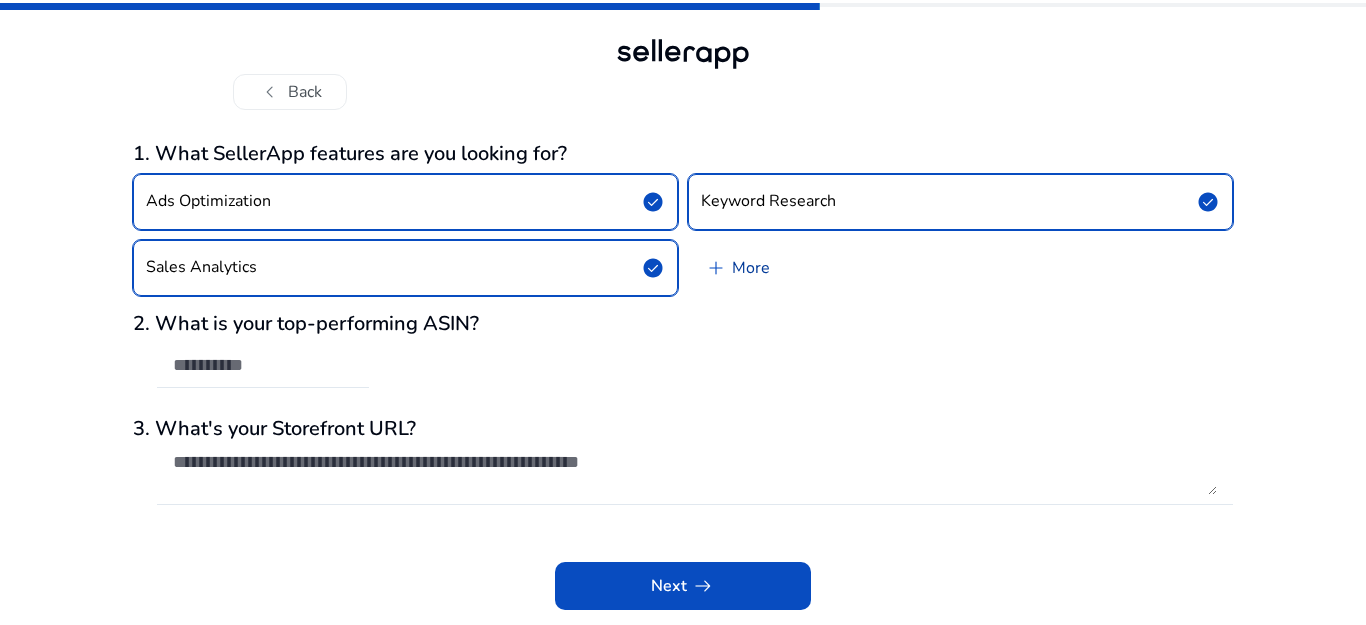 click on "add   More" 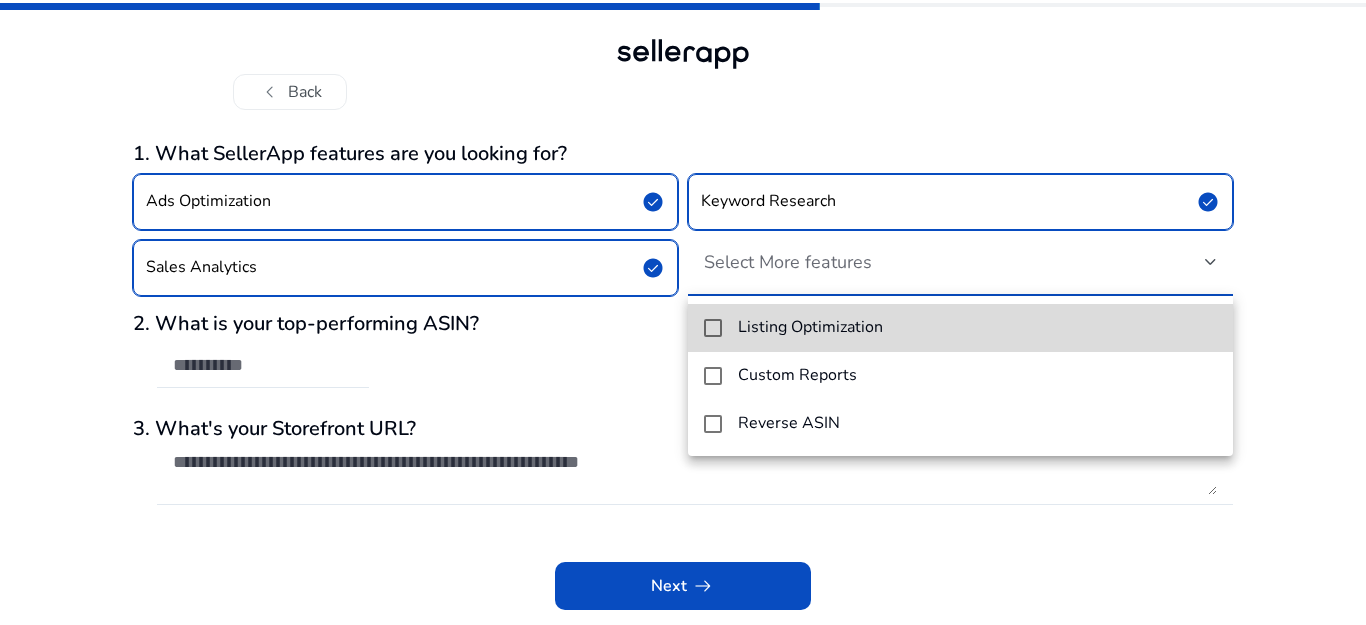click at bounding box center (713, 328) 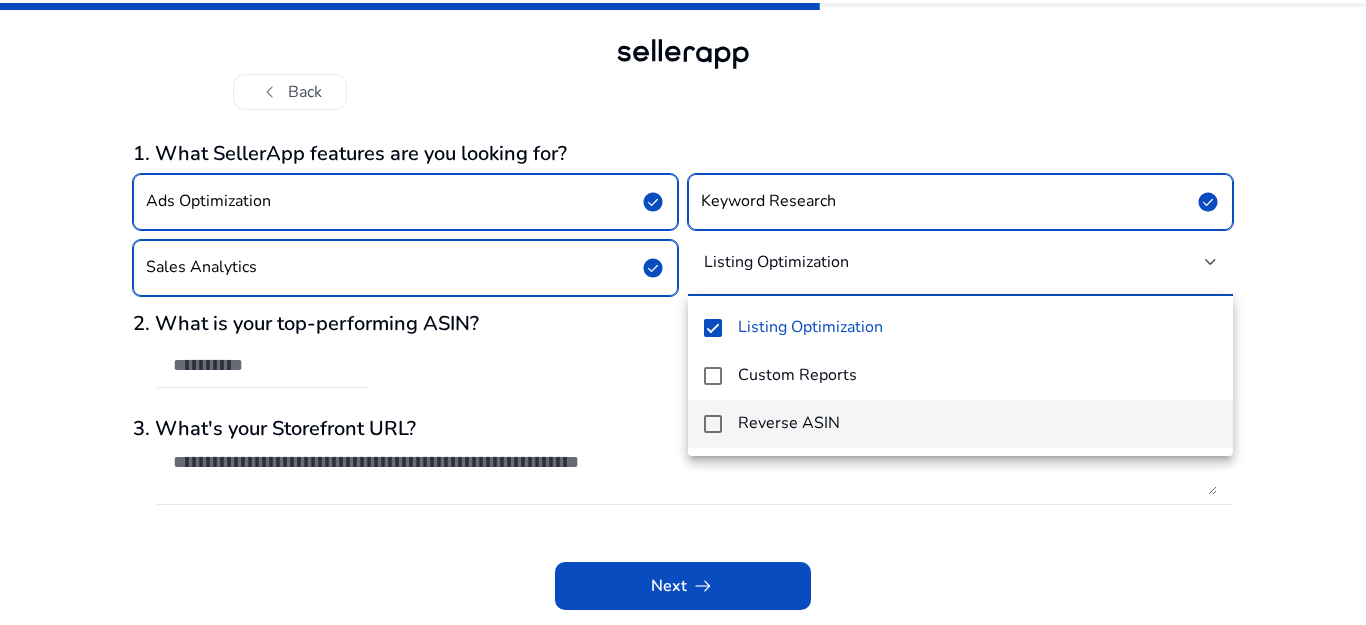 click on "Reverse ASIN" at bounding box center (960, 424) 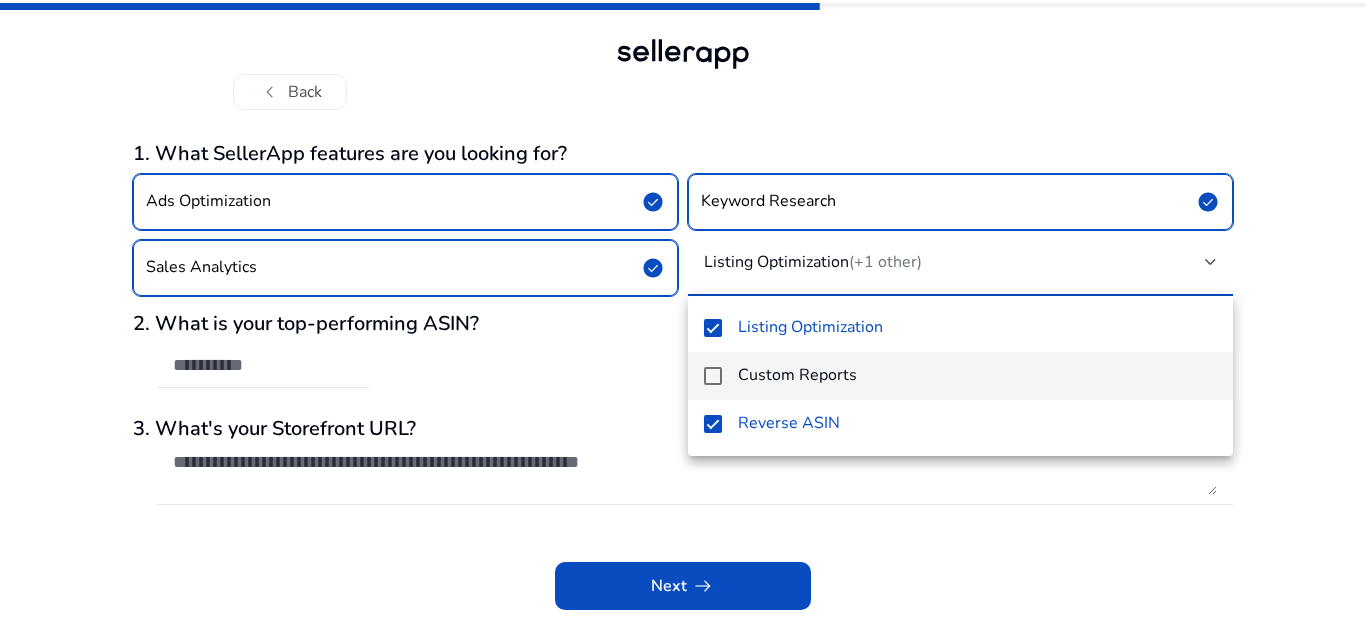 click at bounding box center (713, 376) 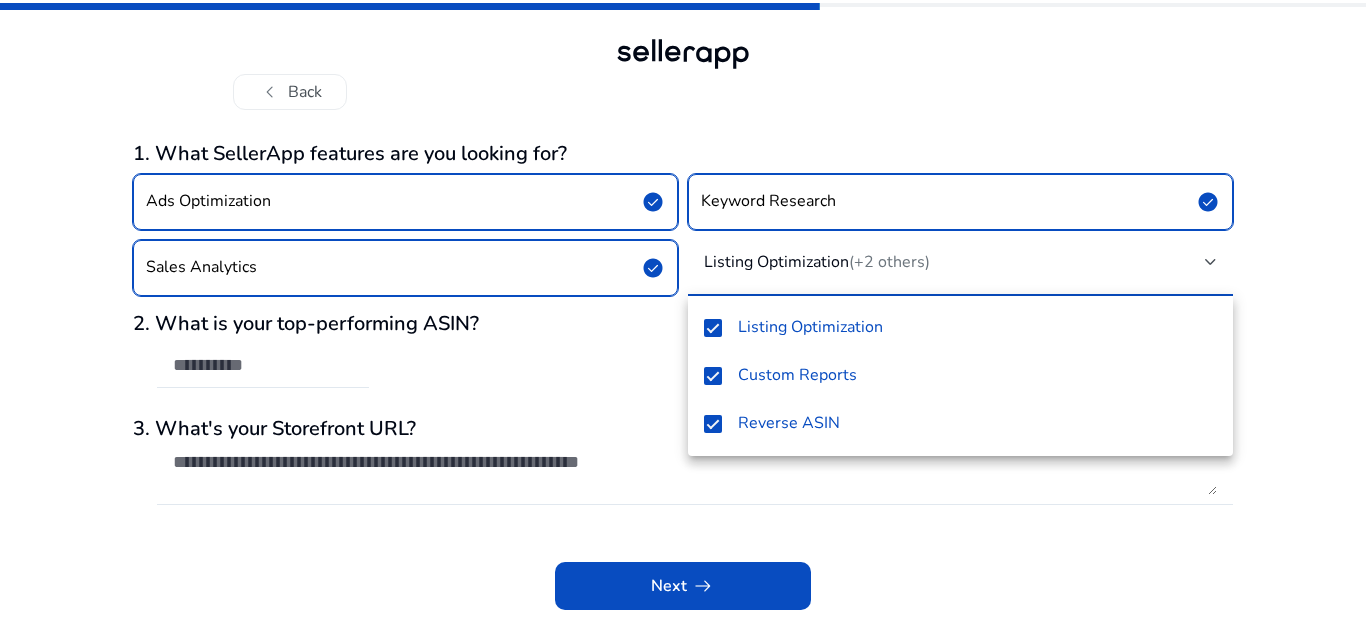 click at bounding box center (683, 312) 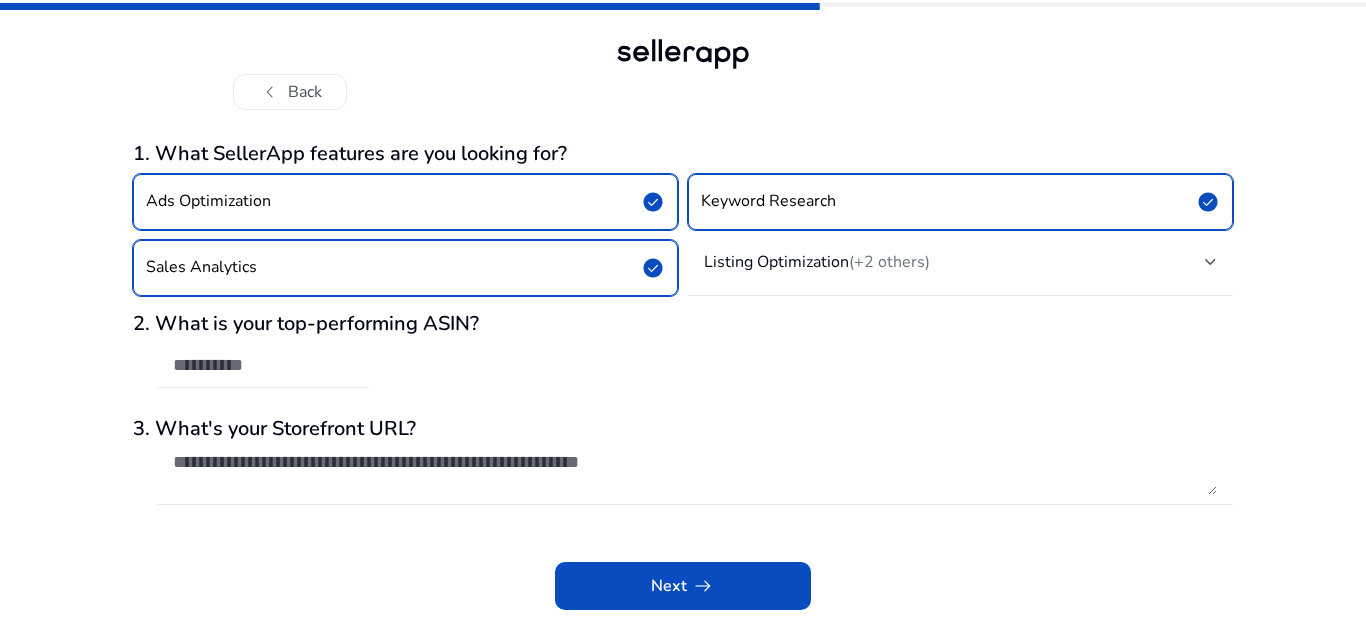 click 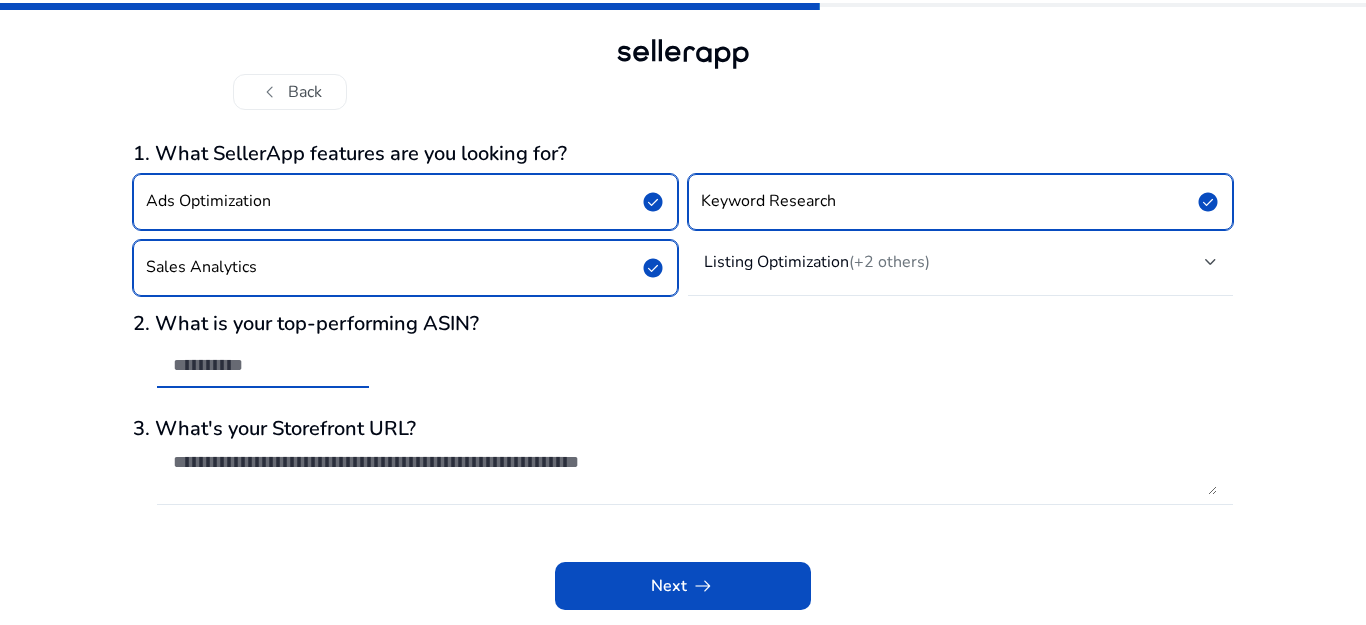paste on "**********" 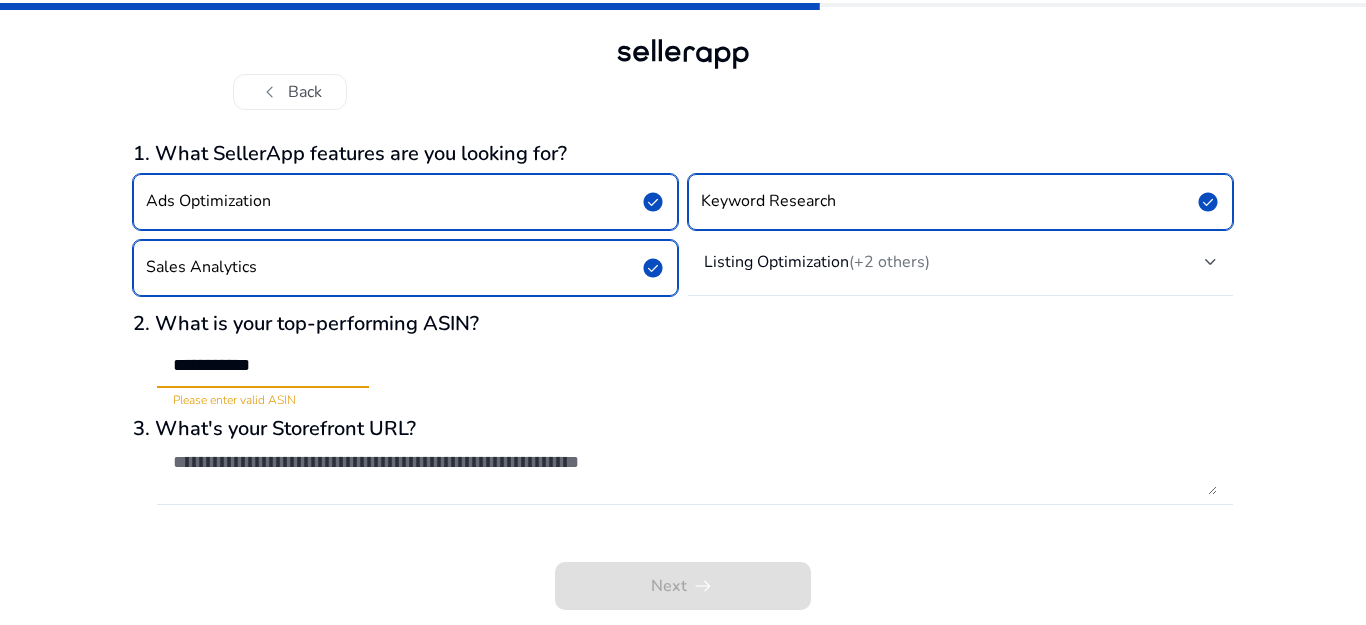 click on "**********" at bounding box center [263, 365] 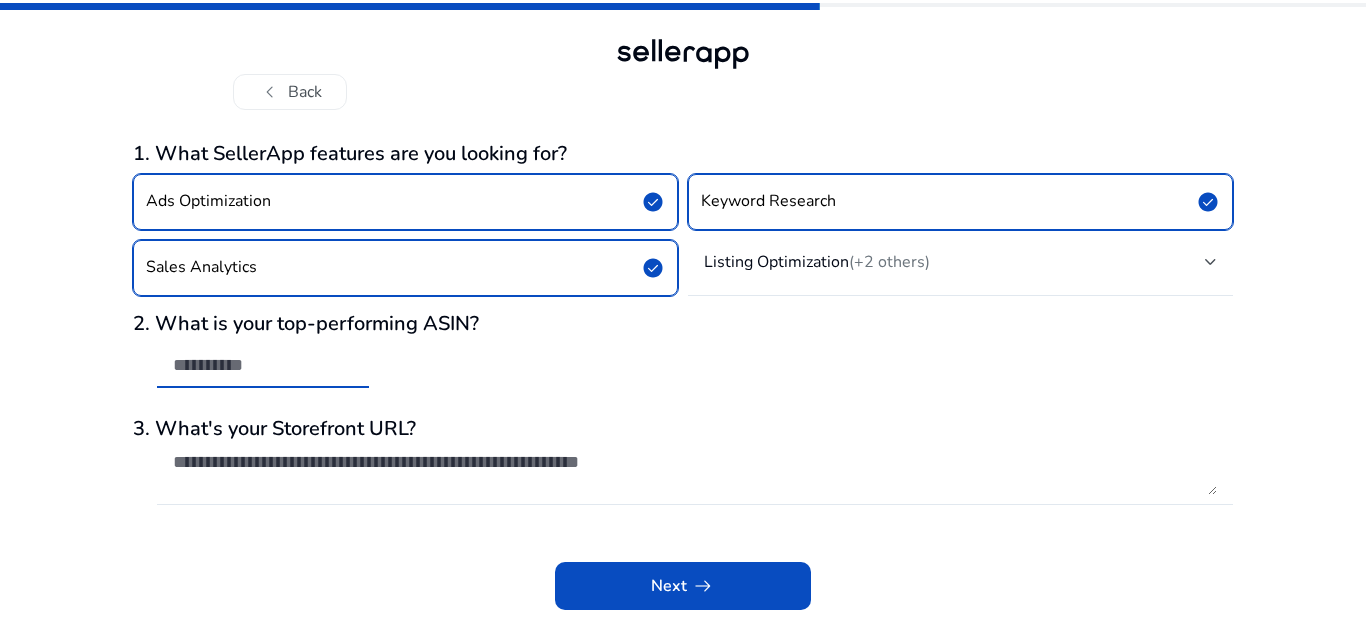 paste on "**********" 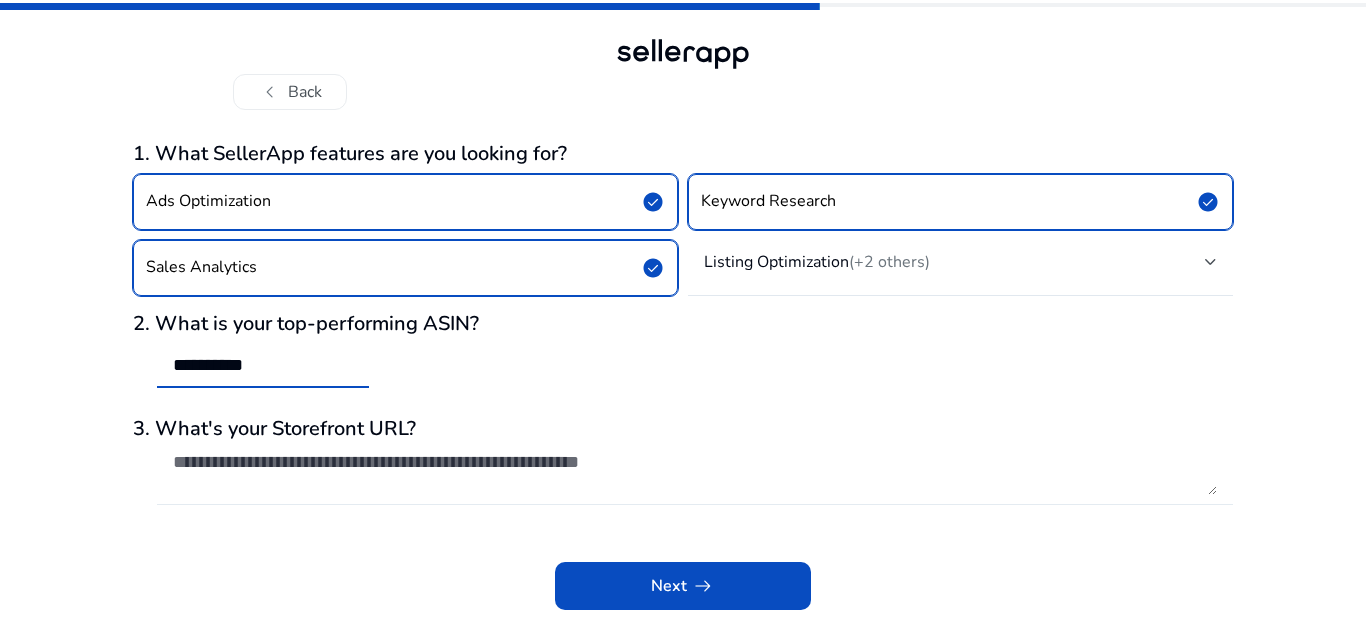 type on "**********" 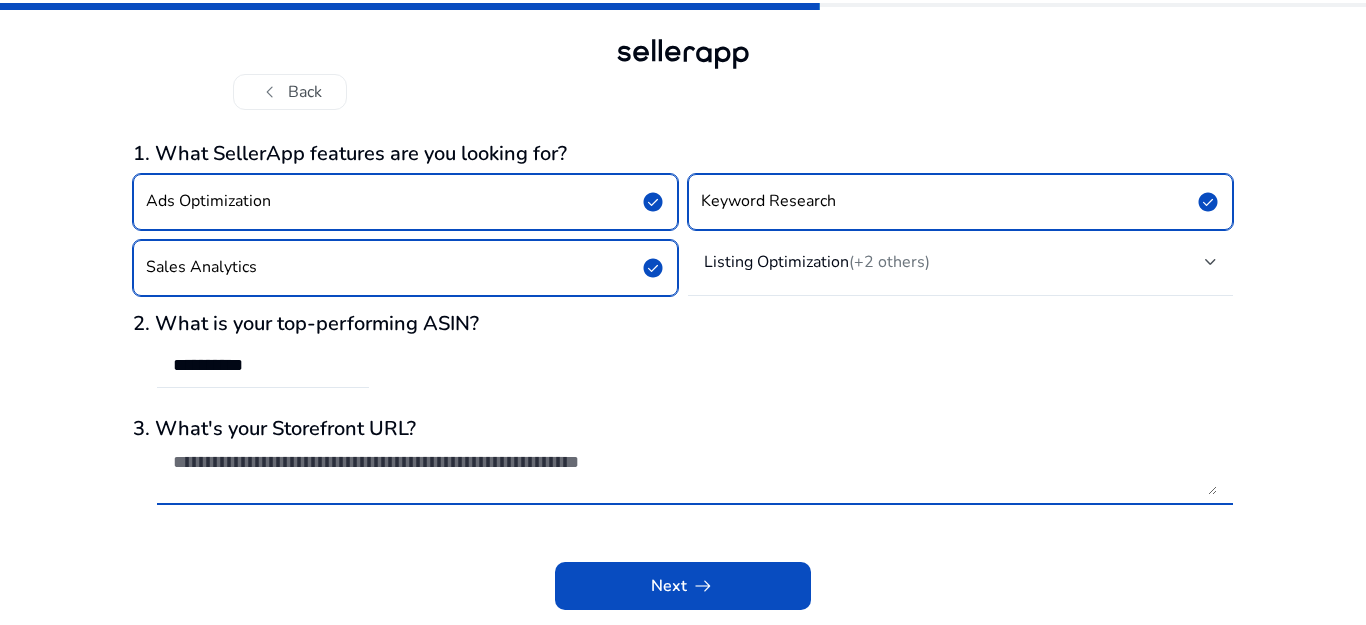 click at bounding box center (695, 473) 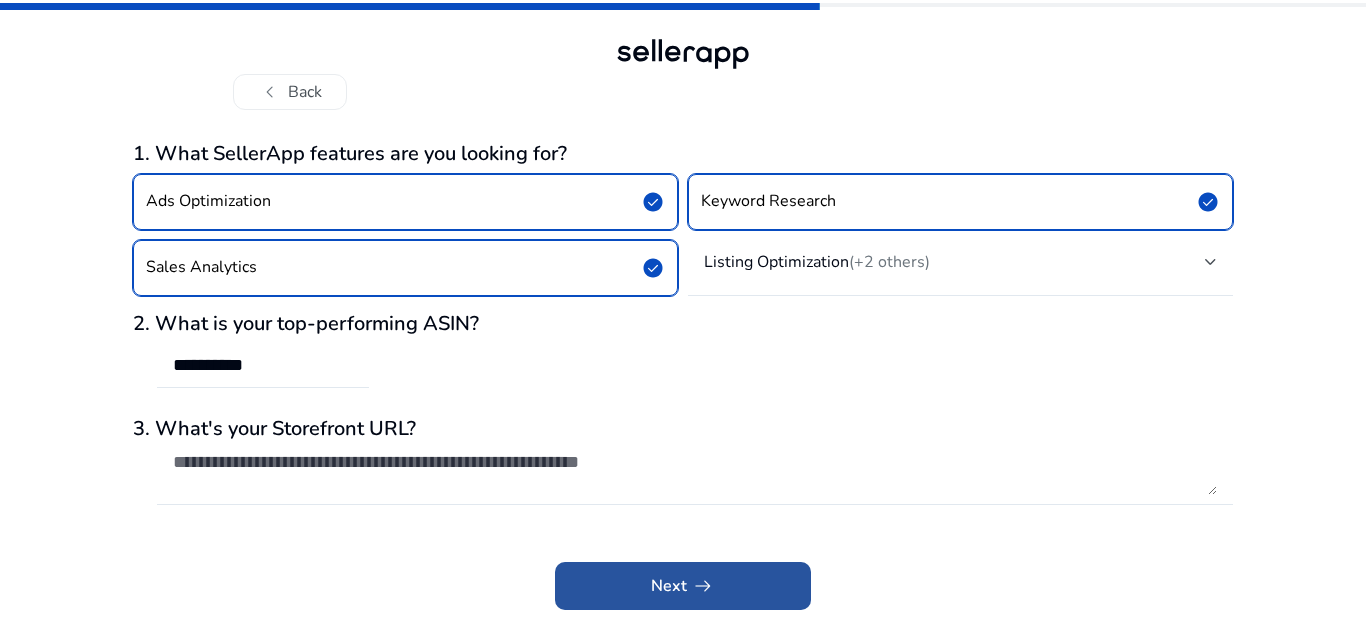 click on "Next   arrow_right_alt" 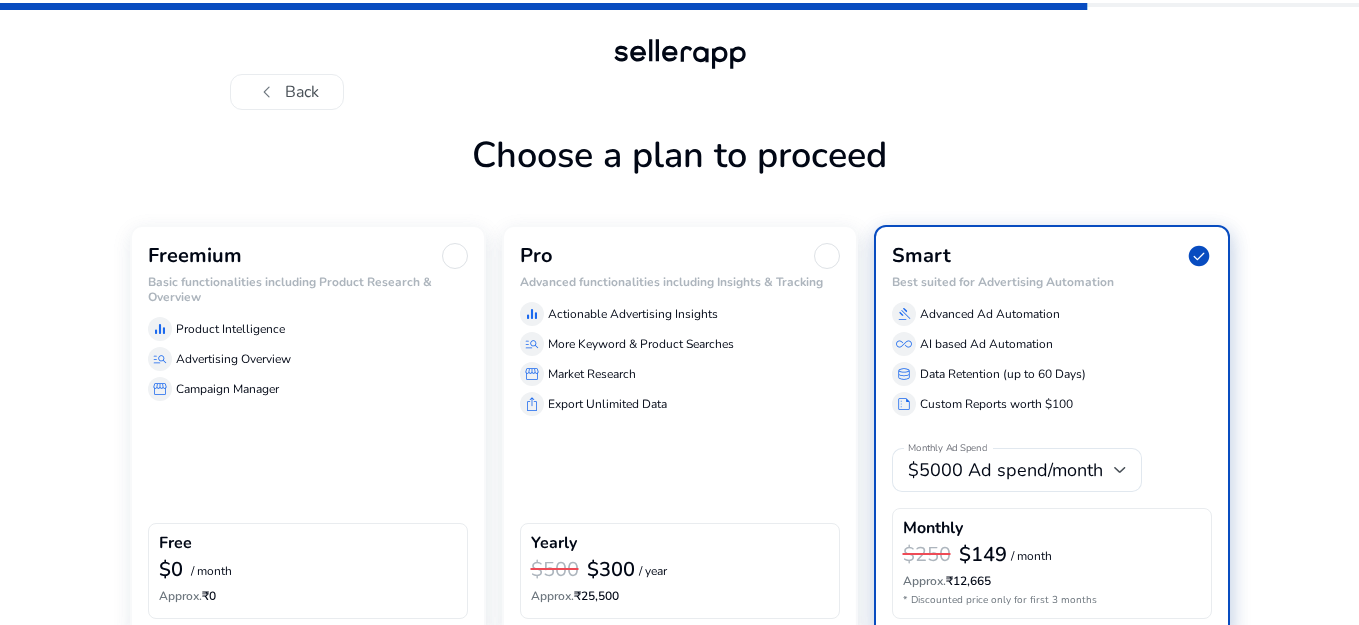 click 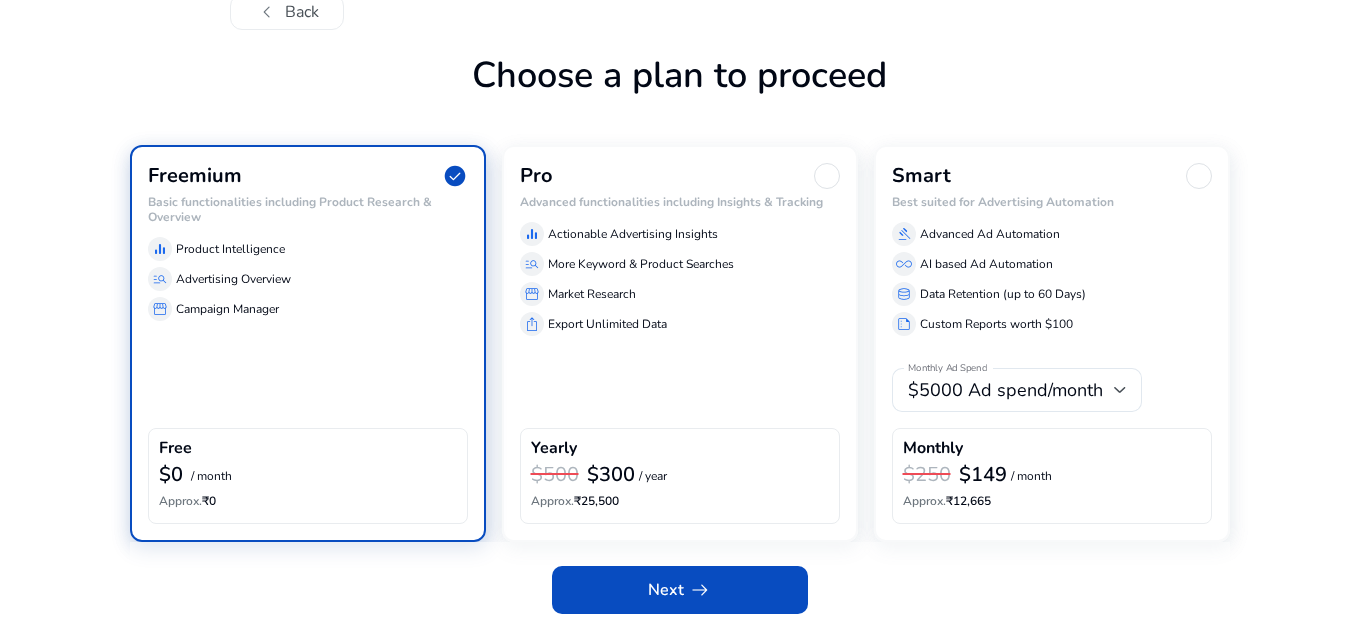 scroll, scrollTop: 85, scrollLeft: 0, axis: vertical 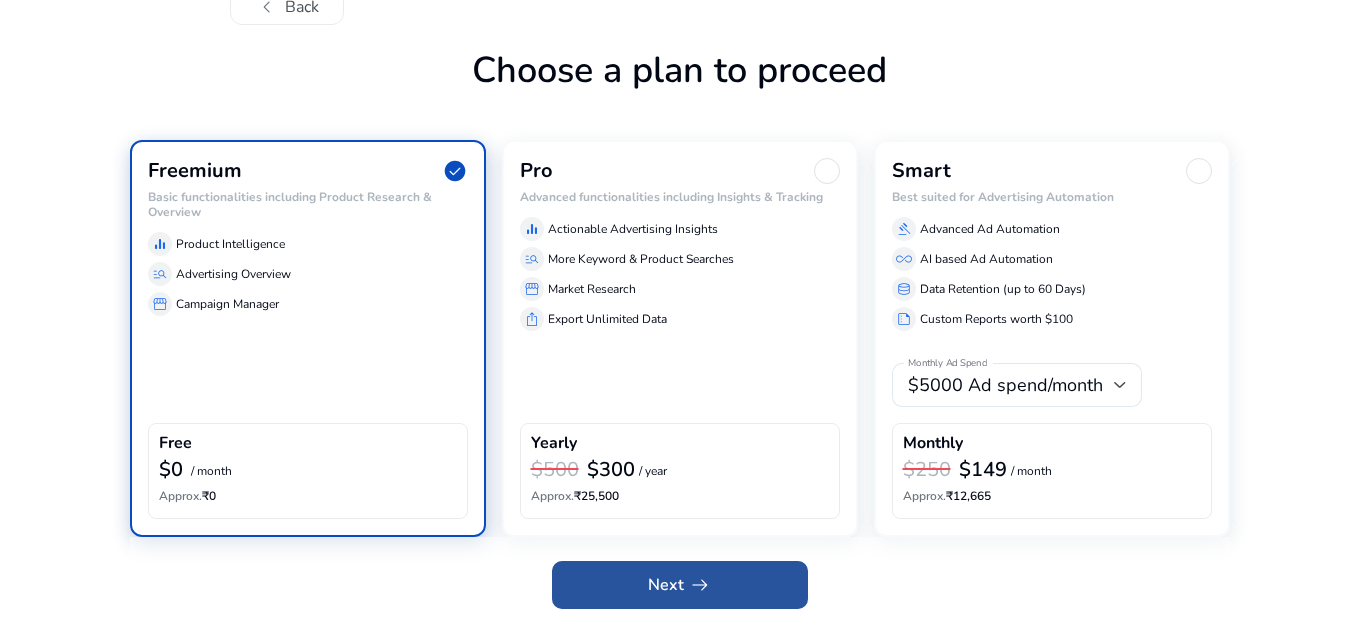click on "Next   arrow_right_alt" 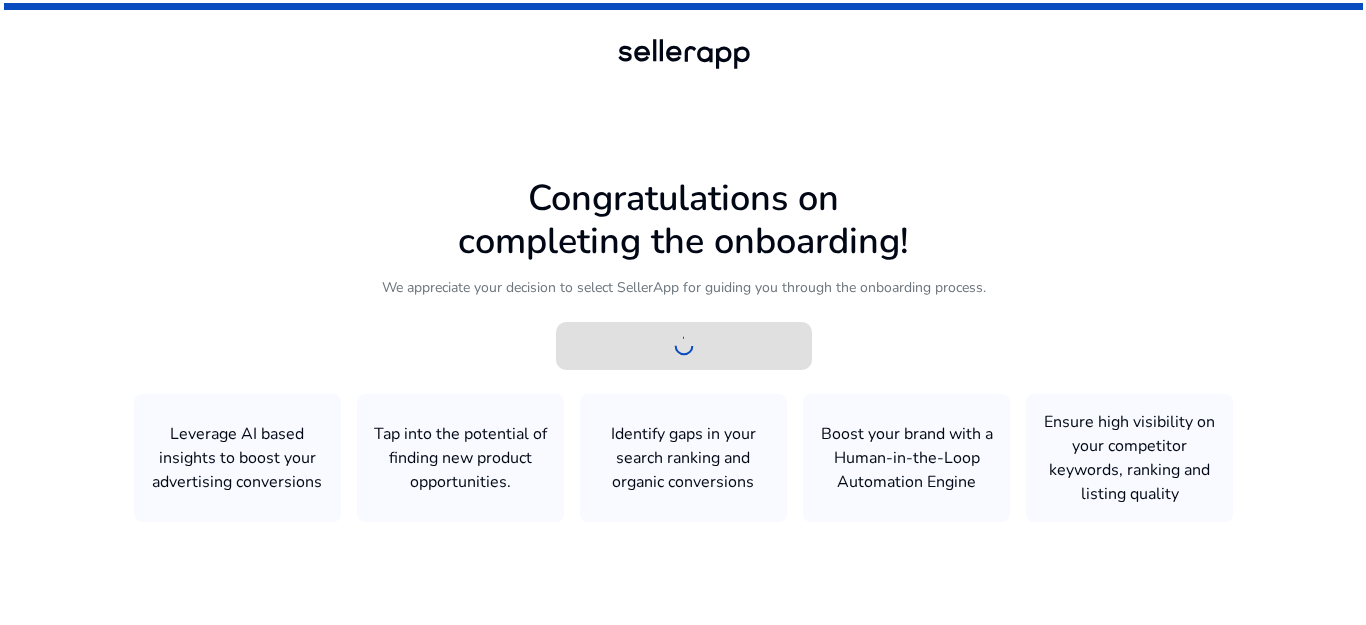 scroll, scrollTop: 0, scrollLeft: 0, axis: both 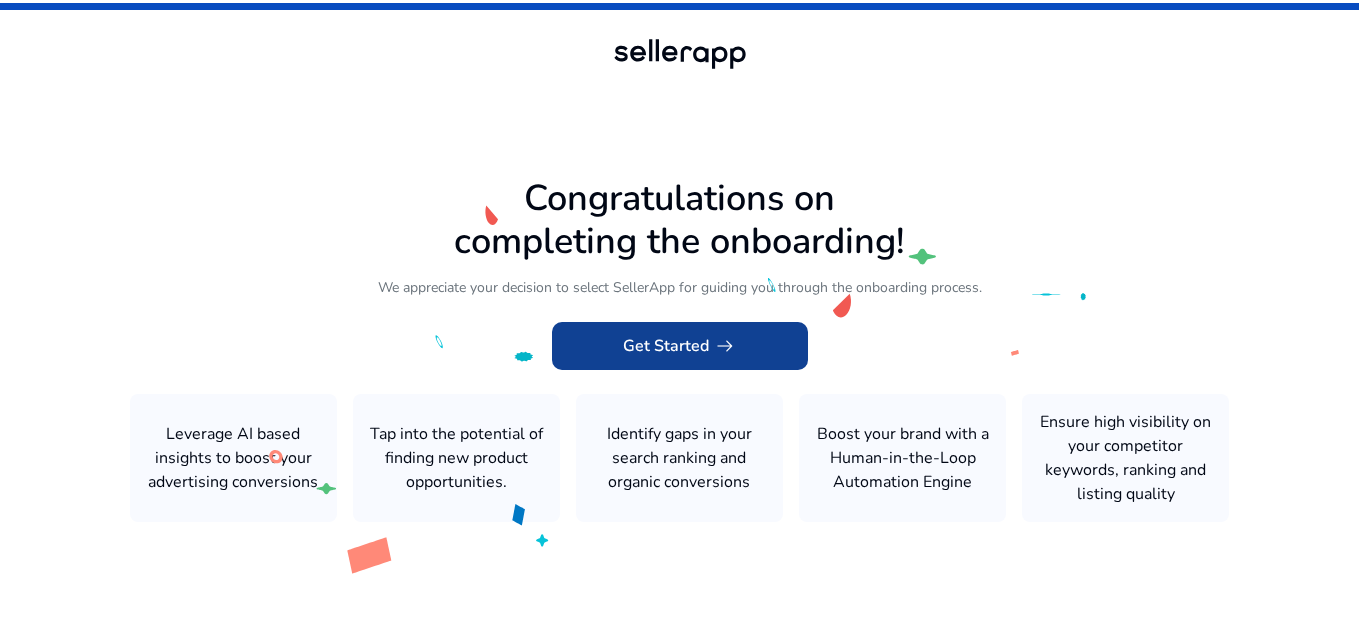 click on "Get Started   arrow_right_alt" 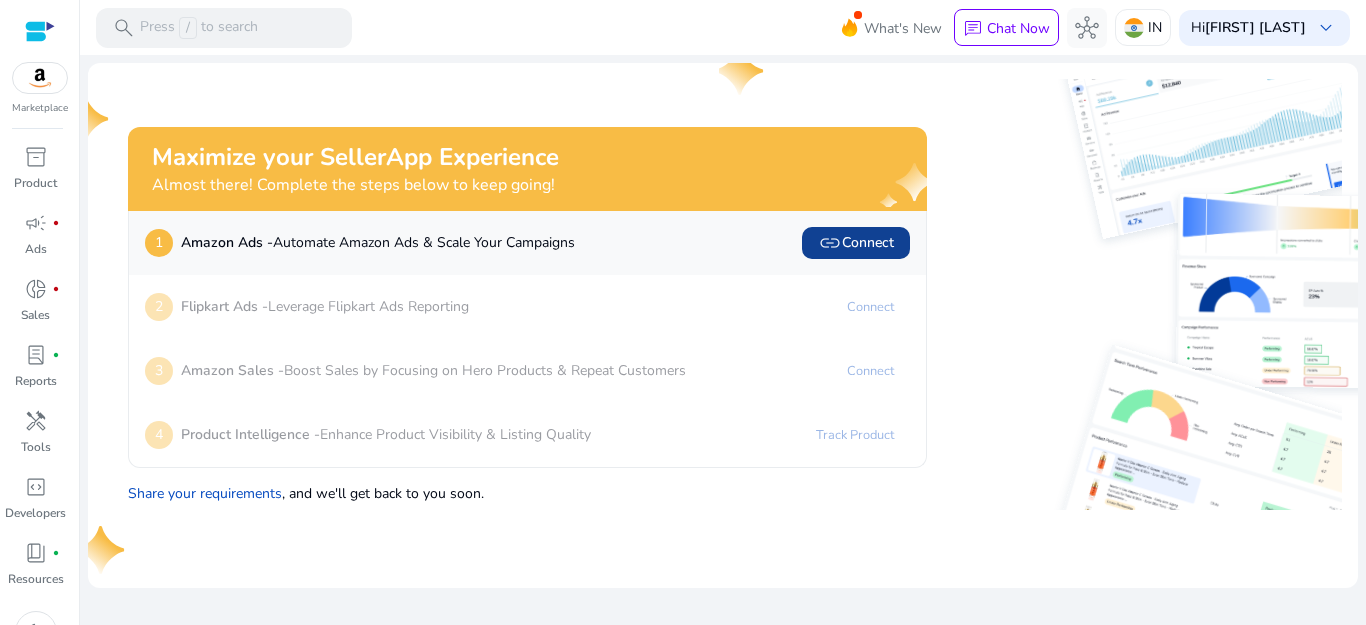 click on "link   Connect" 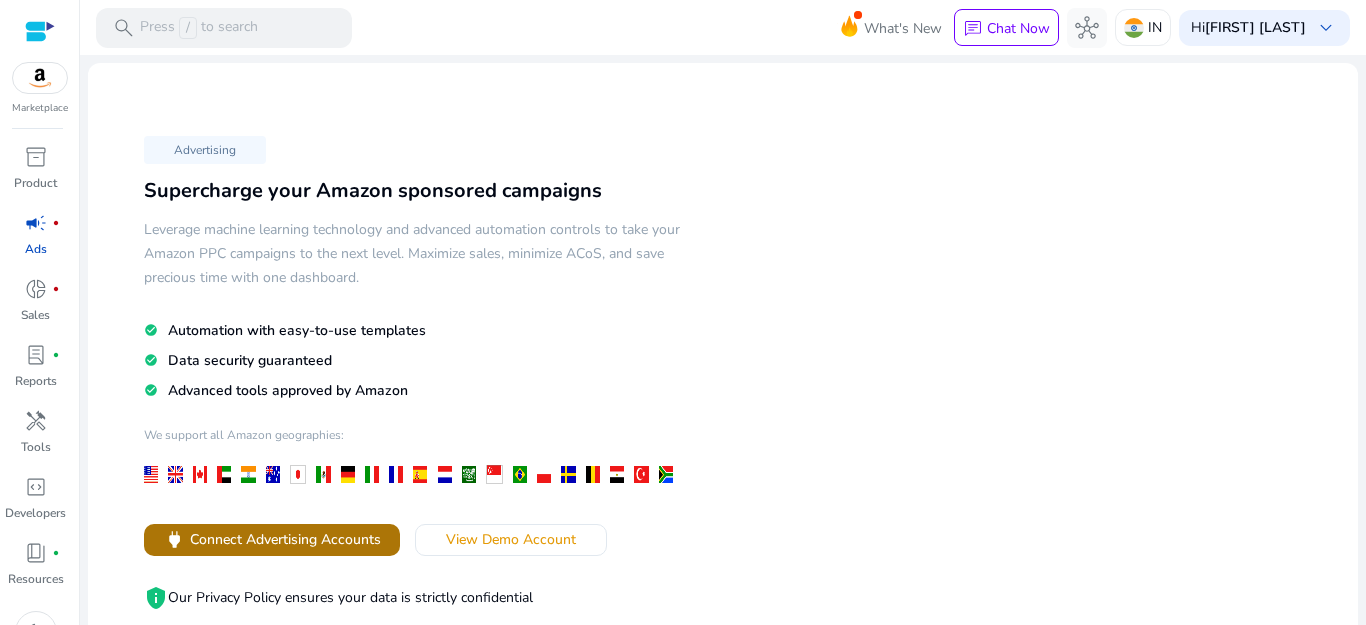 click on "Connect Advertising Accounts" 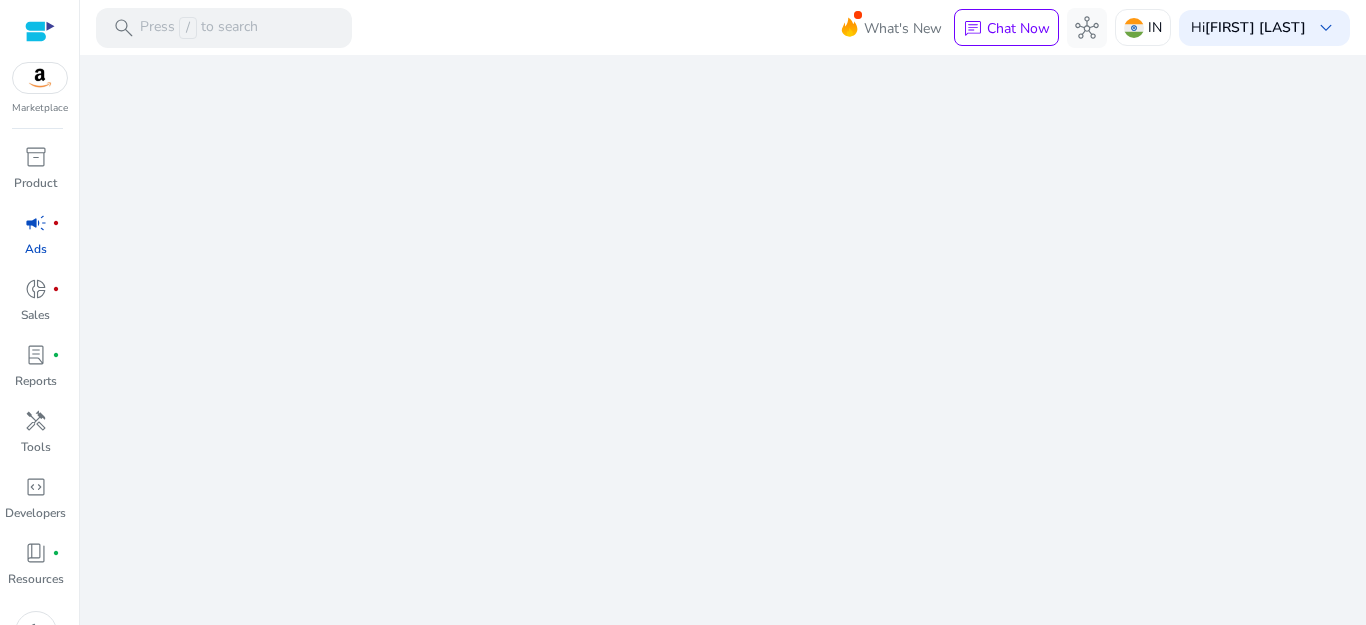 scroll, scrollTop: 0, scrollLeft: 0, axis: both 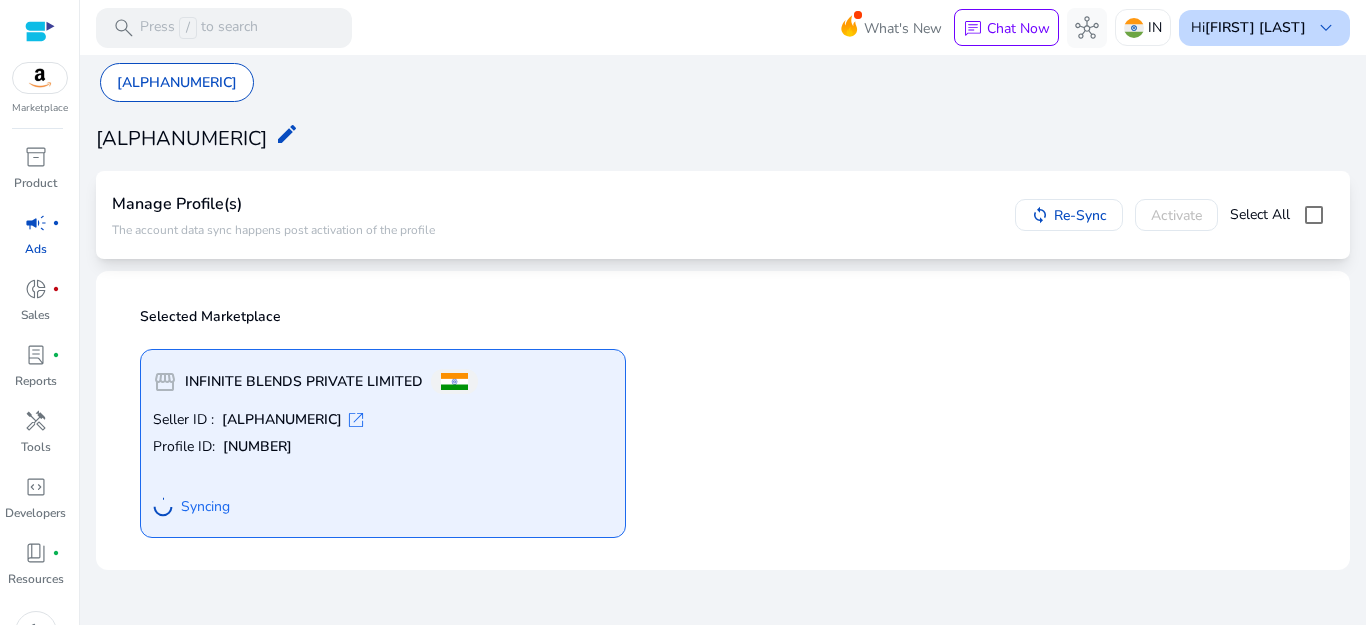 click on "keyboard_arrow_down" at bounding box center (1326, 28) 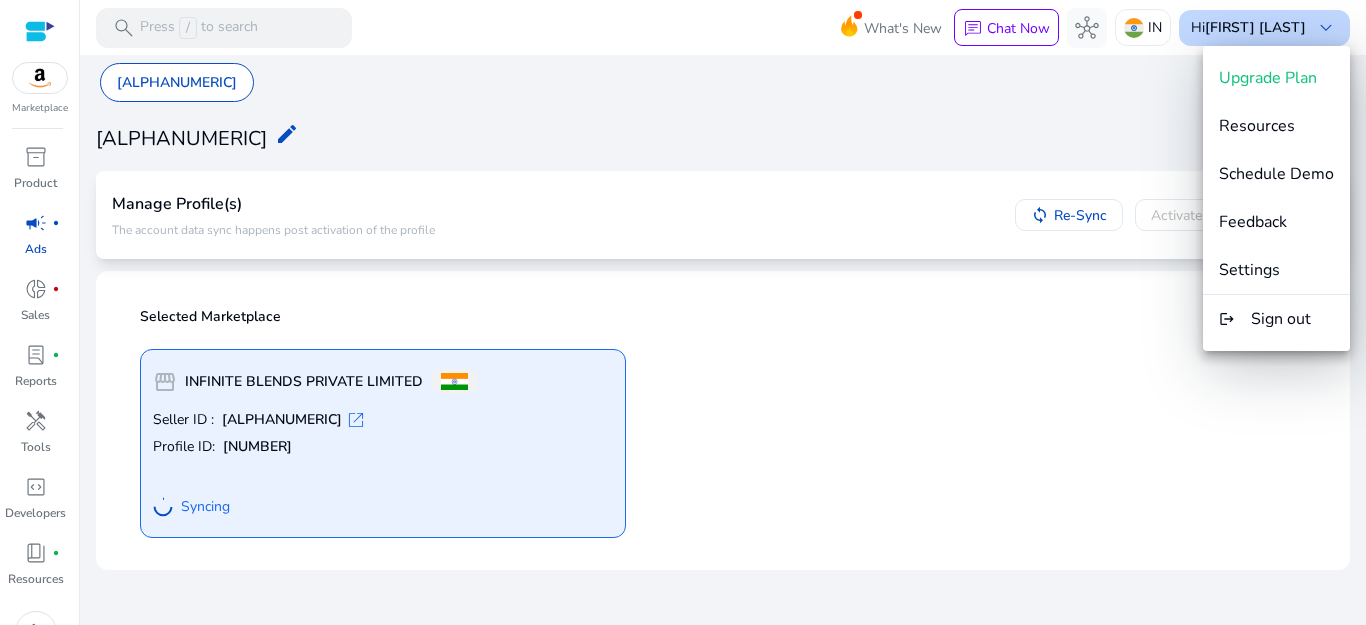 click at bounding box center (683, 312) 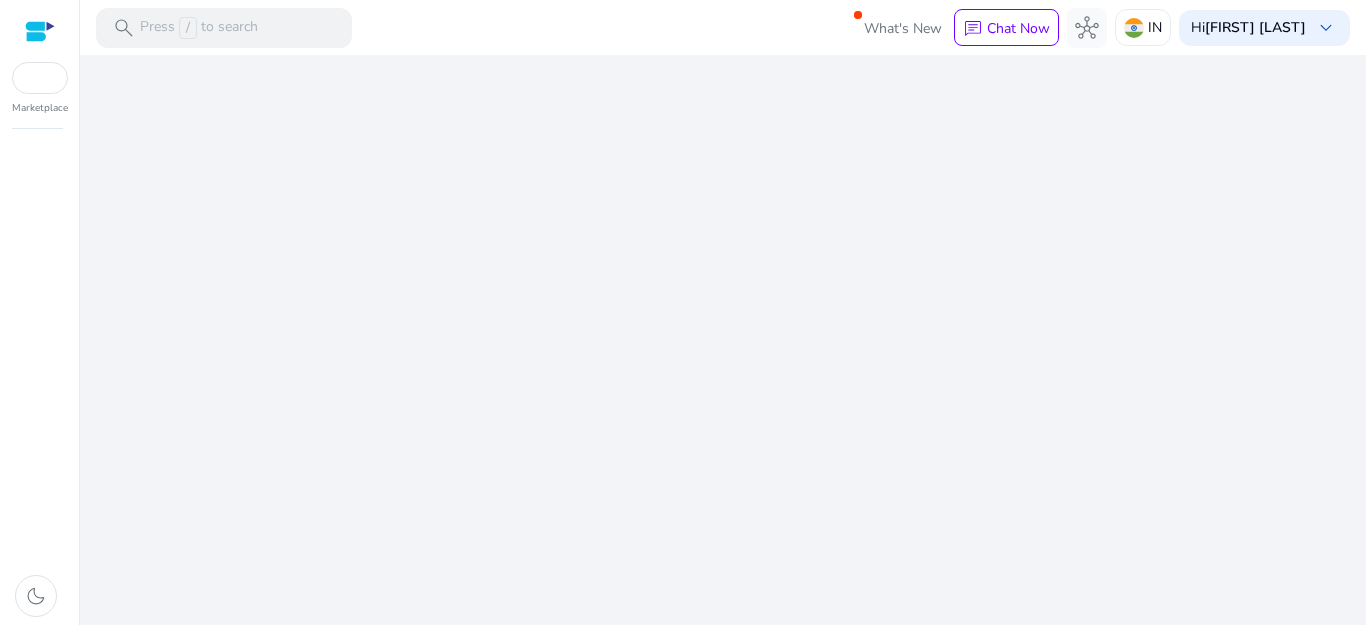 scroll, scrollTop: 0, scrollLeft: 0, axis: both 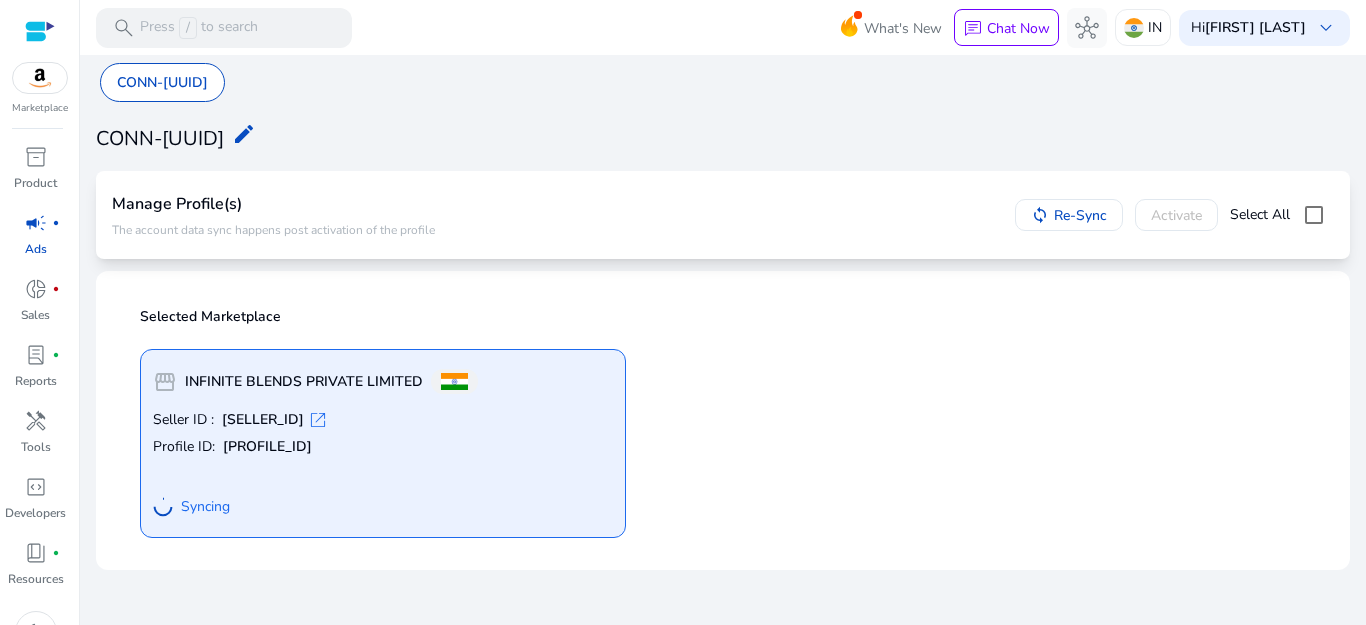 click on "storefront  INFINITE BLENDS PRIVATE LIMITED  Seller ID : [SELLER_ID]  open_in_new  Profile ID: [PROFILE_ID] Syncing" 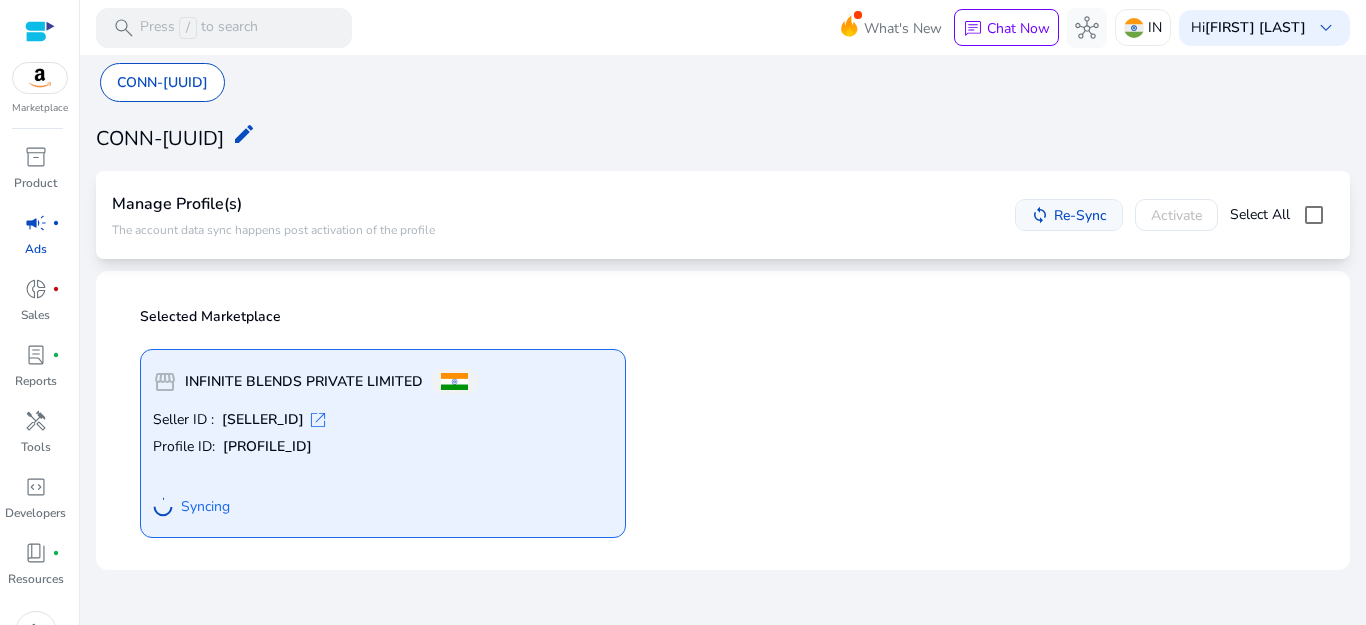 click on "Re-Sync" 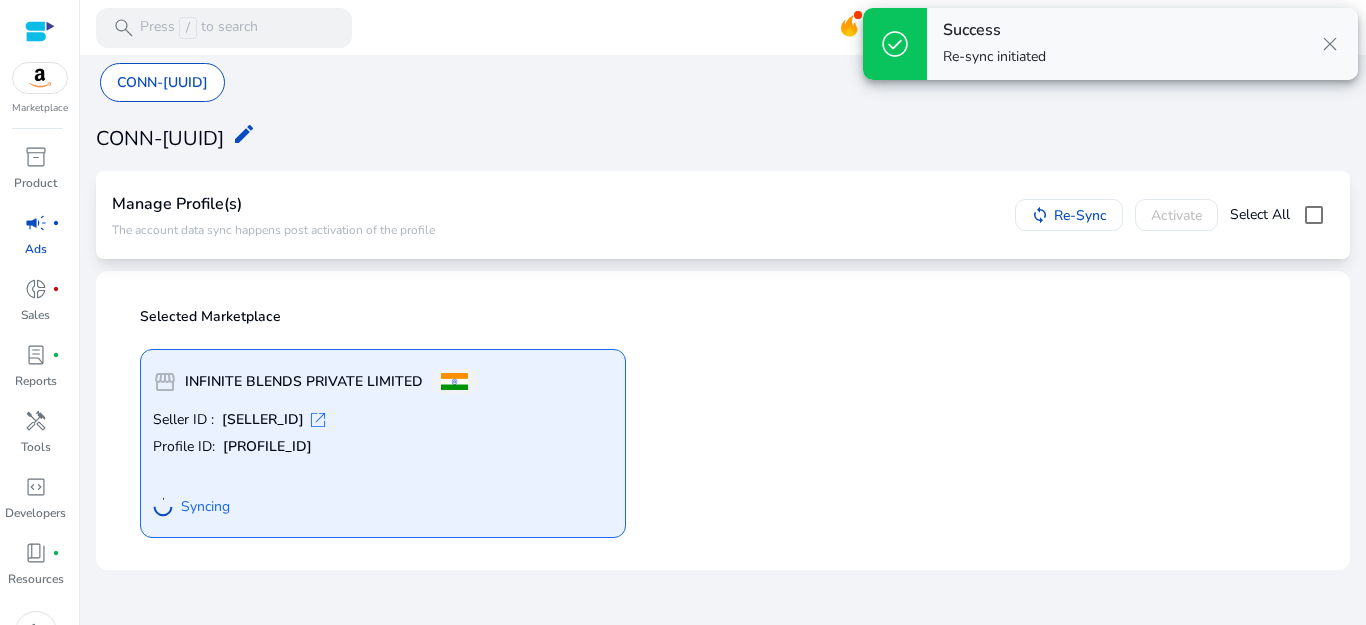 click on "close" at bounding box center [1330, 44] 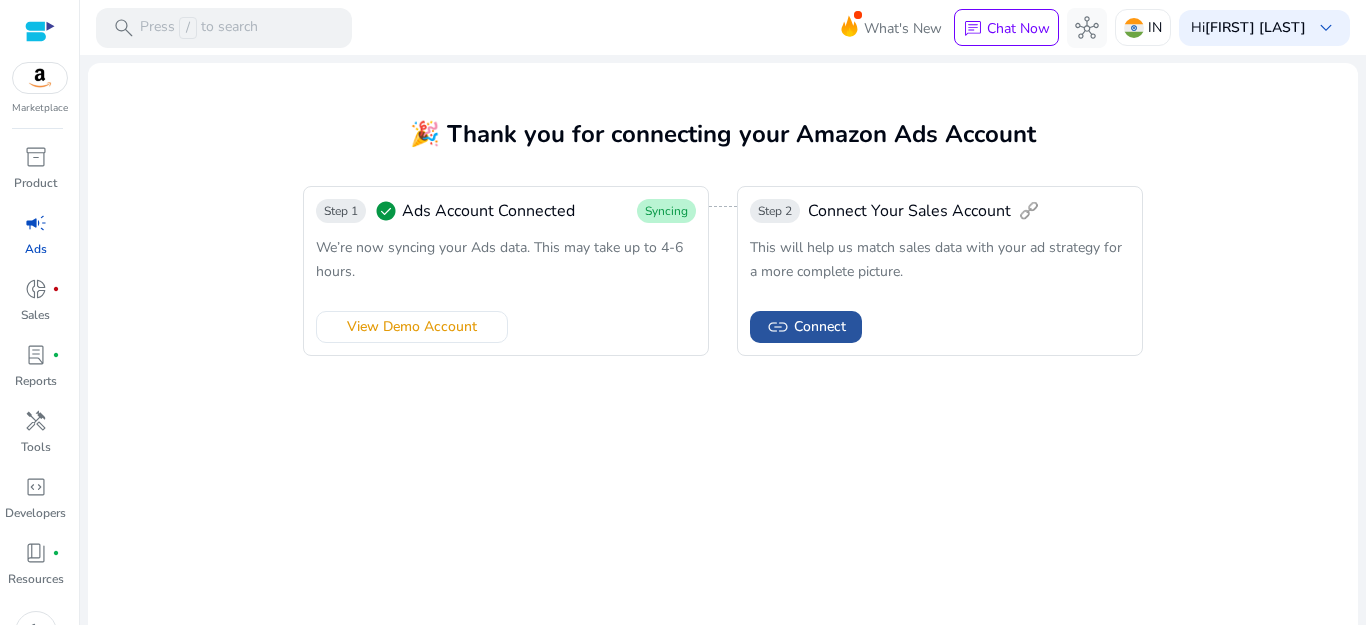 click on "Connect" 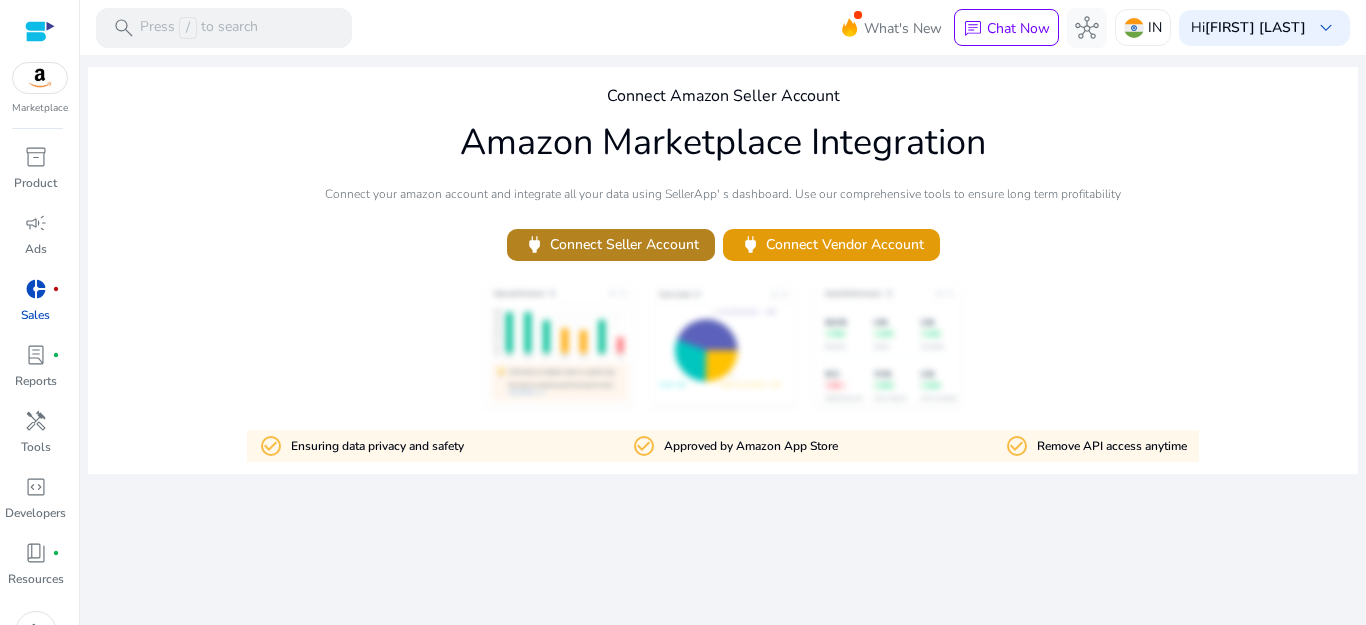 click on "power   Connect Seller Account" 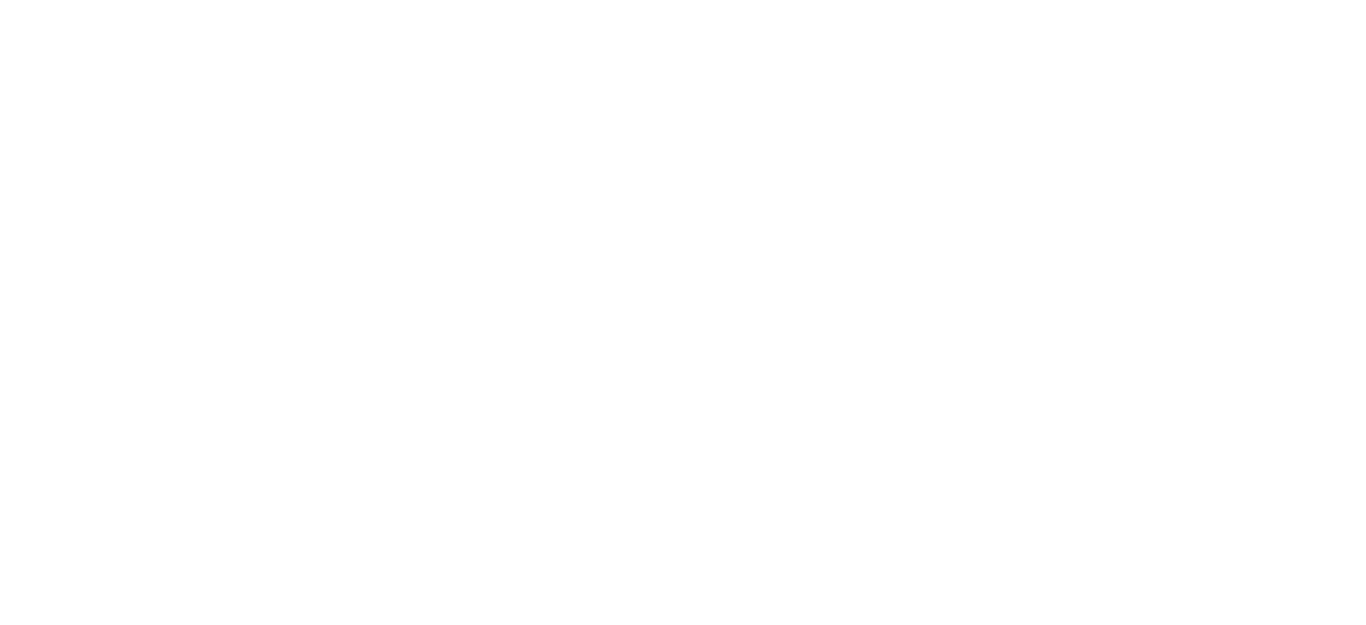 scroll, scrollTop: 0, scrollLeft: 0, axis: both 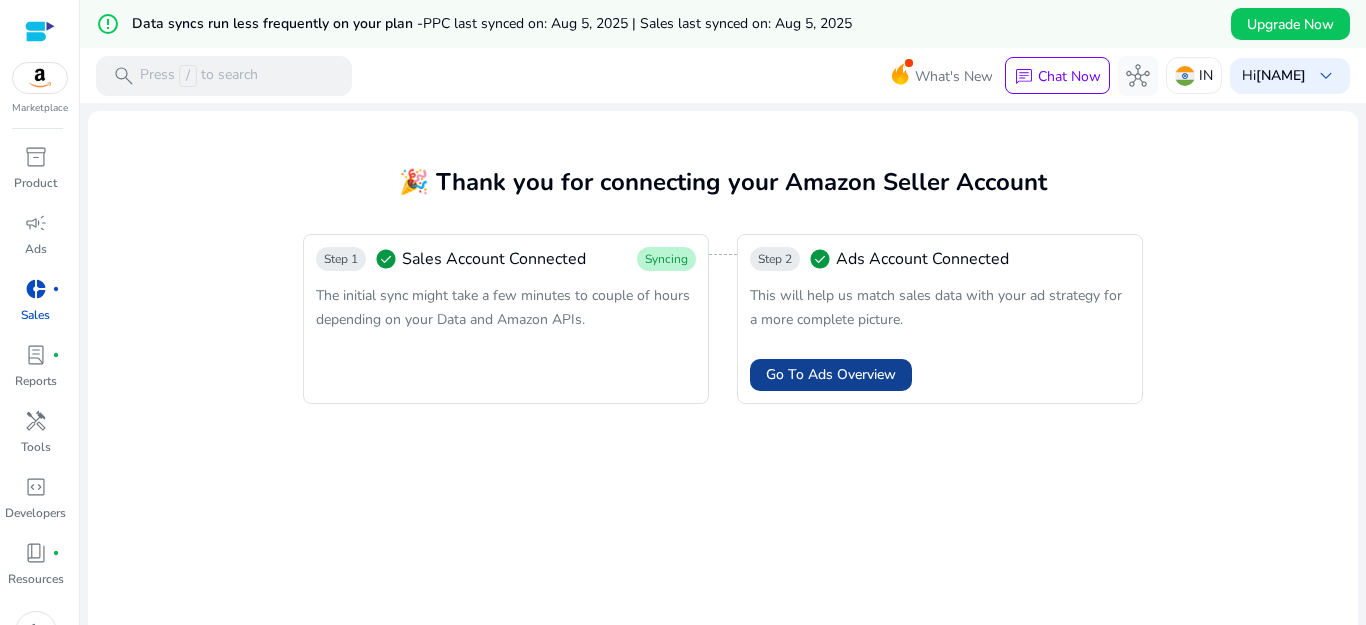 click on "Go To Ads Overview" 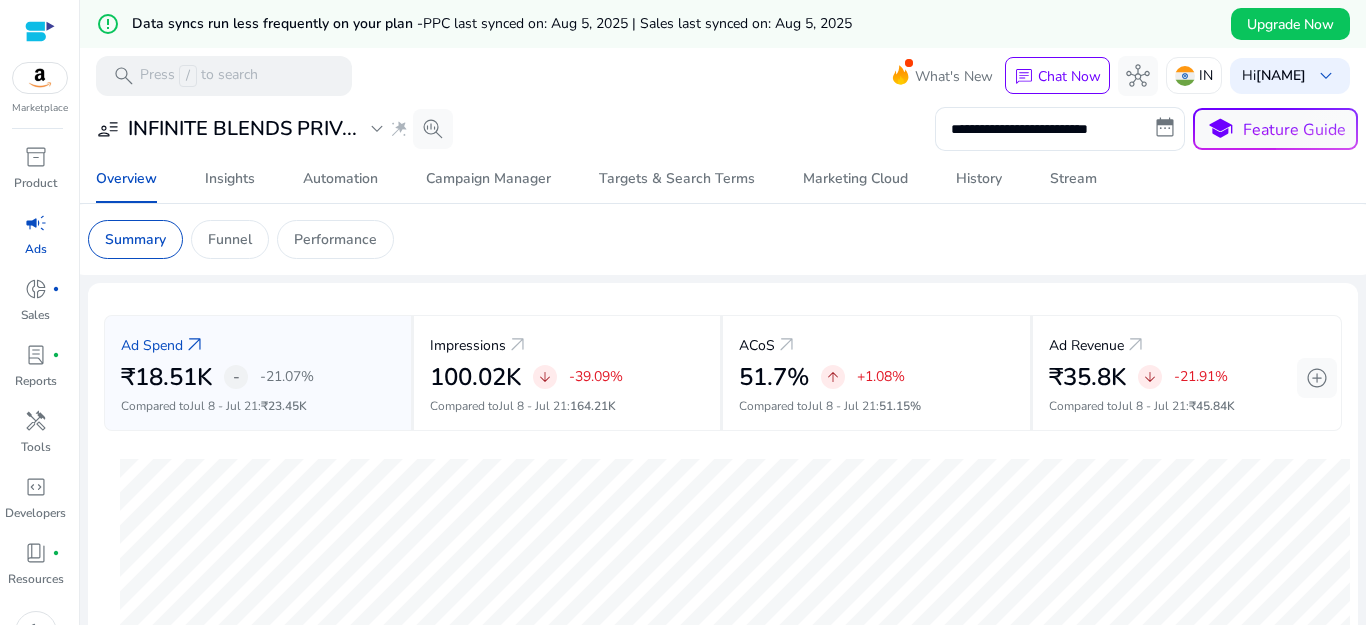scroll, scrollTop: 0, scrollLeft: 0, axis: both 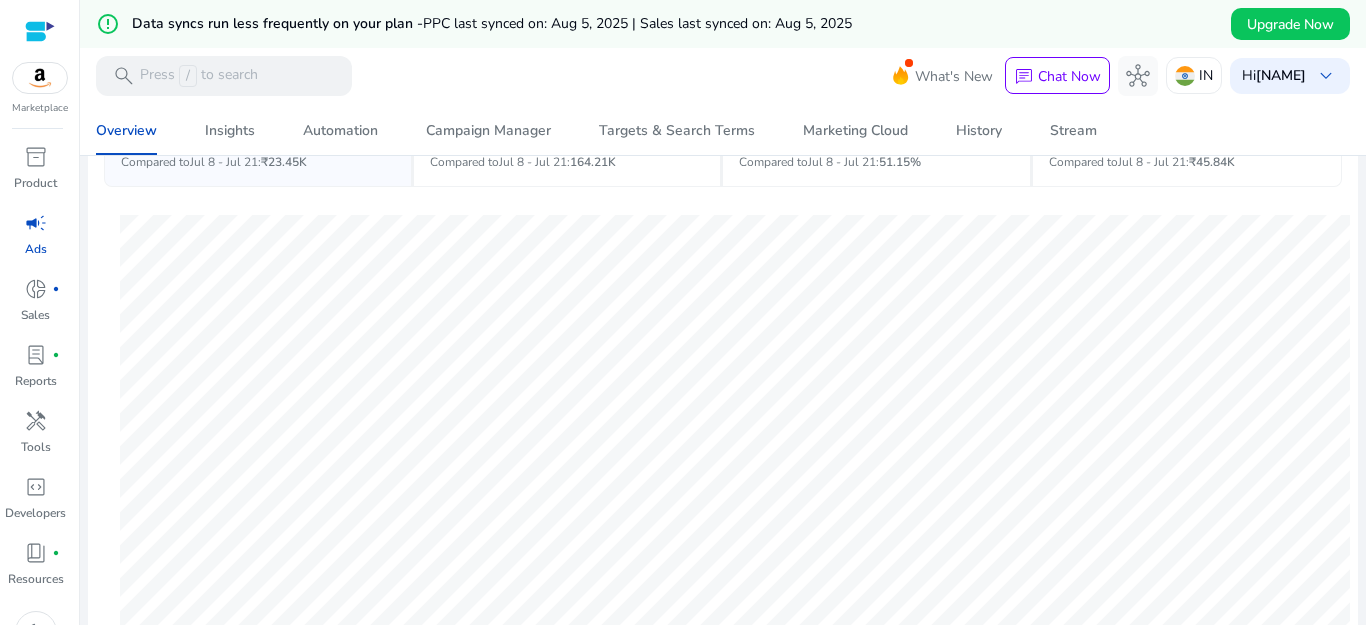 drag, startPoint x: 1357, startPoint y: 216, endPoint x: 1352, endPoint y: 273, distance: 57.21888 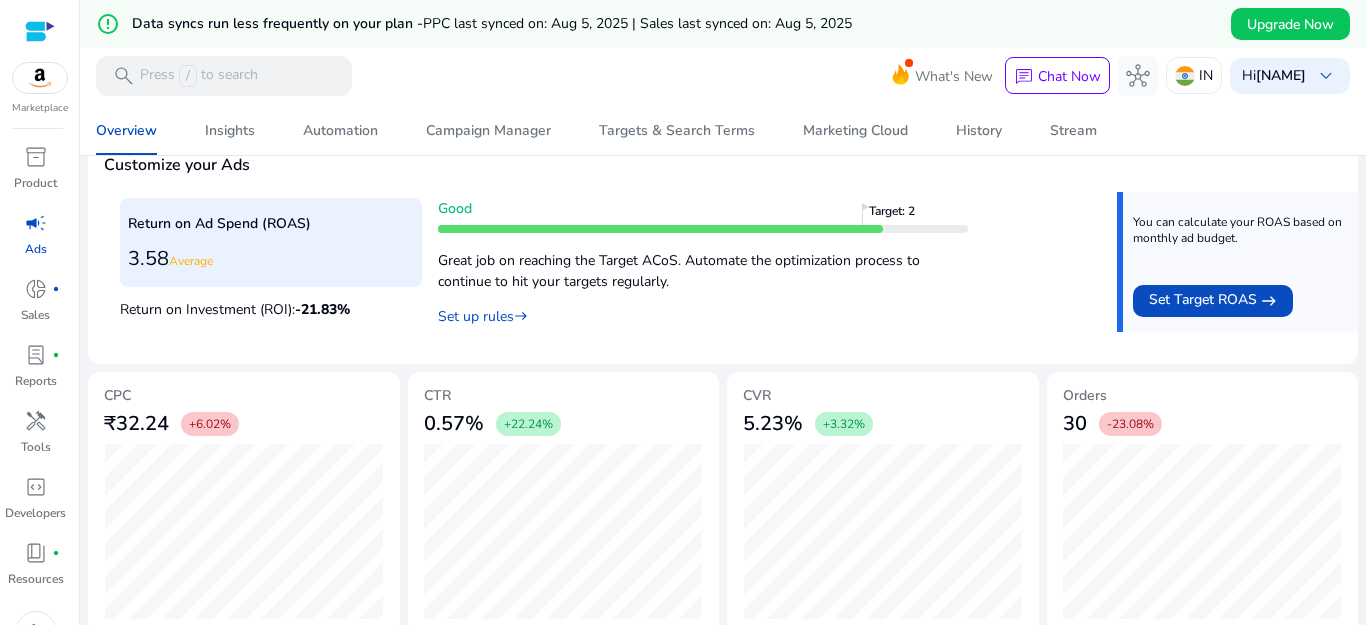 scroll, scrollTop: 823, scrollLeft: 0, axis: vertical 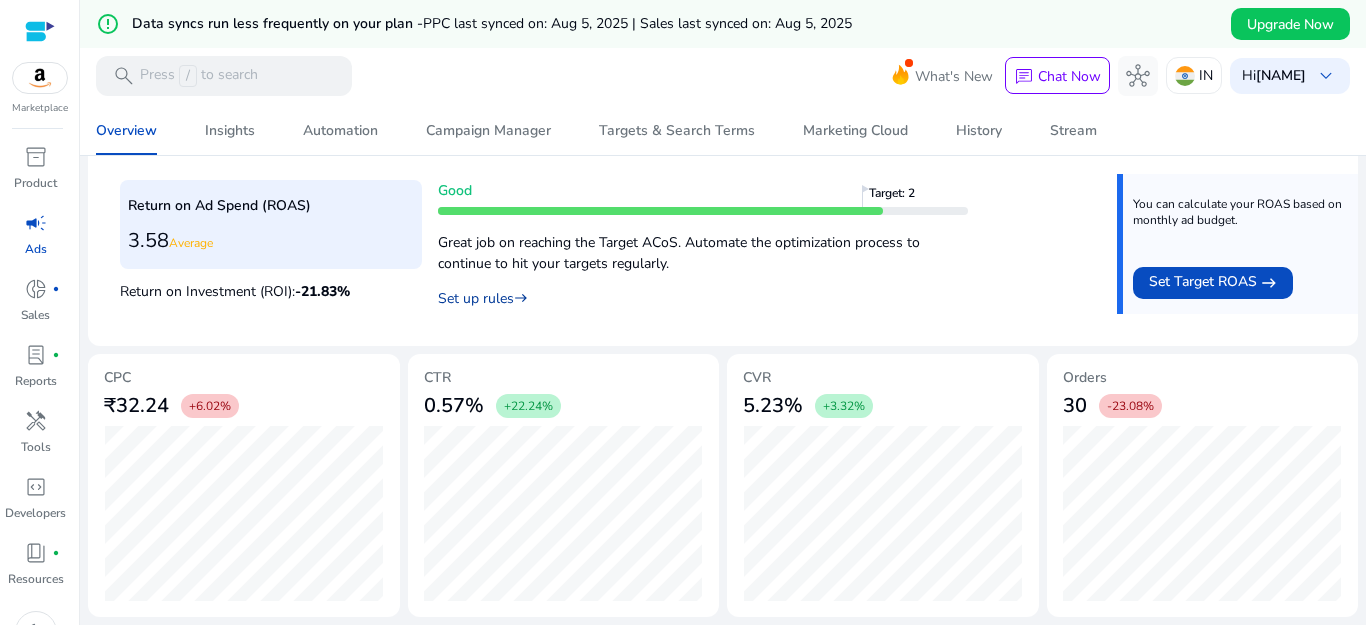 click on "Set up rules  east" at bounding box center (483, 298) 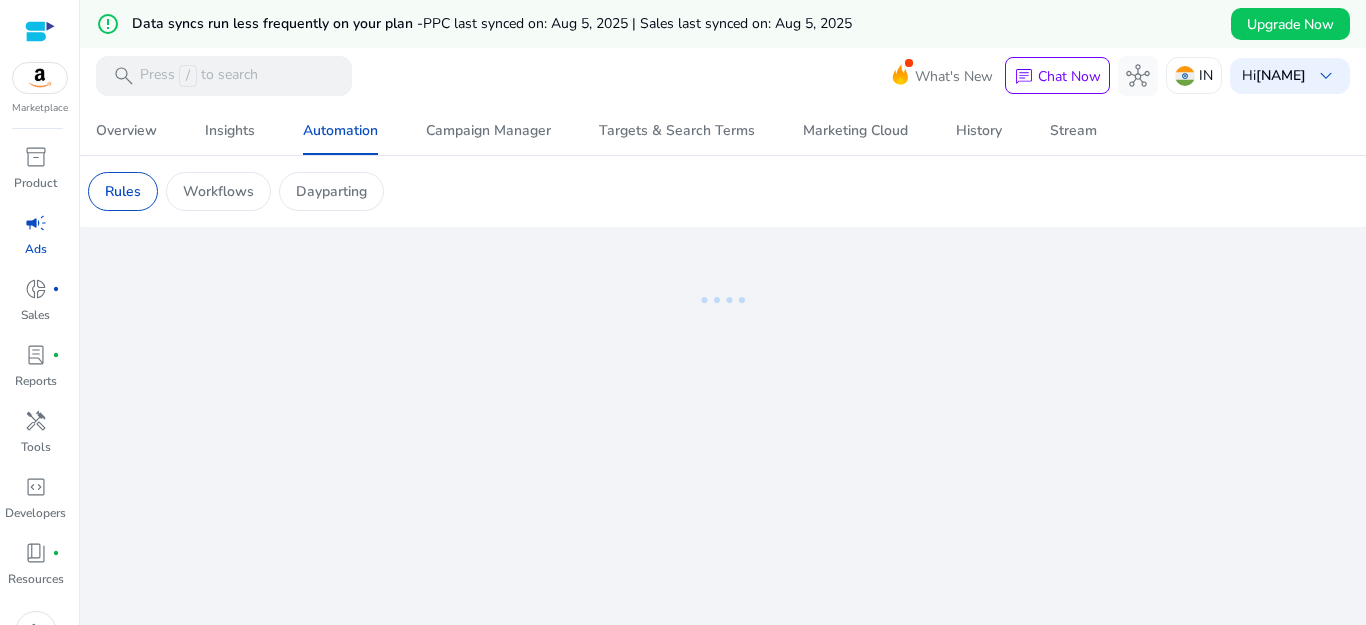 scroll, scrollTop: 0, scrollLeft: 0, axis: both 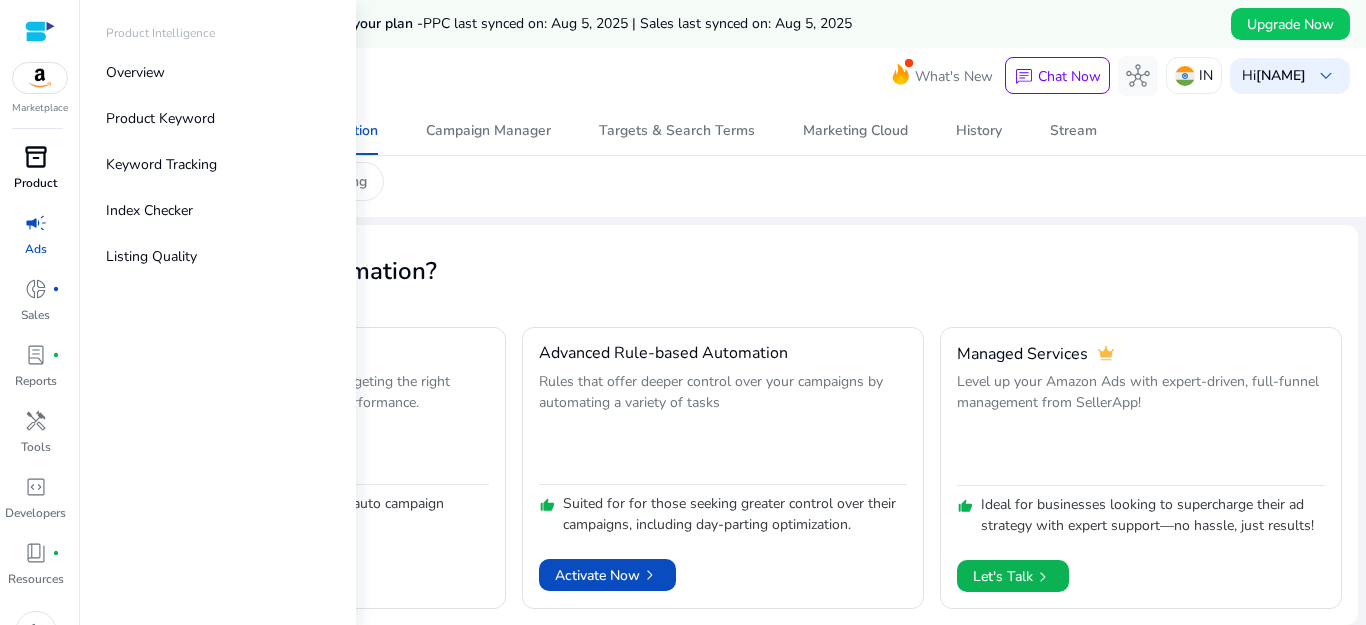 click on "inventory_2" at bounding box center (36, 157) 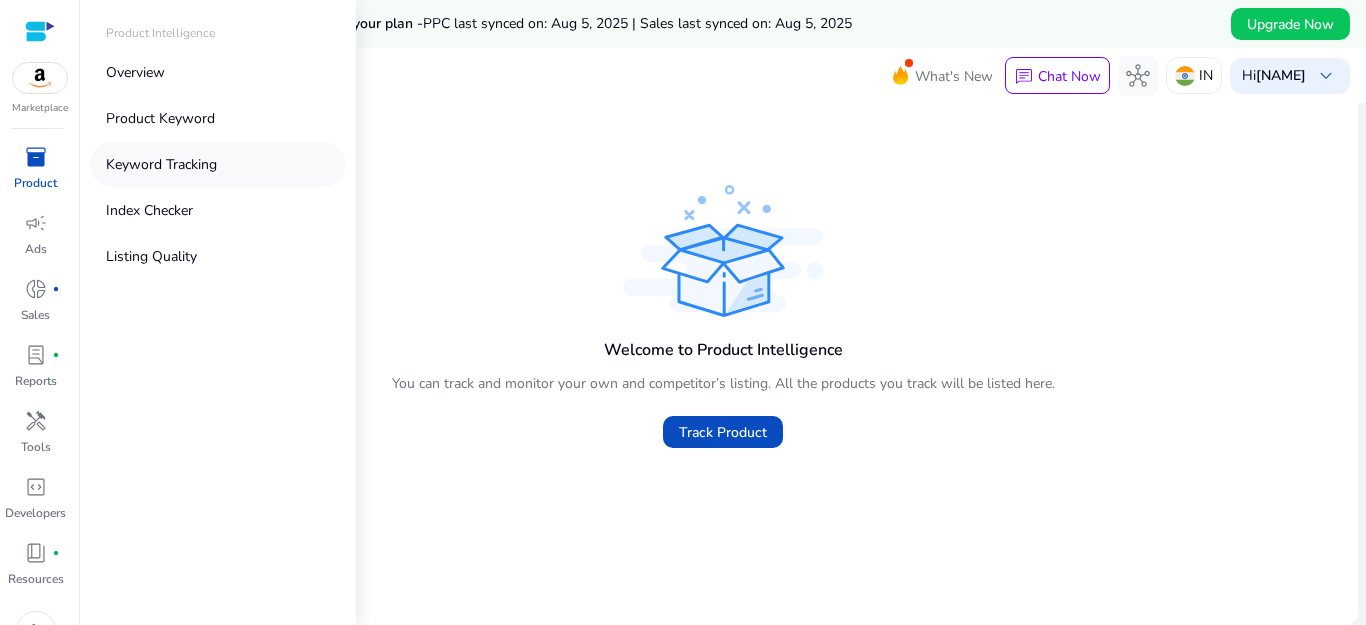 scroll, scrollTop: 0, scrollLeft: 0, axis: both 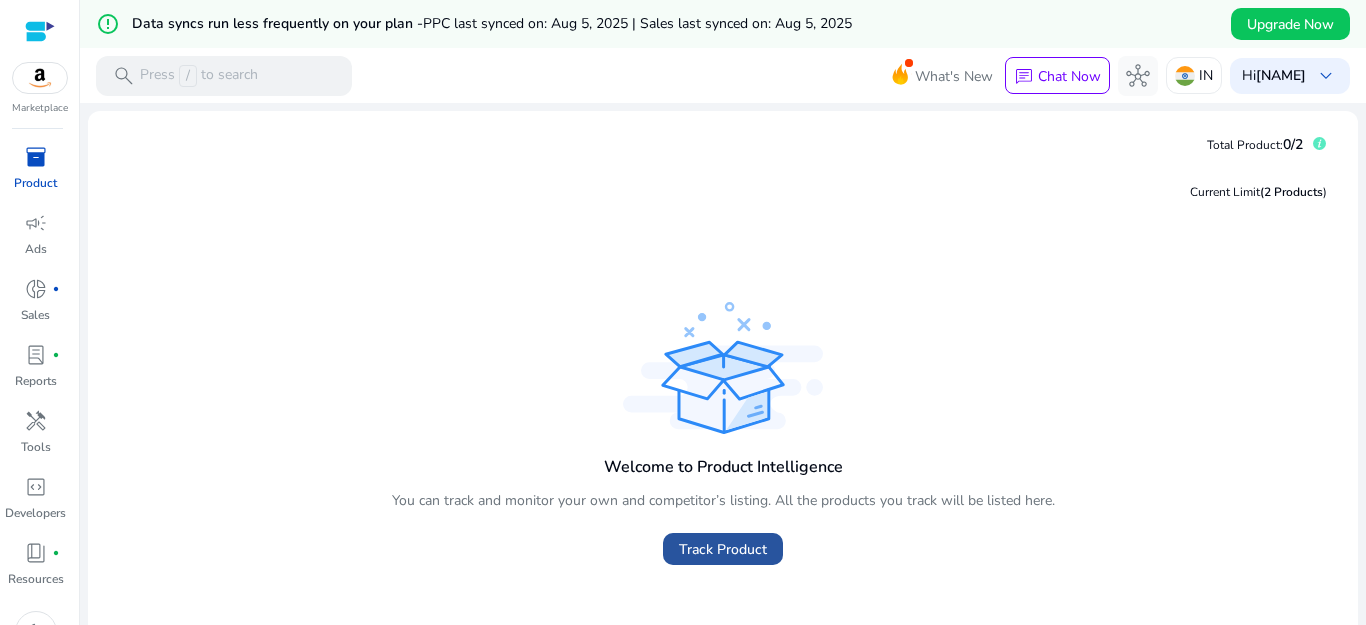 click on "Track Product" 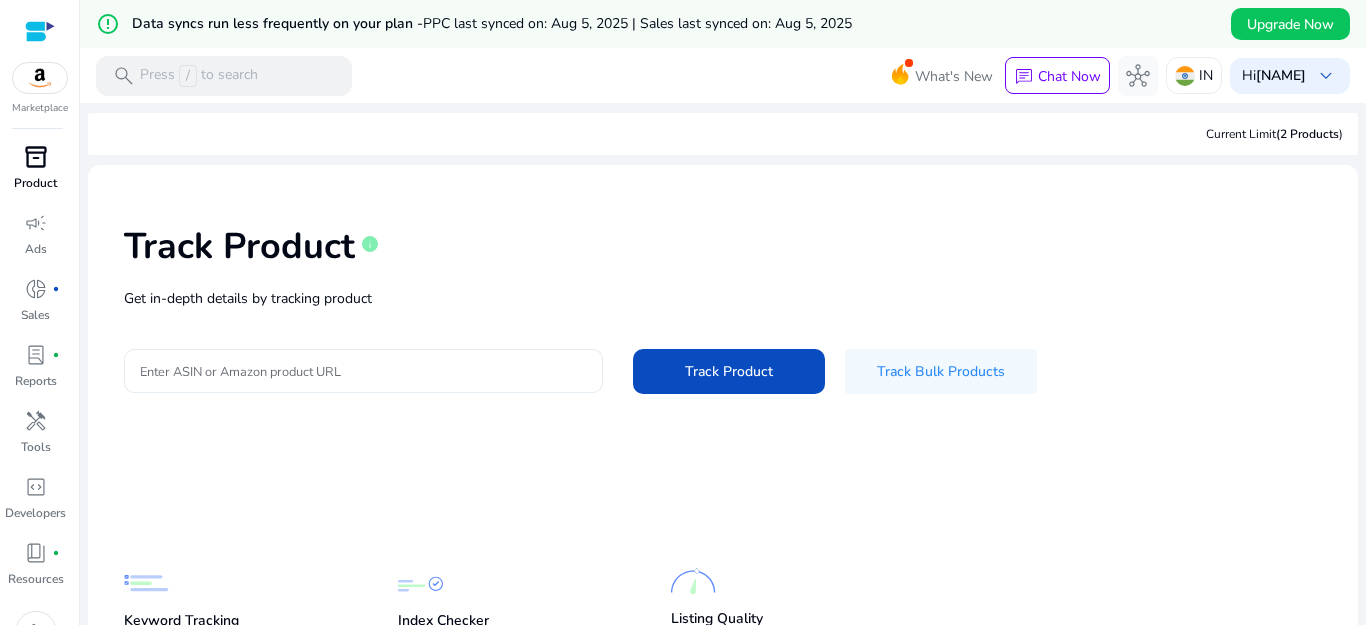 click on "Enter ASIN or Amazon product URL" at bounding box center [363, 371] 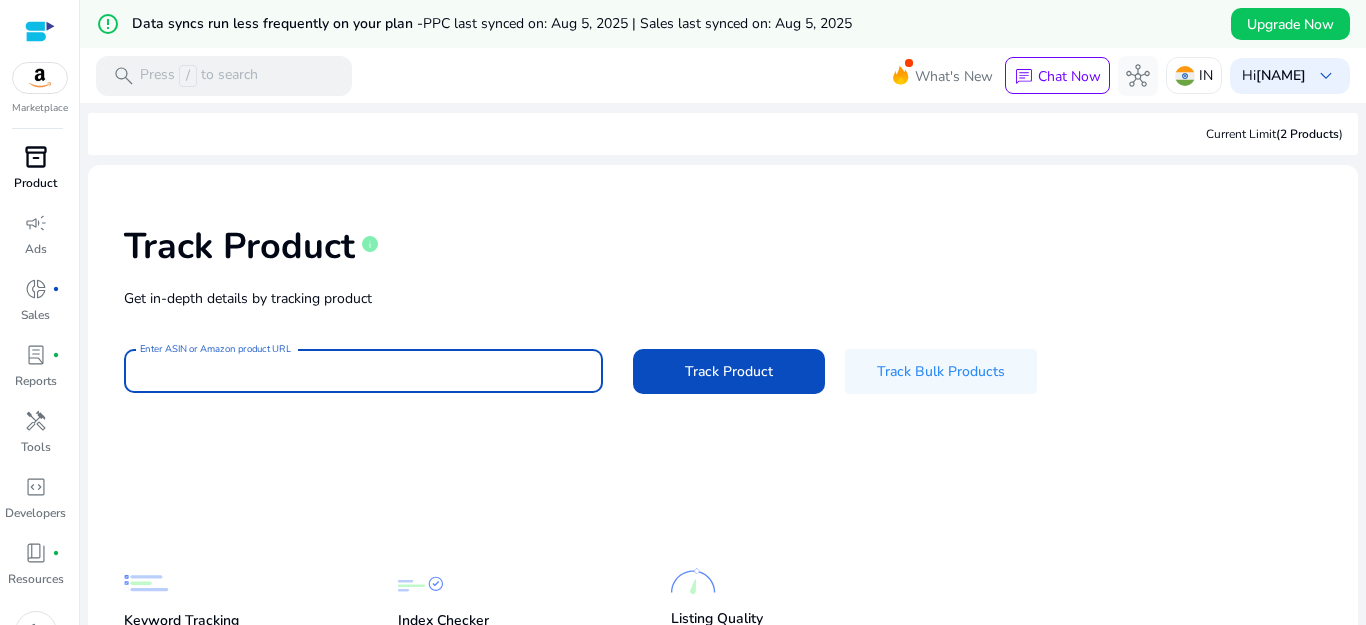 paste on "**********" 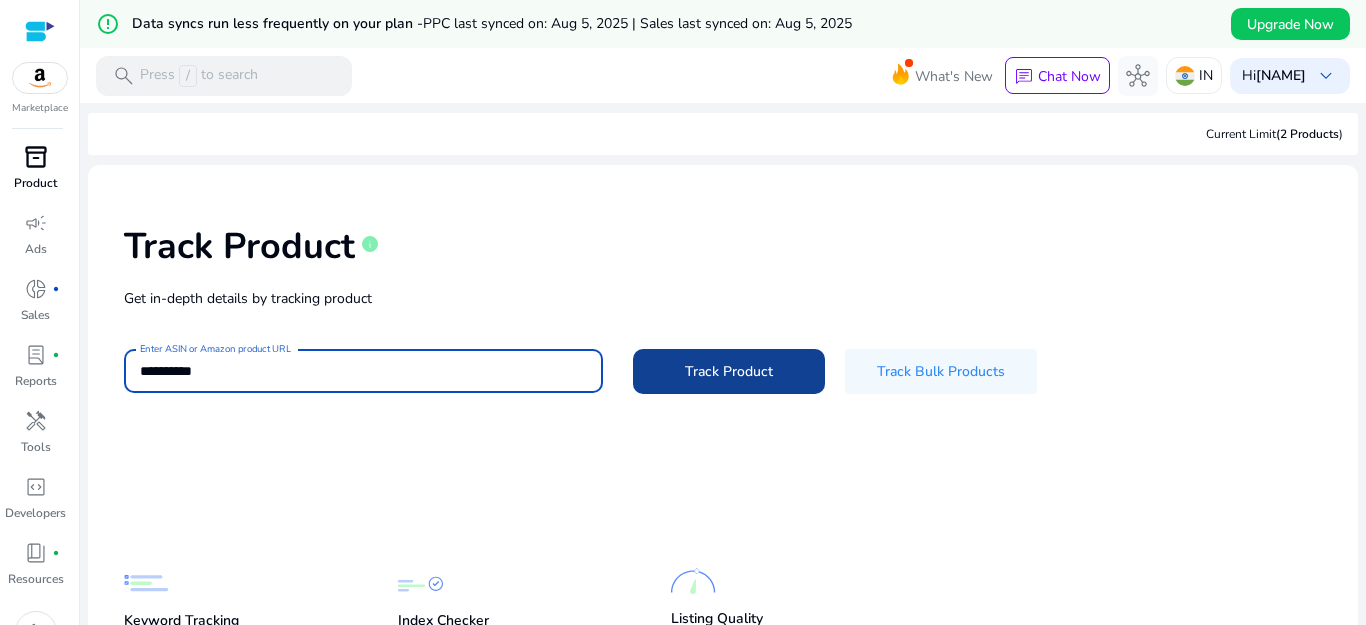 type on "**********" 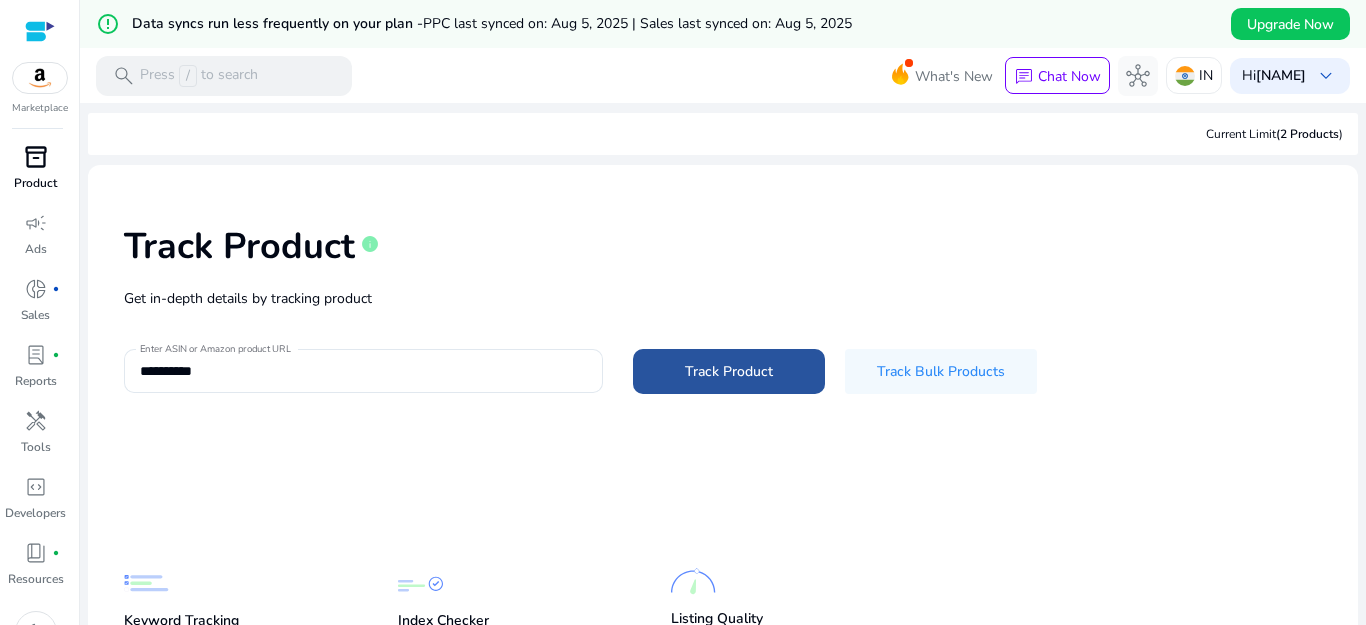 click 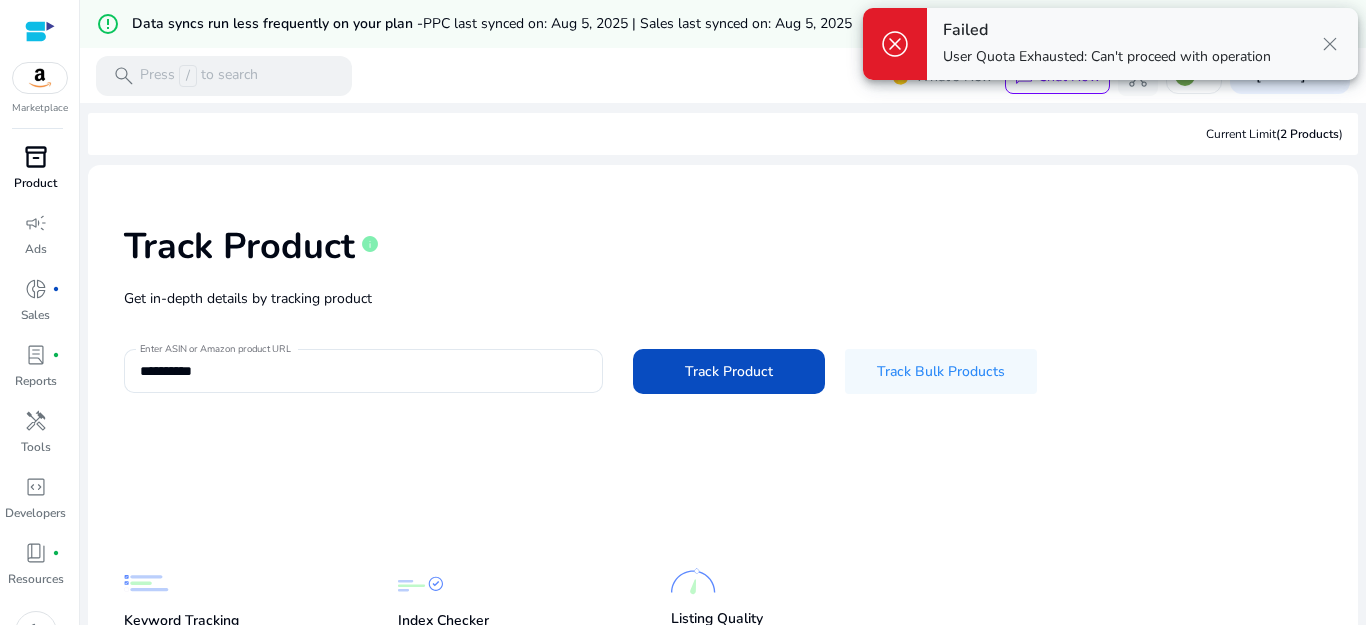 click on "close" at bounding box center (1330, 44) 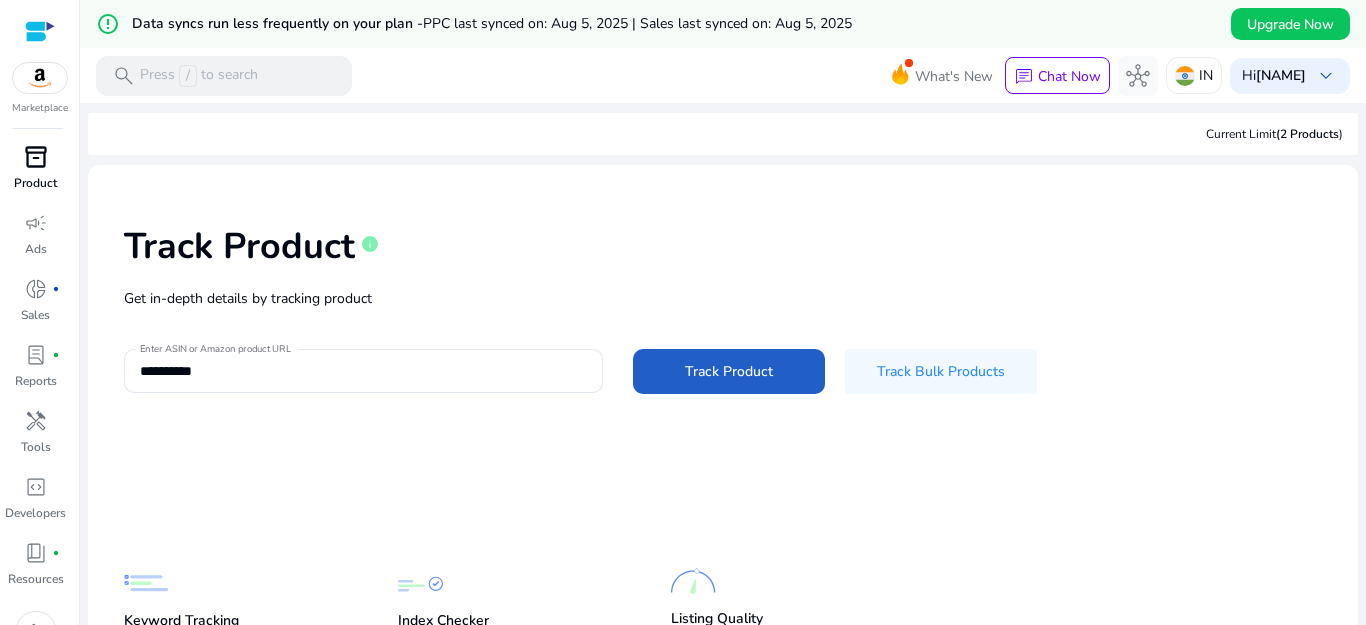 click on "Track Product" 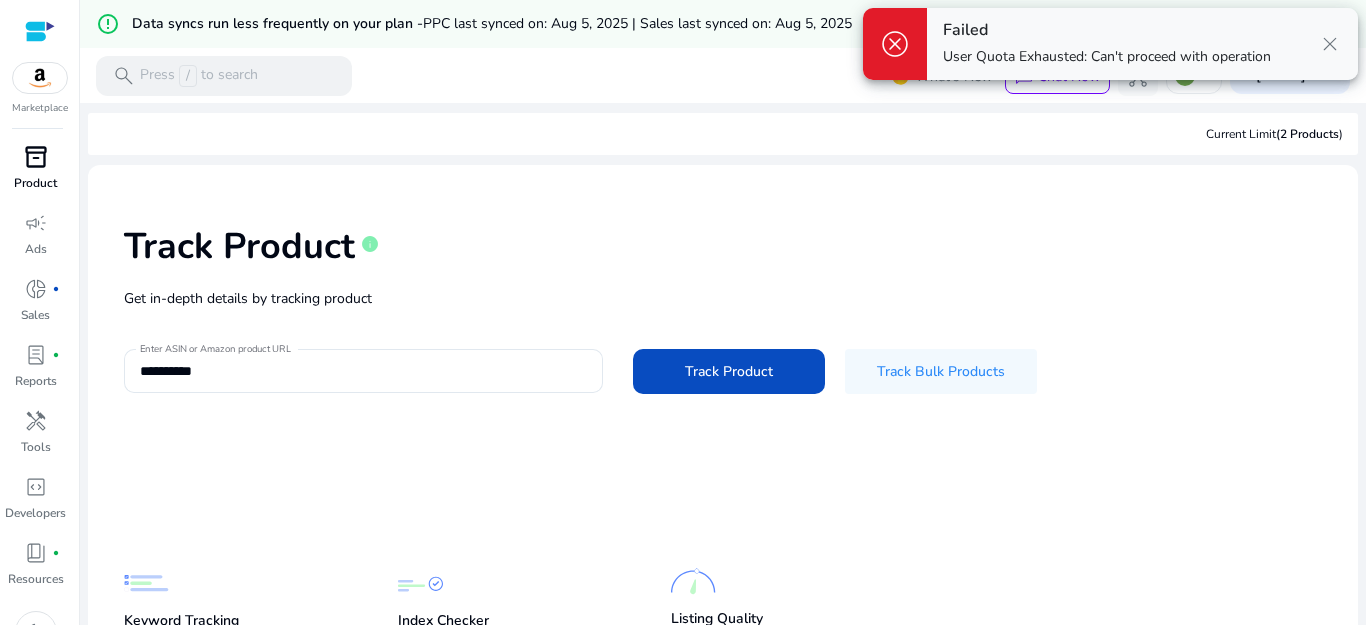 click on "close" at bounding box center [1330, 44] 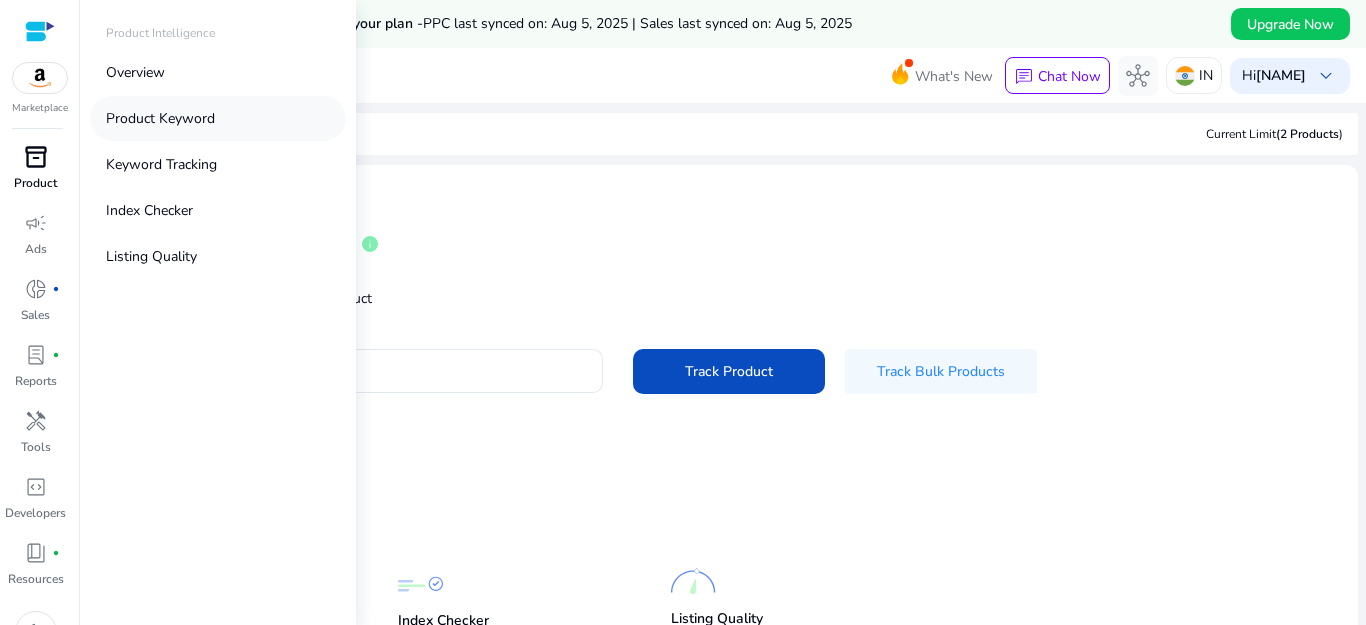 click on "Product Keyword" at bounding box center [160, 118] 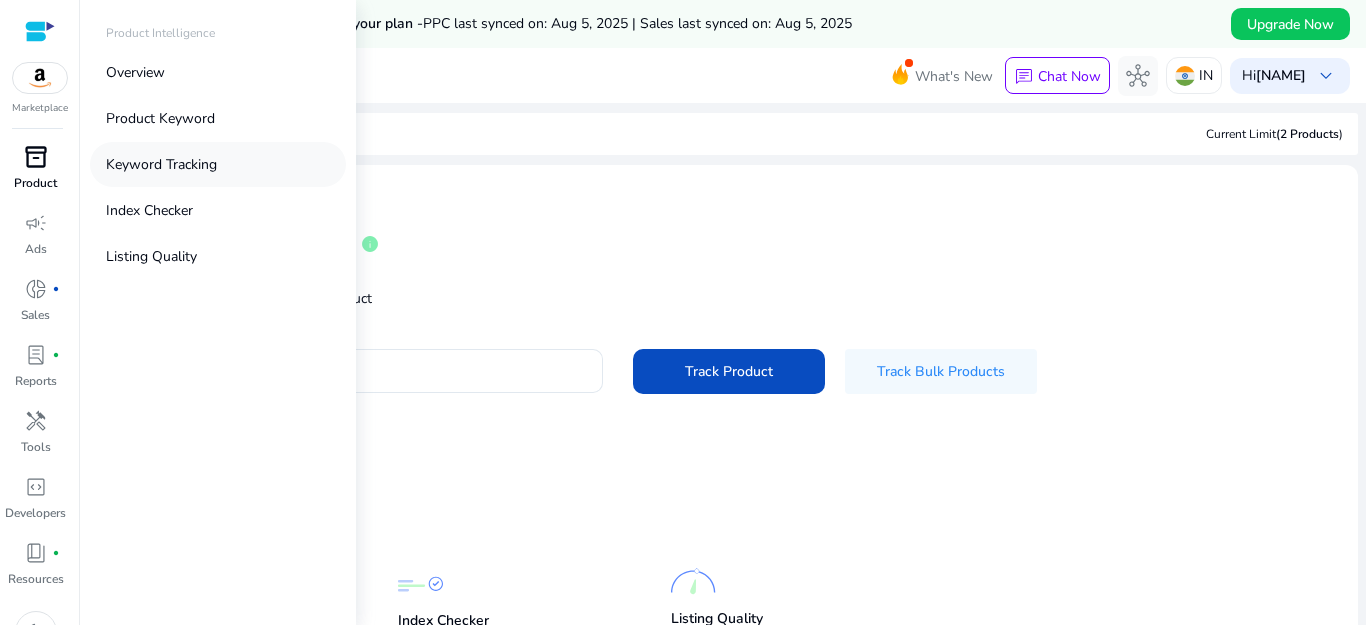 click on "Keyword Tracking" at bounding box center (161, 164) 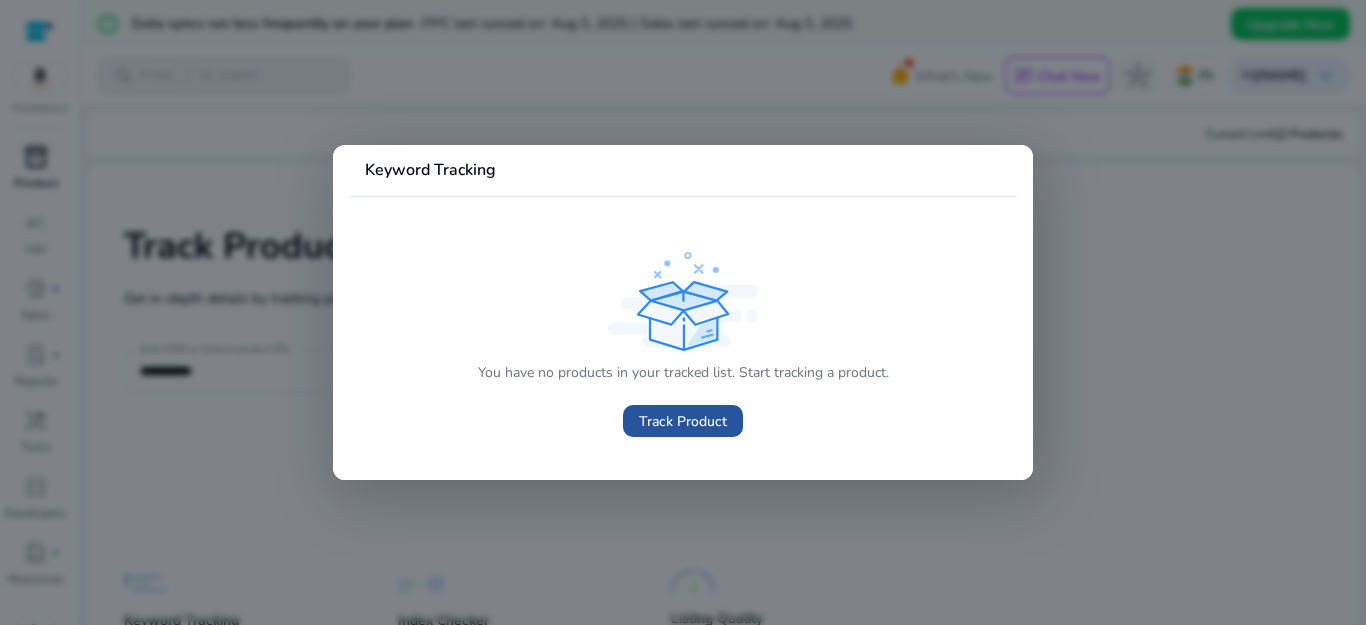 click on "Track Product" 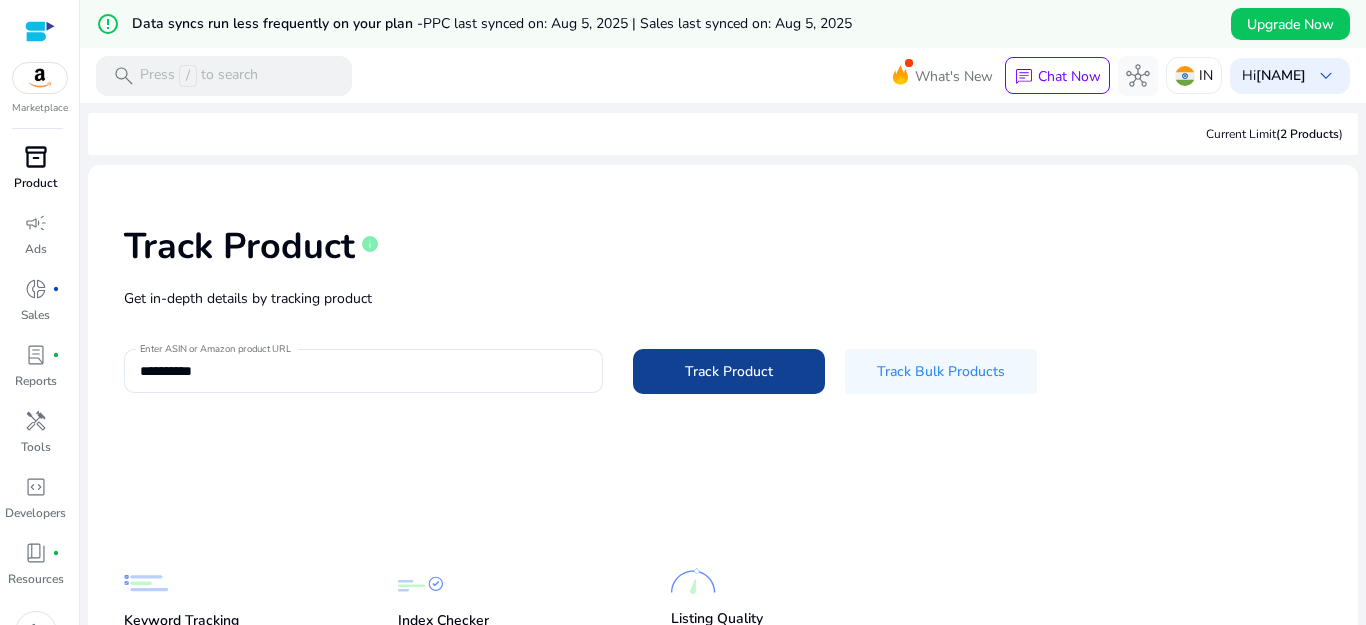click on "Track Product" 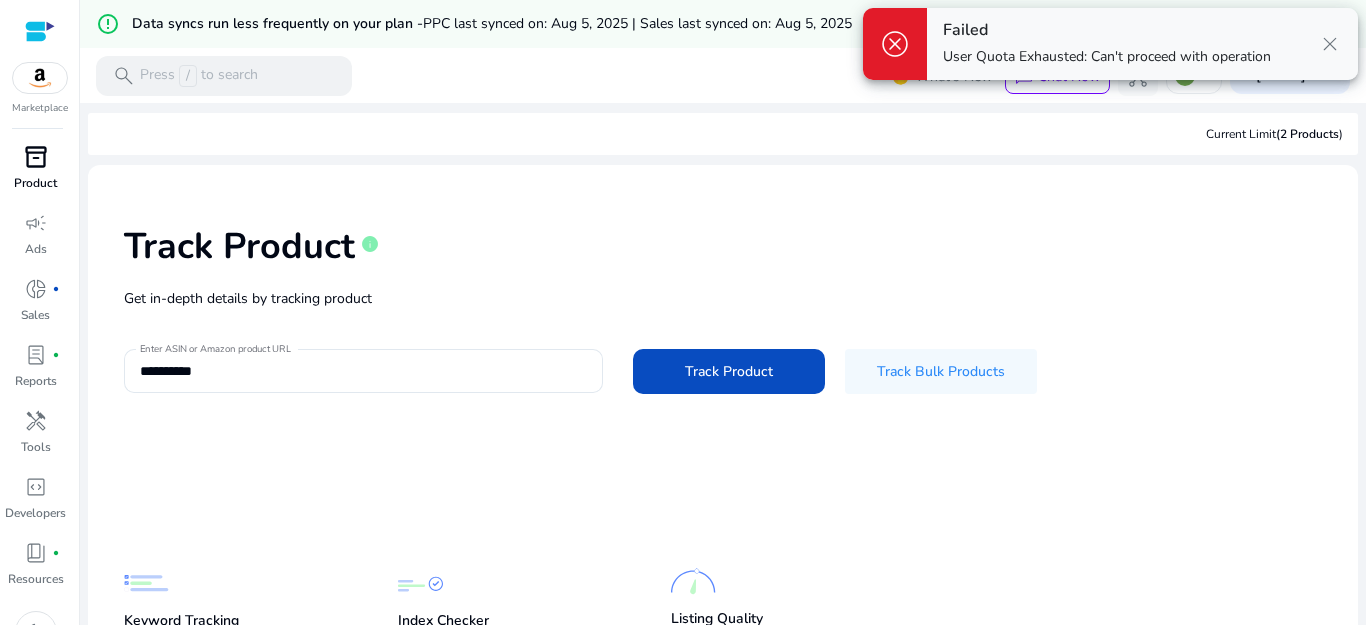 click on "close" at bounding box center [1330, 44] 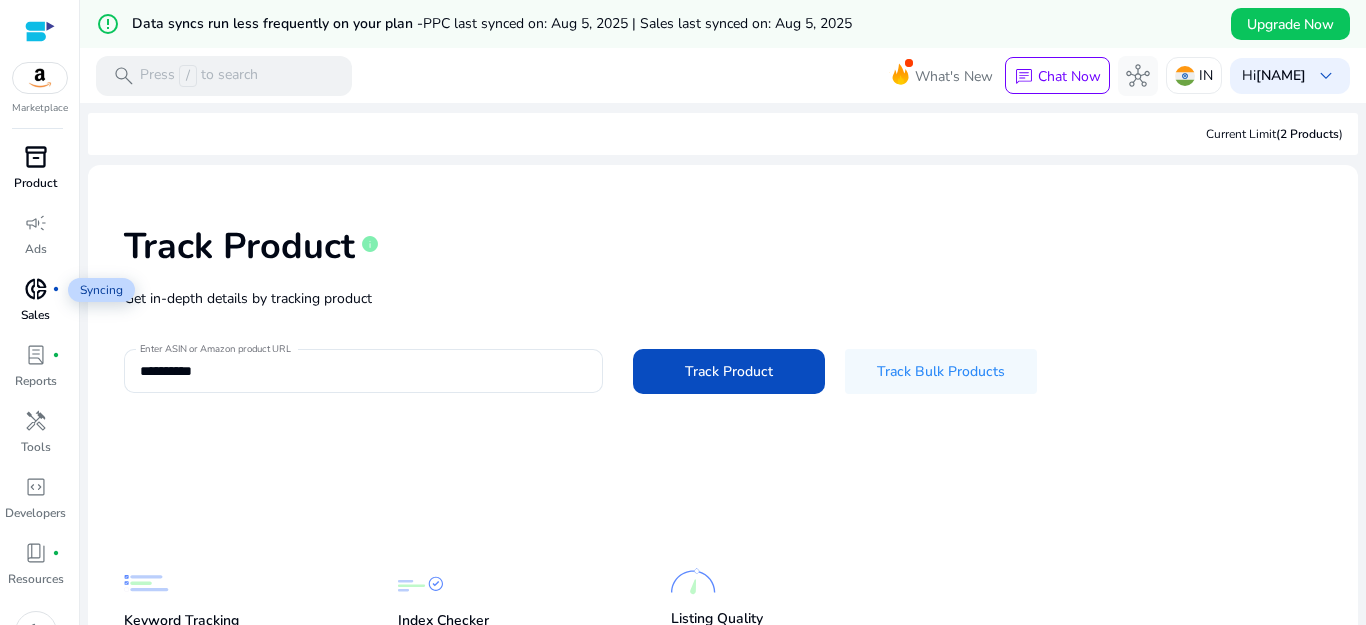 click on "donut_small" at bounding box center (36, 289) 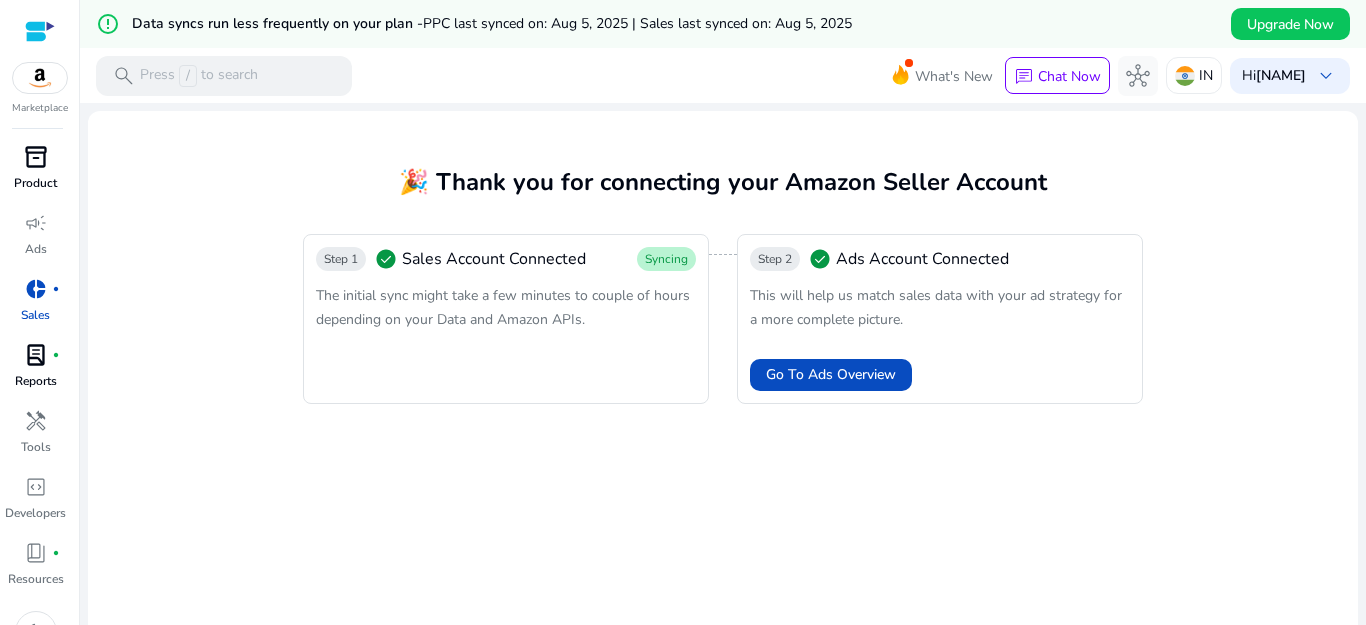 click on "Reports" at bounding box center (36, 381) 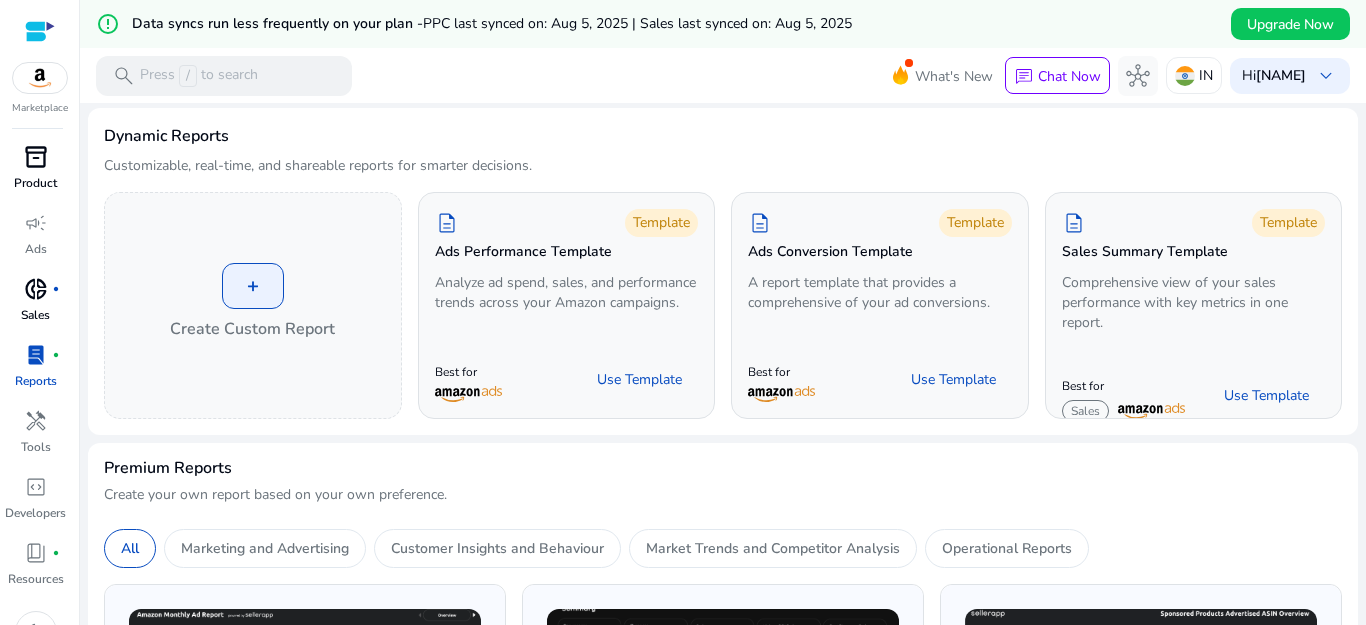 scroll, scrollTop: 37, scrollLeft: 0, axis: vertical 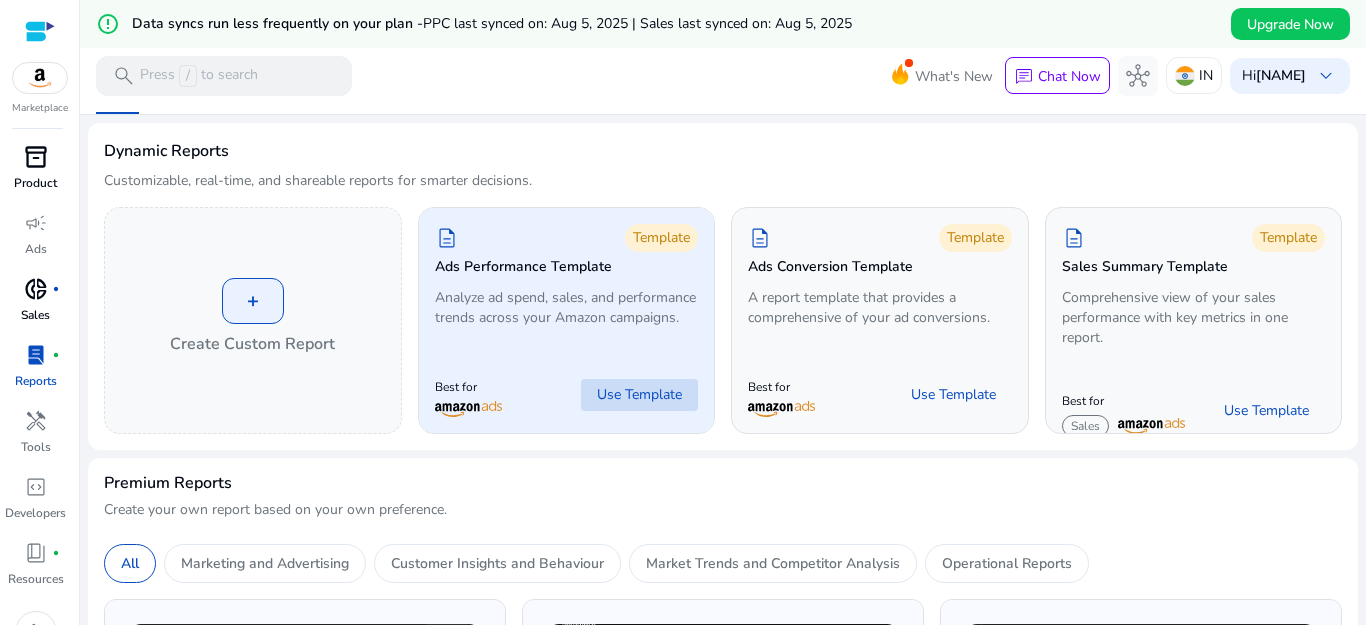 click on "Use Template" 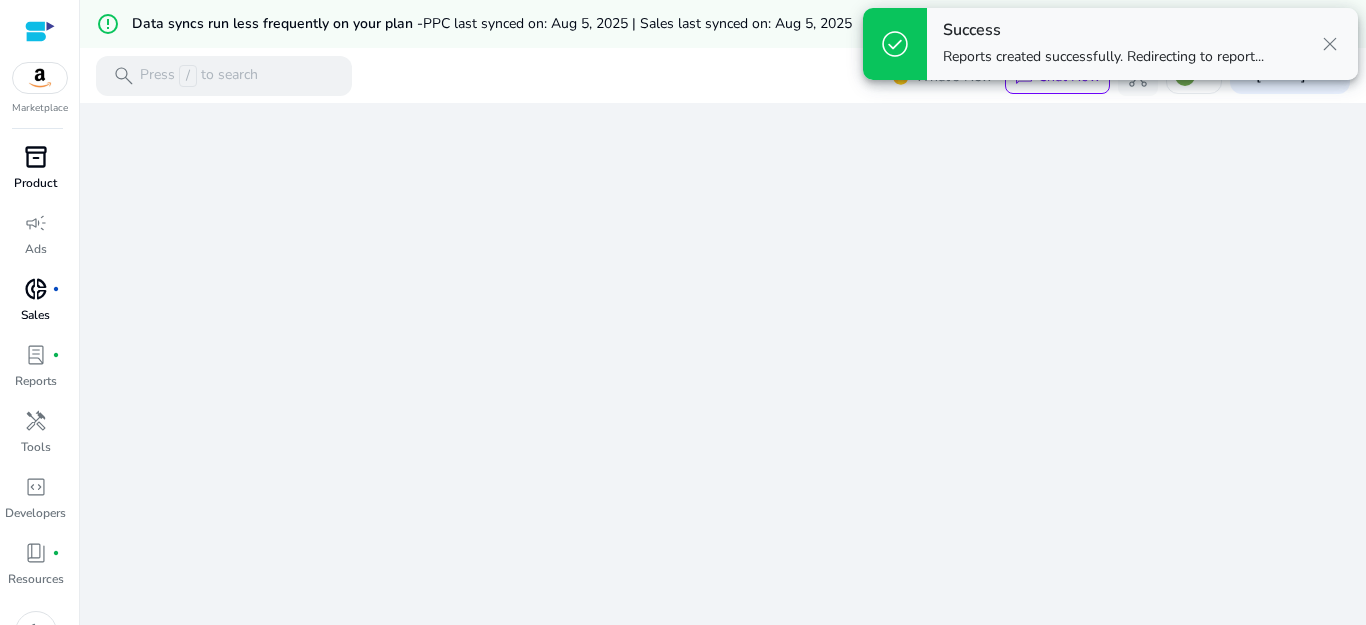 scroll, scrollTop: 0, scrollLeft: 0, axis: both 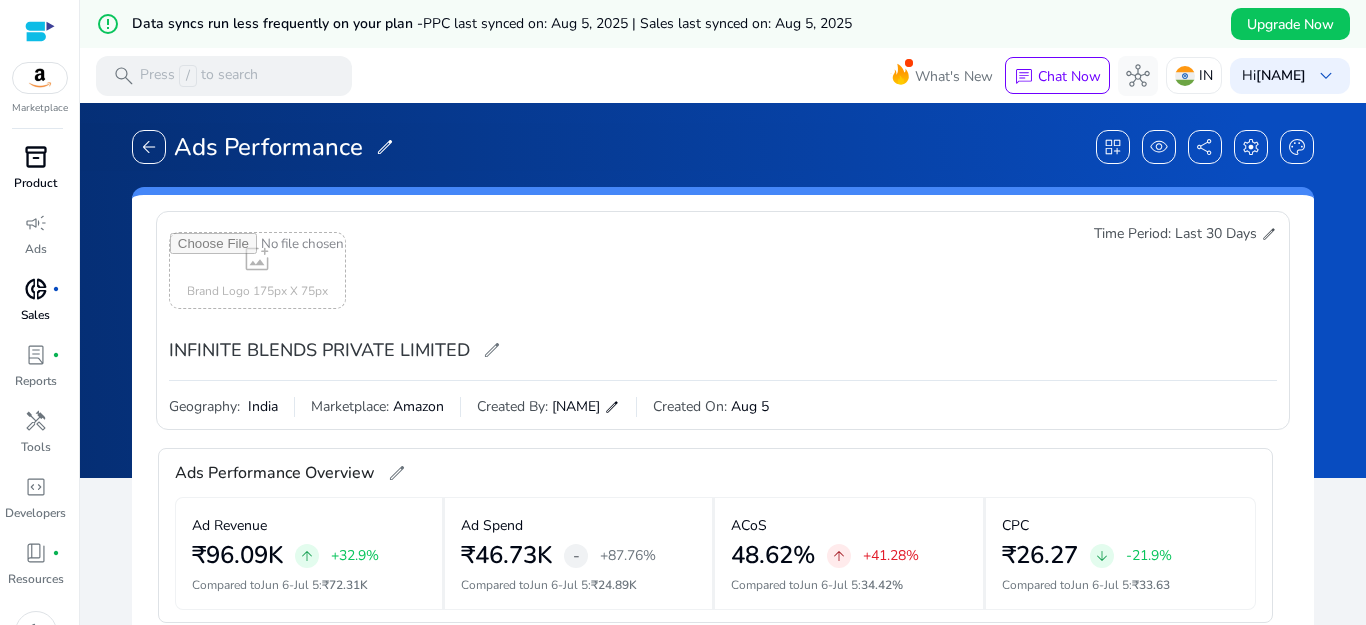 drag, startPoint x: 1357, startPoint y: 233, endPoint x: 1365, endPoint y: 383, distance: 150.21318 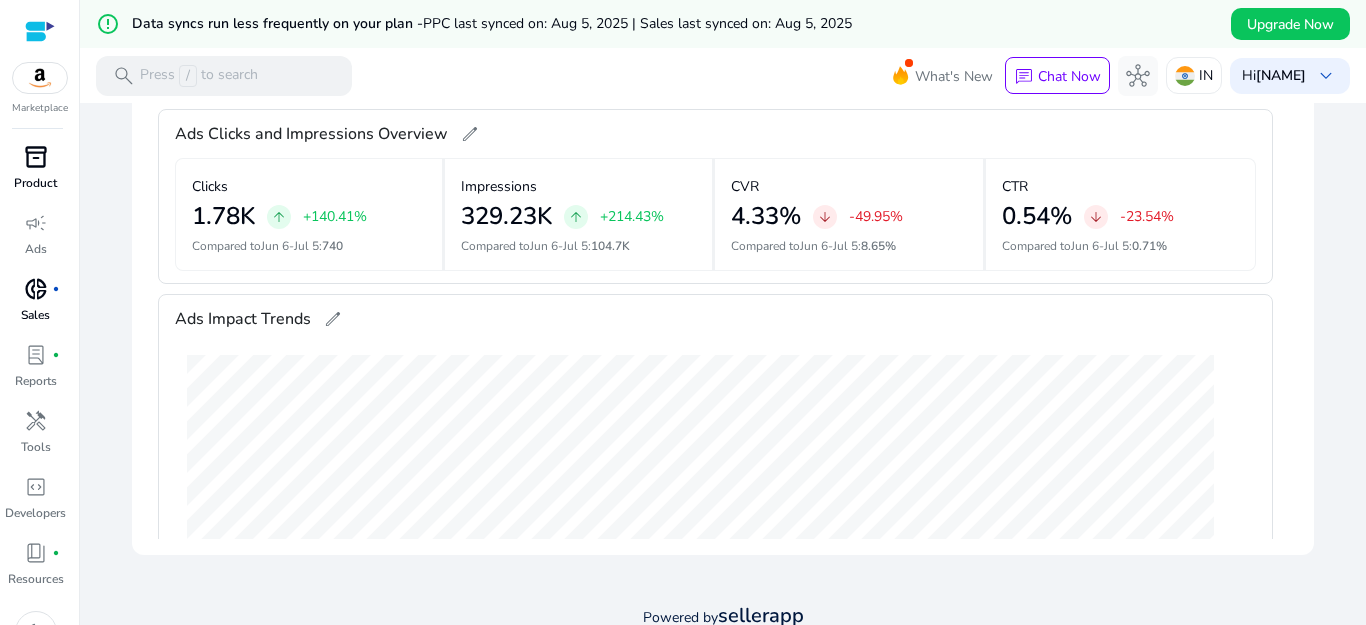 scroll, scrollTop: 558, scrollLeft: 0, axis: vertical 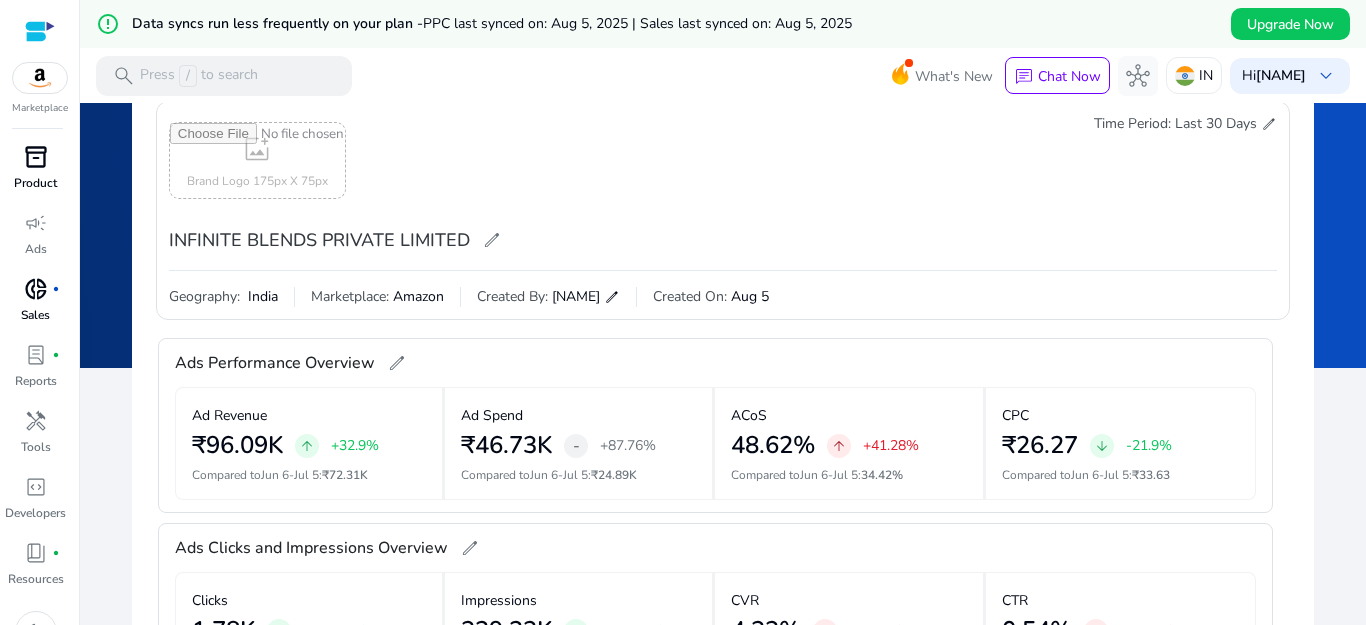 click on "add_photo_alternate  Brand Logo 175px X 75px INFINITE BLENDS PRIVATE LIMITED   edit   Time Period: Last 30 Days  edit" 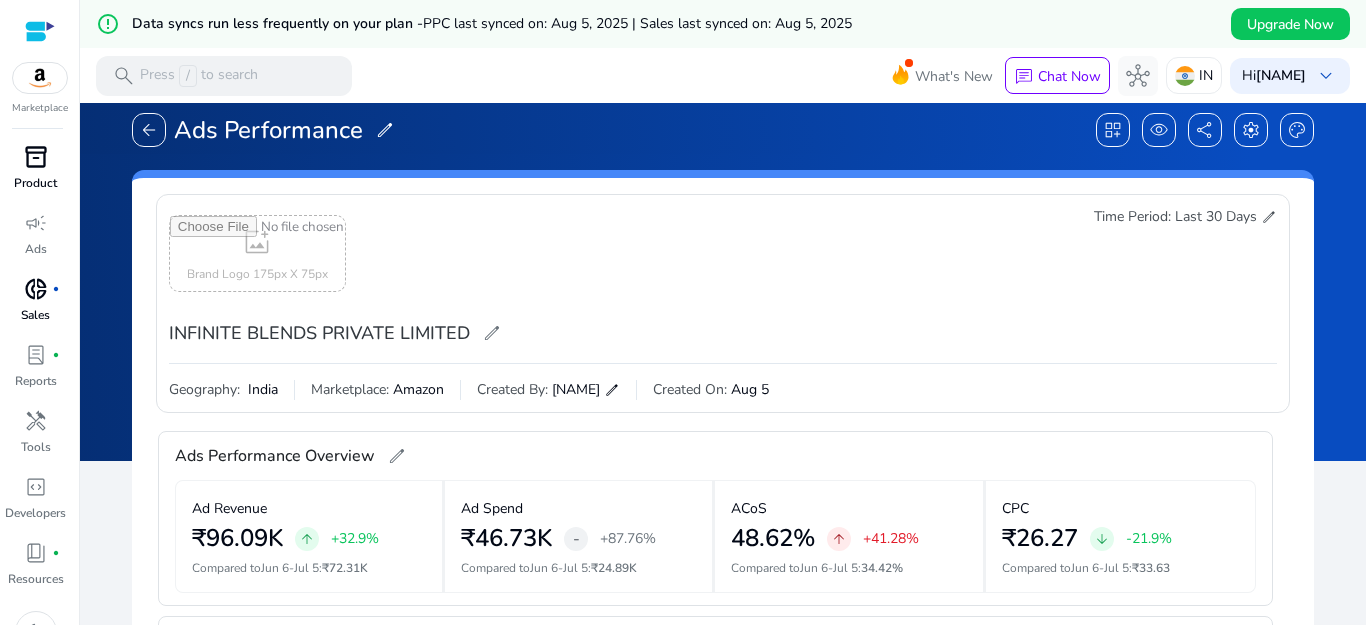 scroll, scrollTop: 0, scrollLeft: 0, axis: both 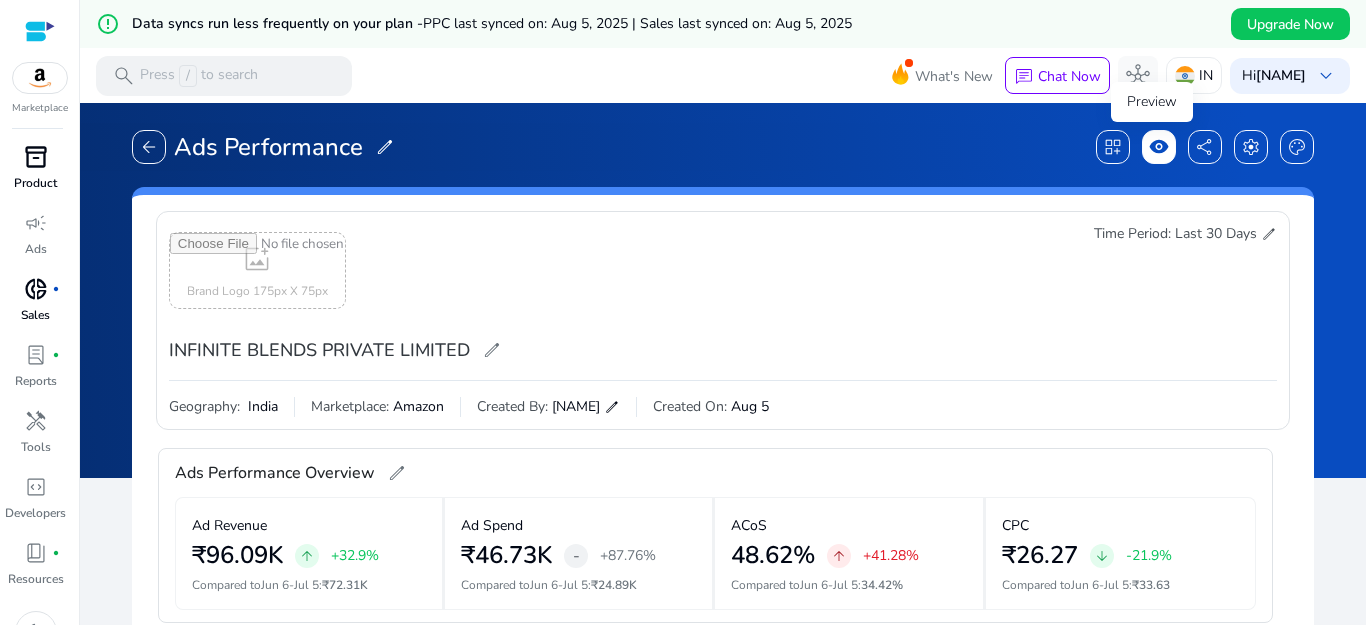 click on "visibility" 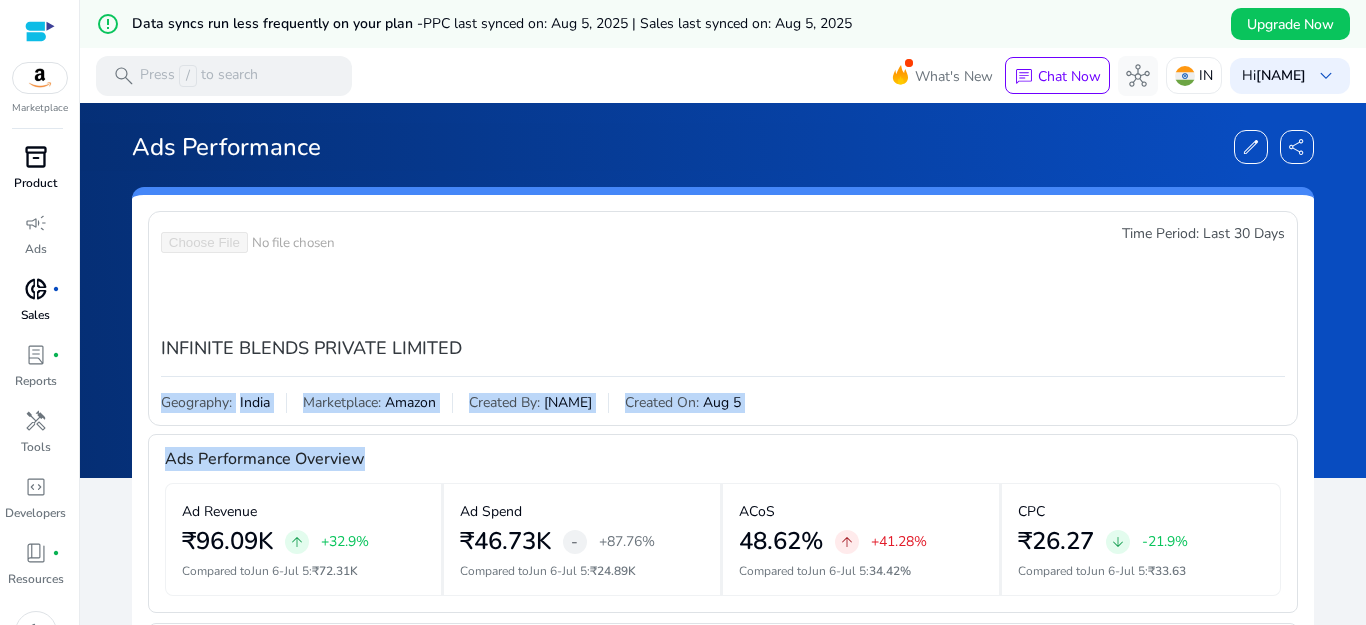 drag, startPoint x: 1357, startPoint y: 221, endPoint x: 1360, endPoint y: 429, distance: 208.02164 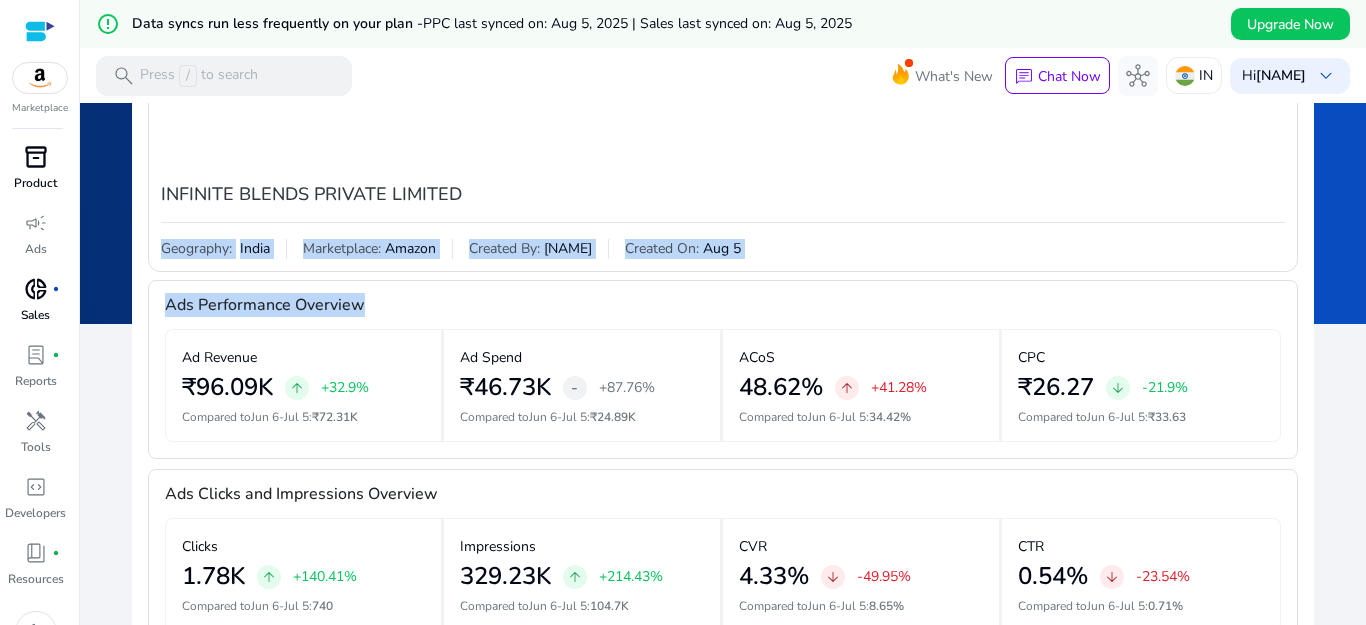 scroll, scrollTop: 0, scrollLeft: 0, axis: both 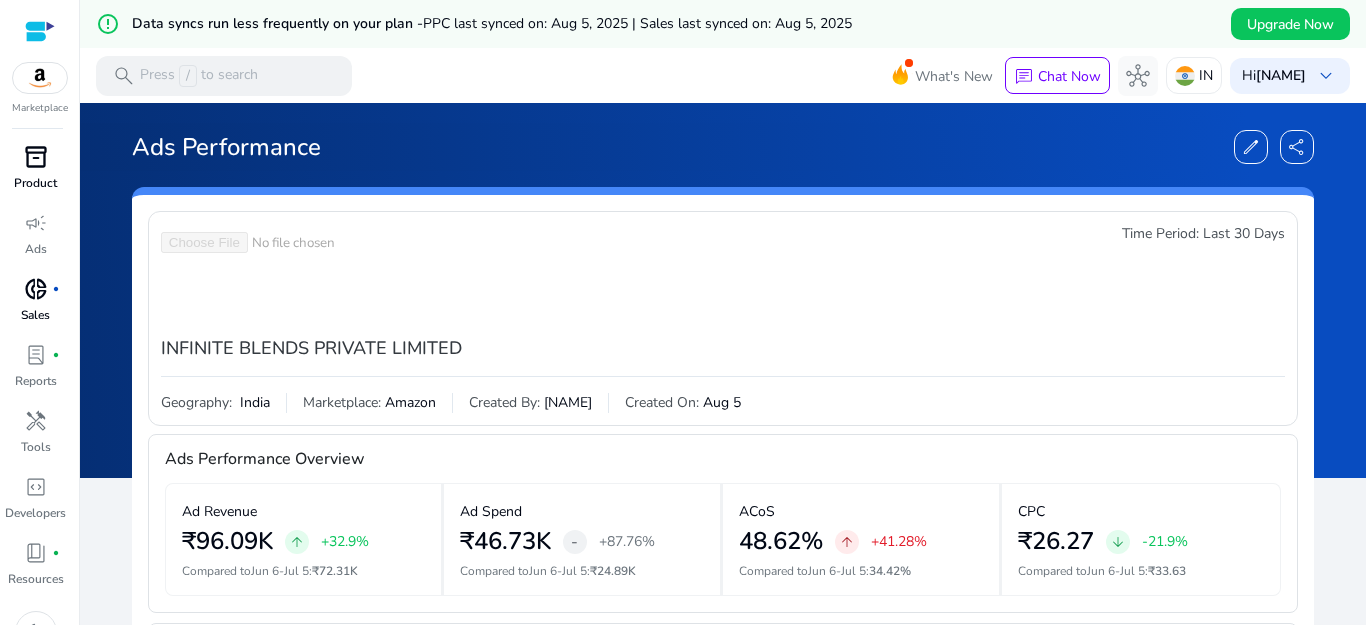 click on "INFINITE BLENDS PRIVATE LIMITED   Time Period: Last 30 Days" 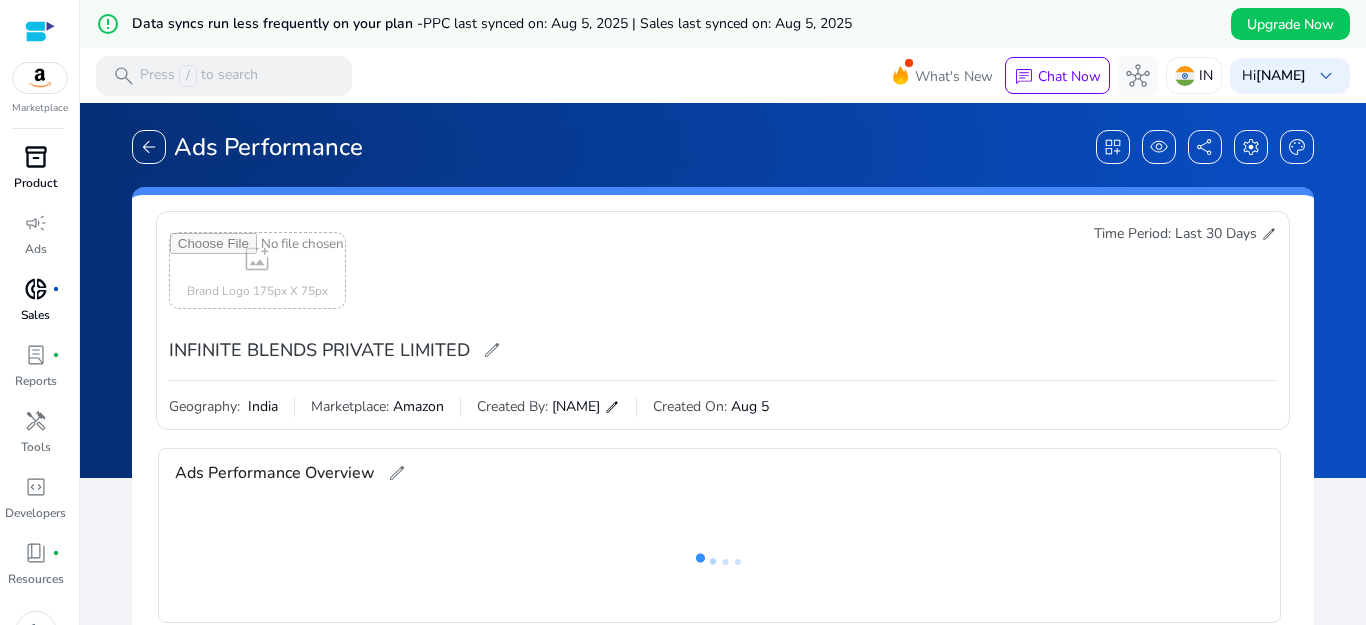 scroll, scrollTop: 0, scrollLeft: 0, axis: both 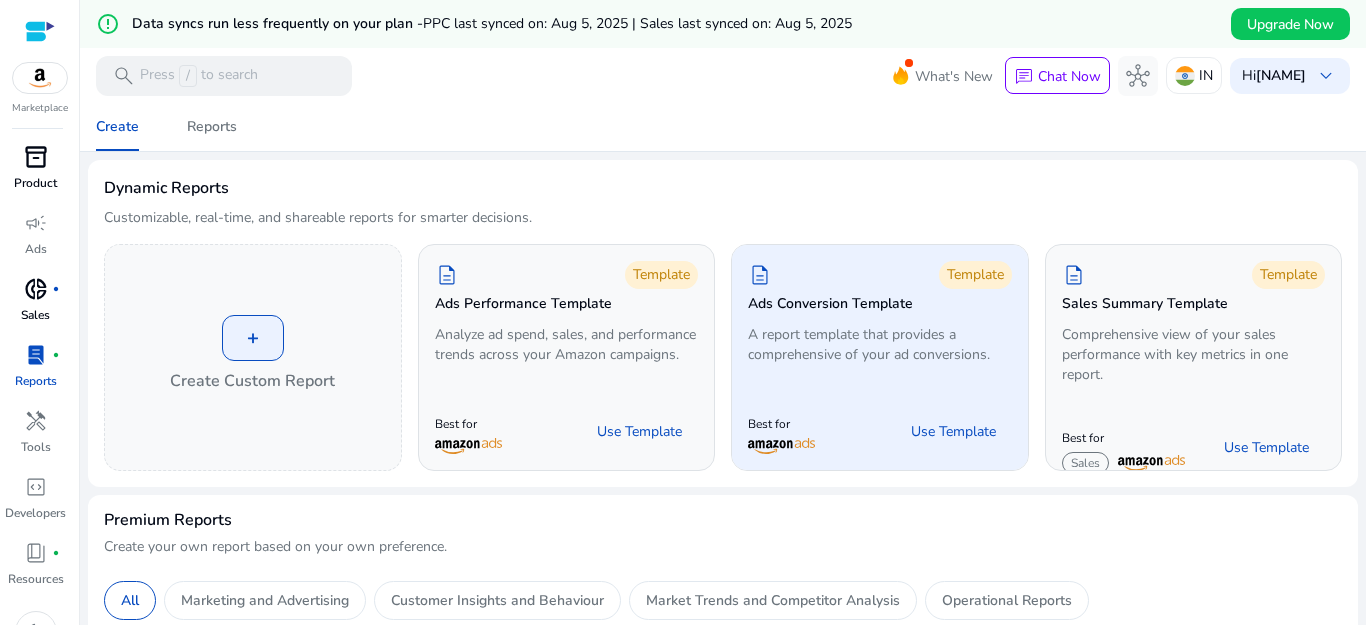 click on "Ads Conversion Template" 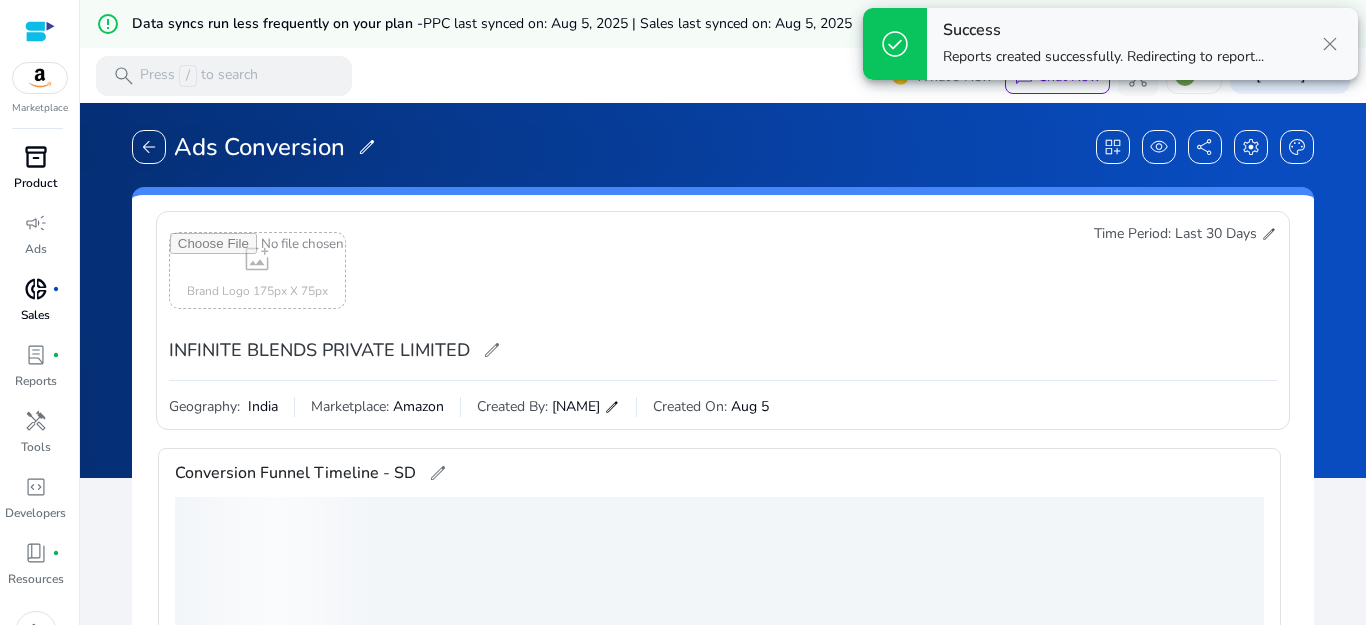 scroll, scrollTop: 845, scrollLeft: 0, axis: vertical 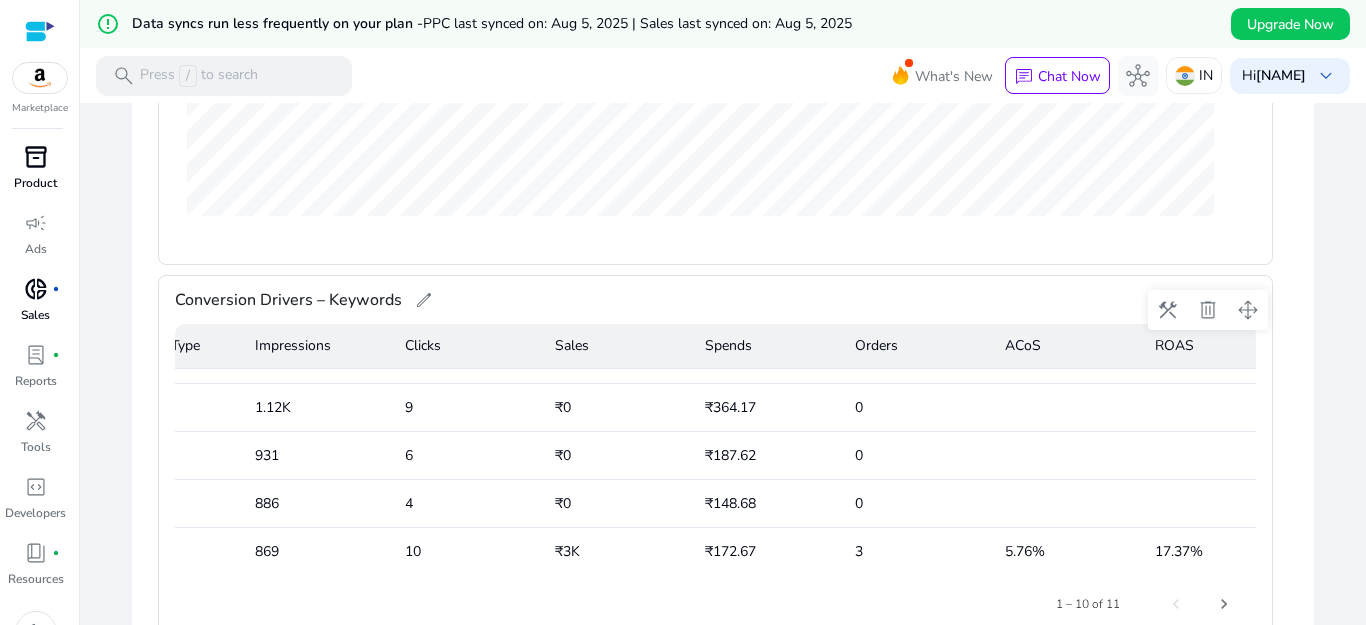 drag, startPoint x: 1243, startPoint y: 534, endPoint x: 1245, endPoint y: 561, distance: 27.073973 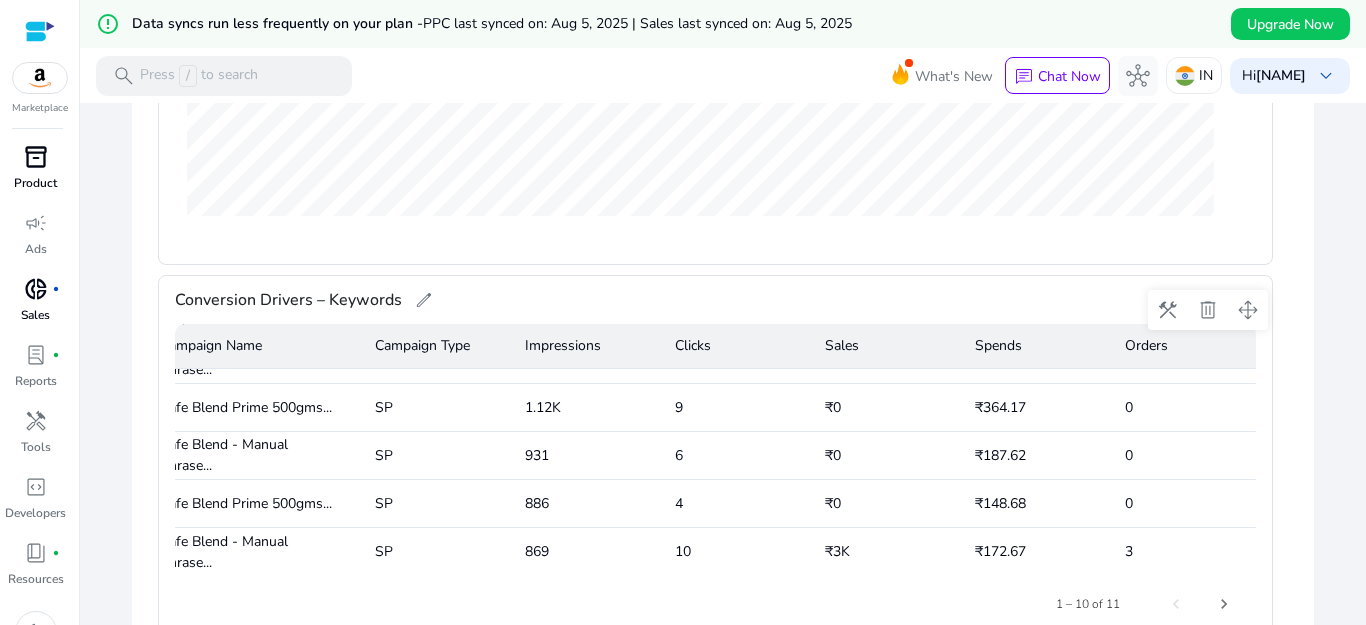 scroll, scrollTop: 281, scrollLeft: 0, axis: vertical 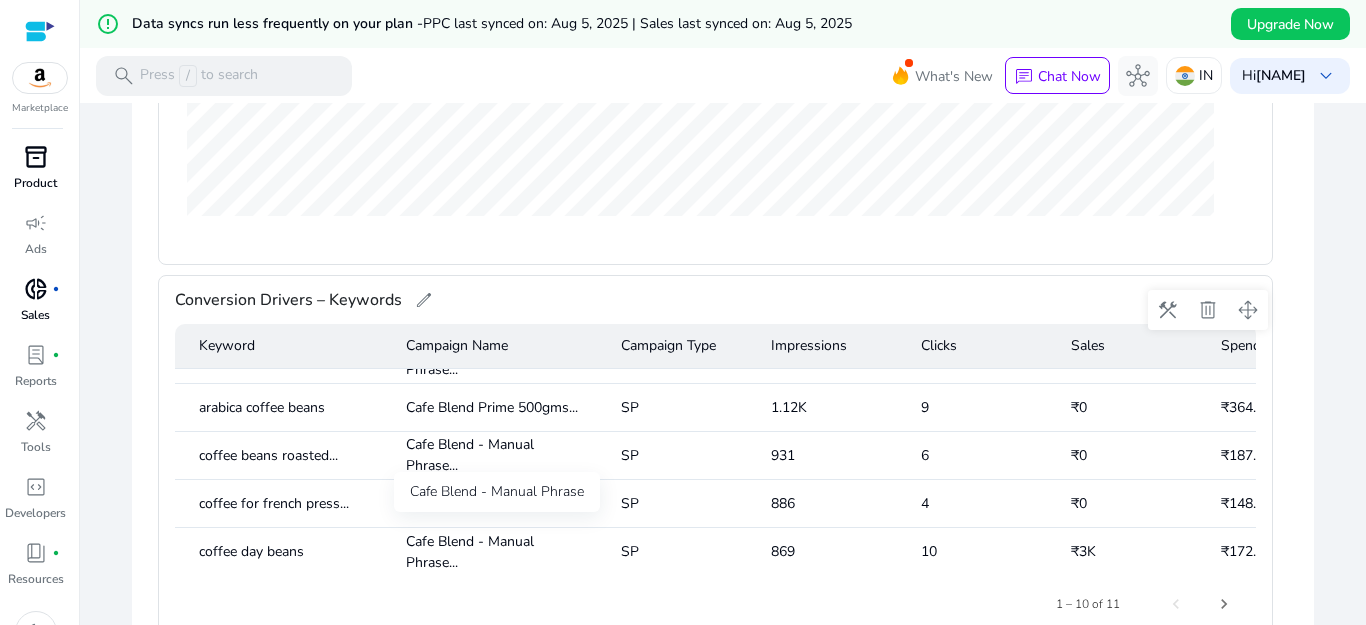click on "Cafe Blend - Manual Phrase..." 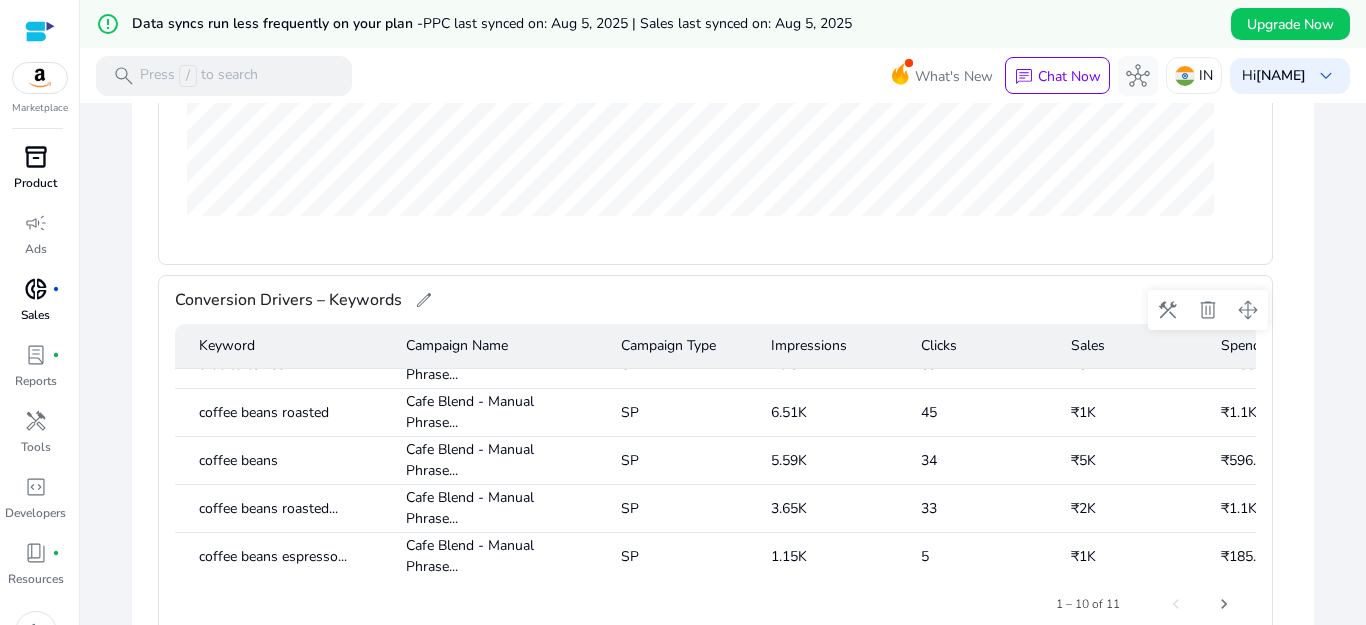 scroll, scrollTop: 0, scrollLeft: 0, axis: both 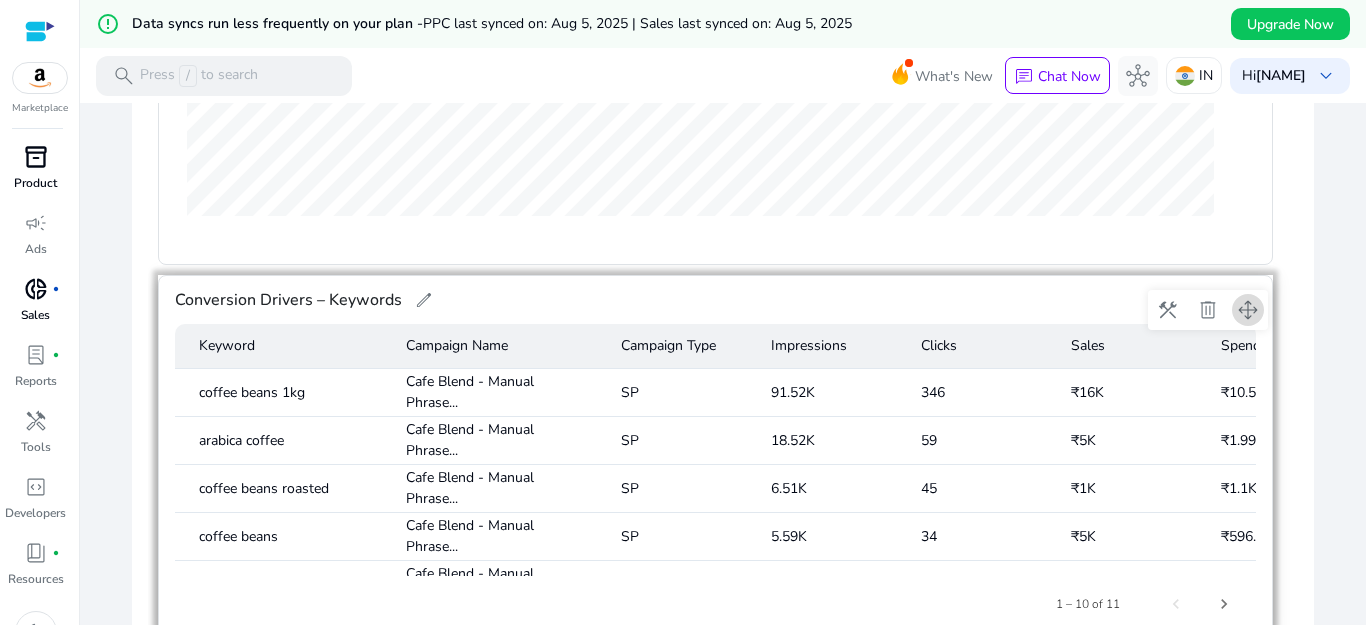 click 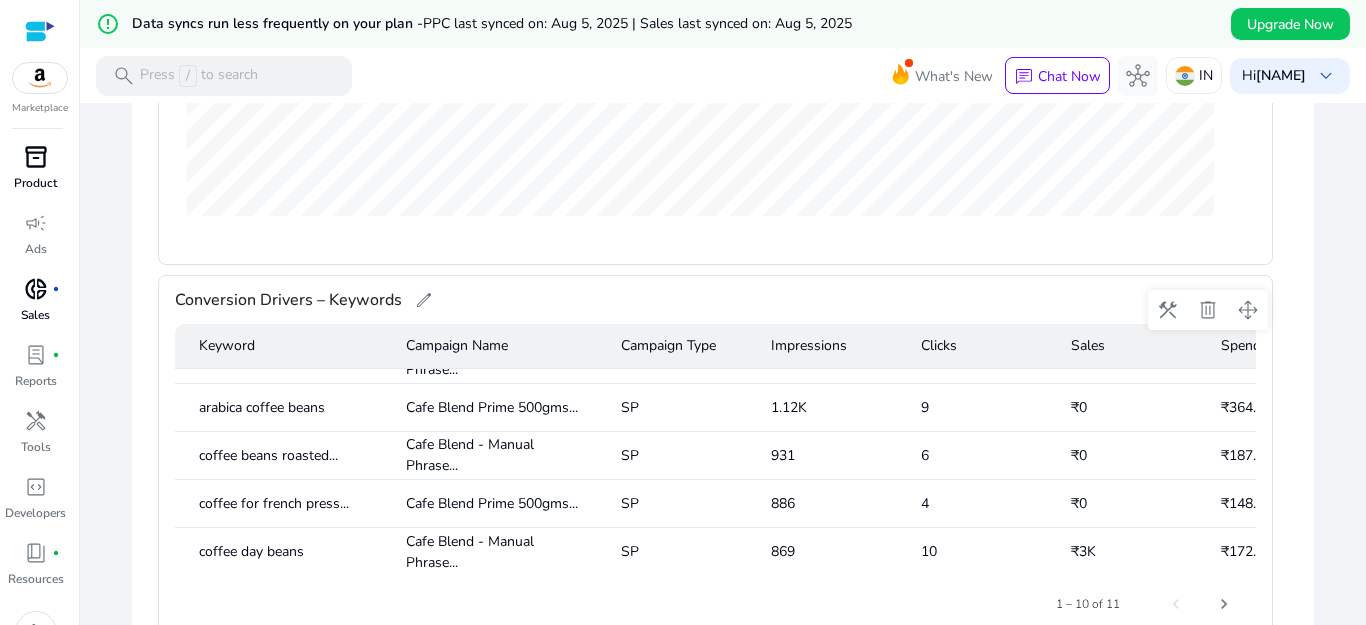 scroll, scrollTop: 0, scrollLeft: 0, axis: both 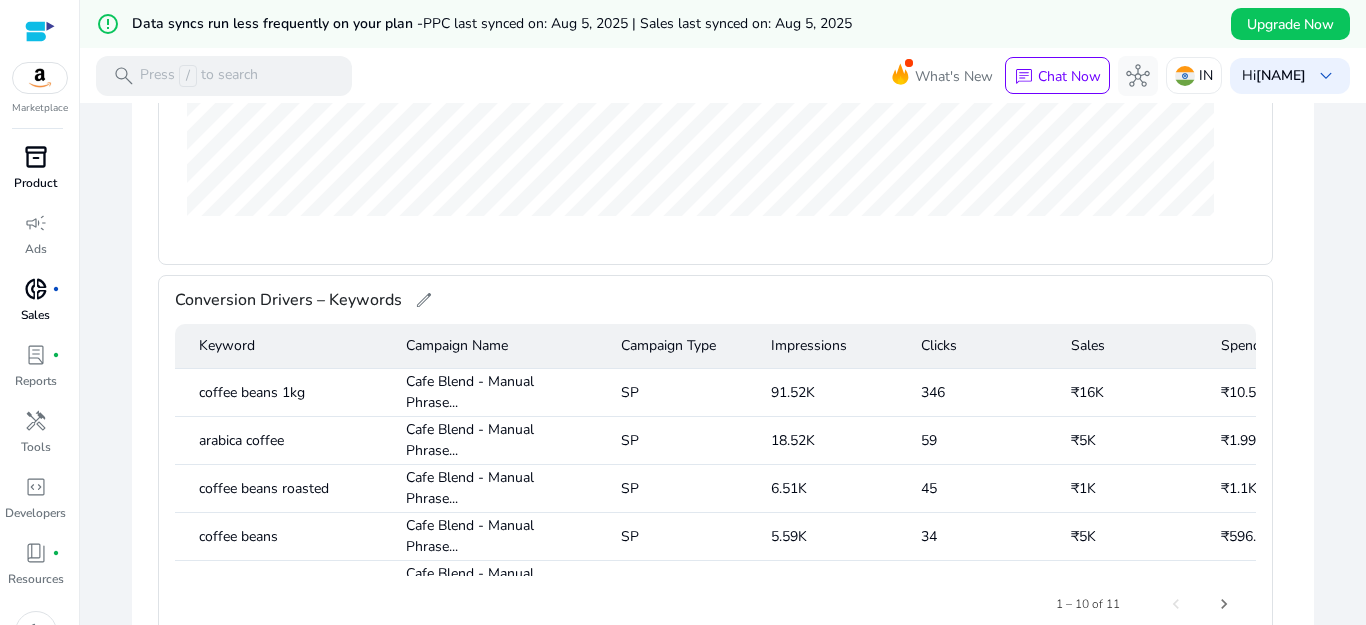 click on "construction   delete   drag_pan   Conversion Drivers – Keywords   edit   Keyword   Campaign Name   Campaign Type   Impressions   Clicks   Sales   Spends   Orders   ACoS   ROAS   CPC   coffee beans 1kg   Cafe Blend - Manual Phrase...   SP   91.52K   346   ₹16K   ₹10.51K   15   65.66%   1.52%   ₹30.36   arabica coffee   Cafe Blend - Manual Phrase...   SP   18.52K   59   ₹5K   ₹1.99K   5   39.80%   2.51%   ₹33.73   coffee beans roasted   Cafe Blend - Manual Phrase...   SP   6.51K   45   ₹1K   ₹1.1K   1   110.32%   0.91%   ₹24.52   coffee beans   Cafe Blend - Manual Phrase...   SP   5.59K   34   ₹5K   ₹596.32   5   11.93%   8.38%   ₹17.54   coffee beans roasted...   Cafe Blend - Manual Phrase...   SP   3.65K   33   ₹2K   ₹1.1K   2   54.79%   1.83%   ₹33.2   coffee beans espresso...   Cafe Blend - Manual Phrase...   SP   1.15K   5   ₹1K   ₹185.66   1   18.57%   5.39%   ₹37.13   arabica coffee beans   Cafe Blend Prime 500gms...   SP   1.12K   9   ₹0   ₹364.17   0" 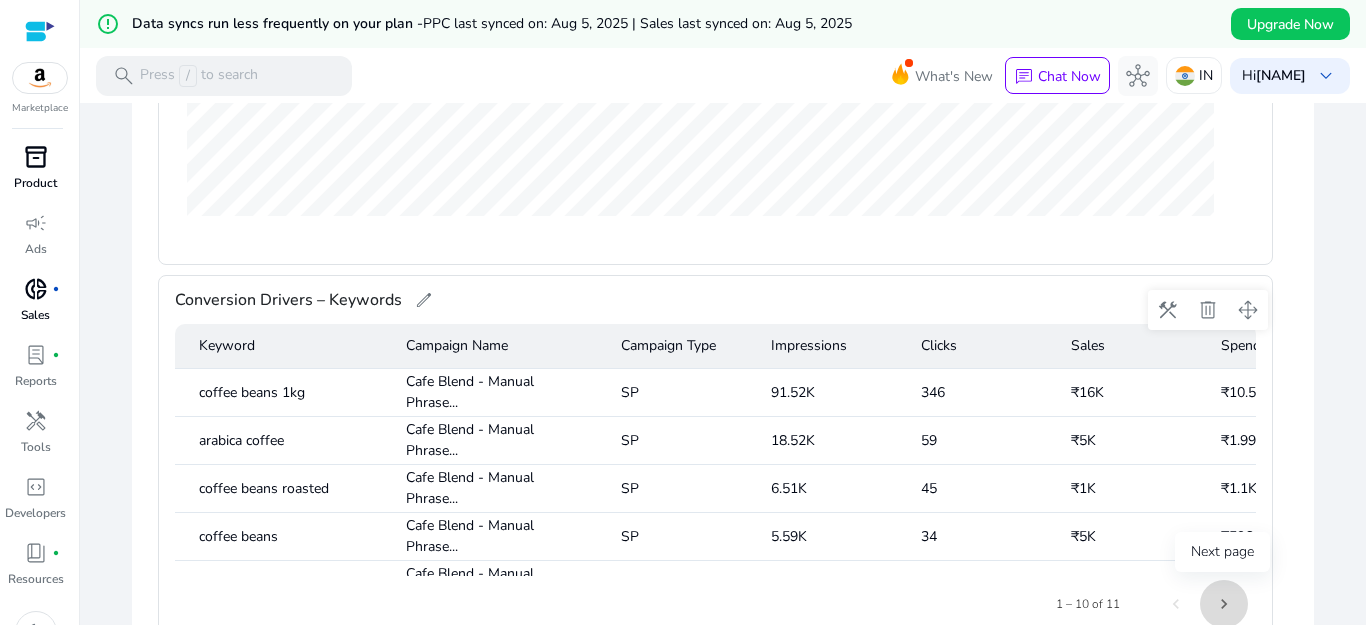 click 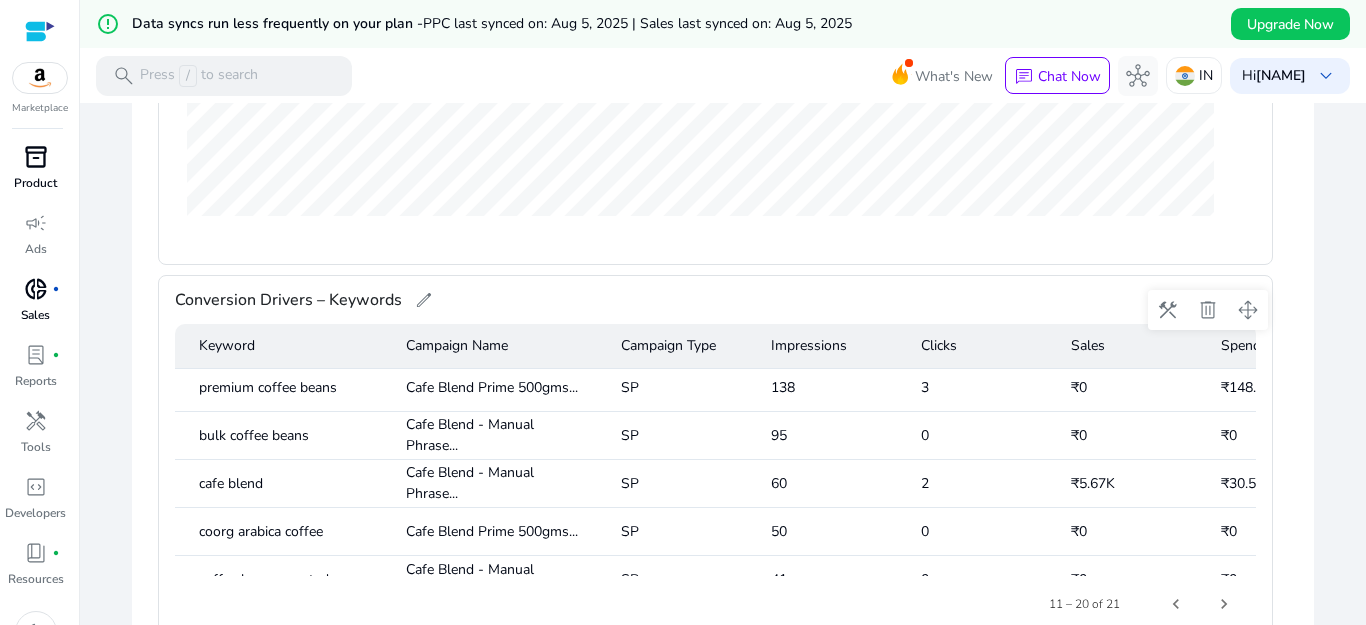 scroll, scrollTop: 281, scrollLeft: 0, axis: vertical 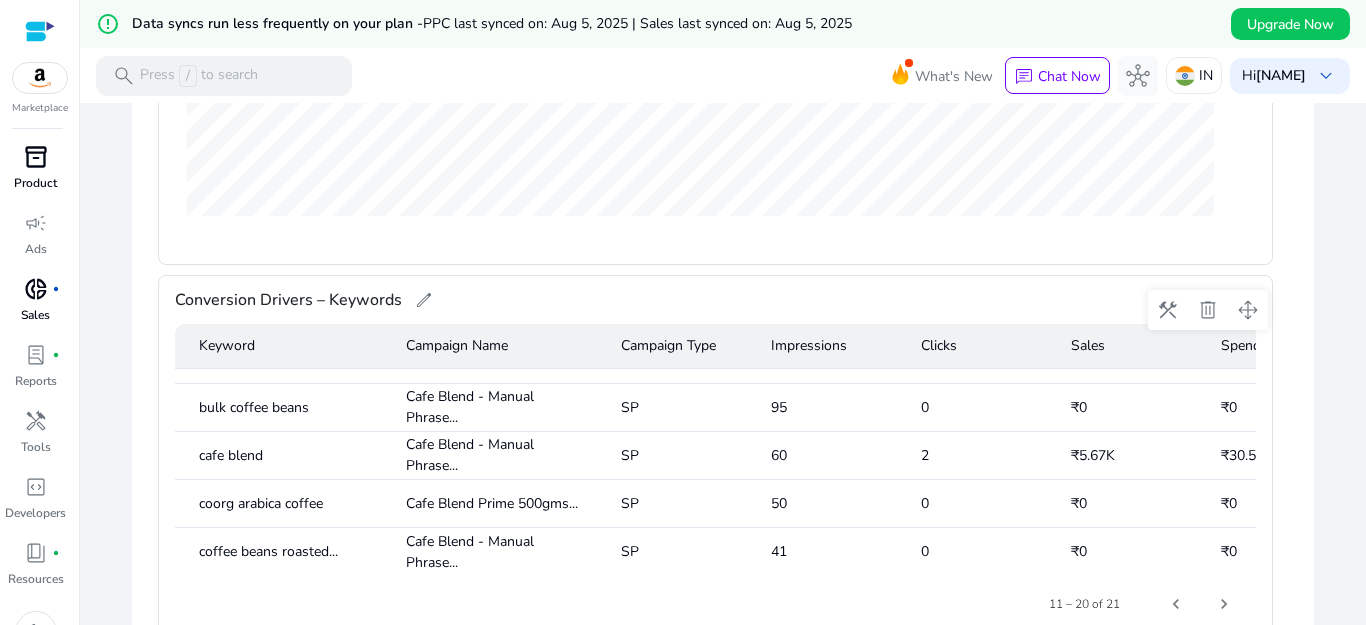 drag, startPoint x: 788, startPoint y: 568, endPoint x: 1191, endPoint y: 568, distance: 403 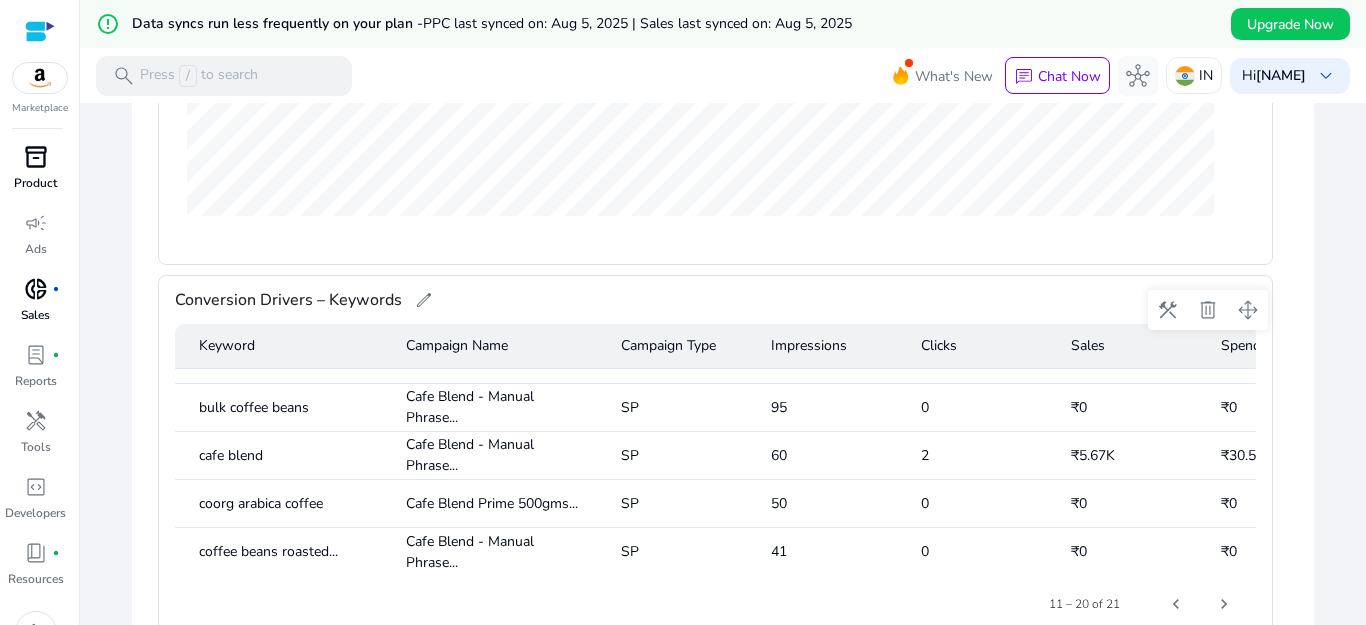 scroll, scrollTop: 281, scrollLeft: 707, axis: both 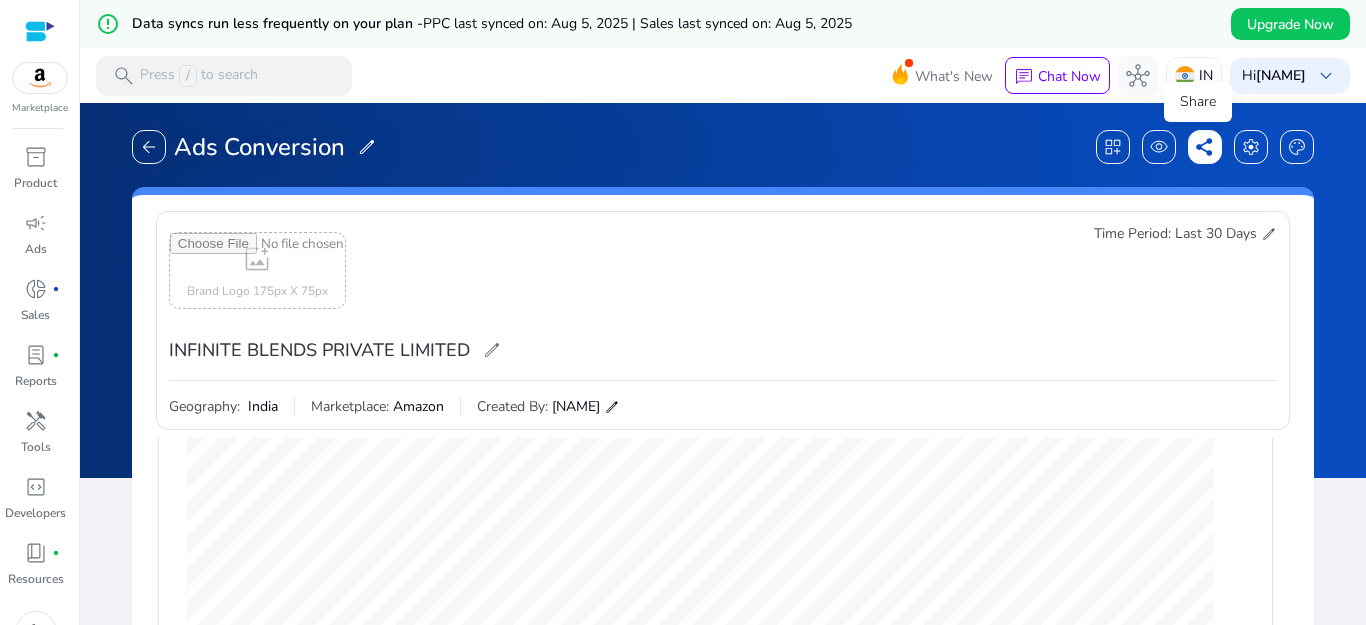 click on "share" 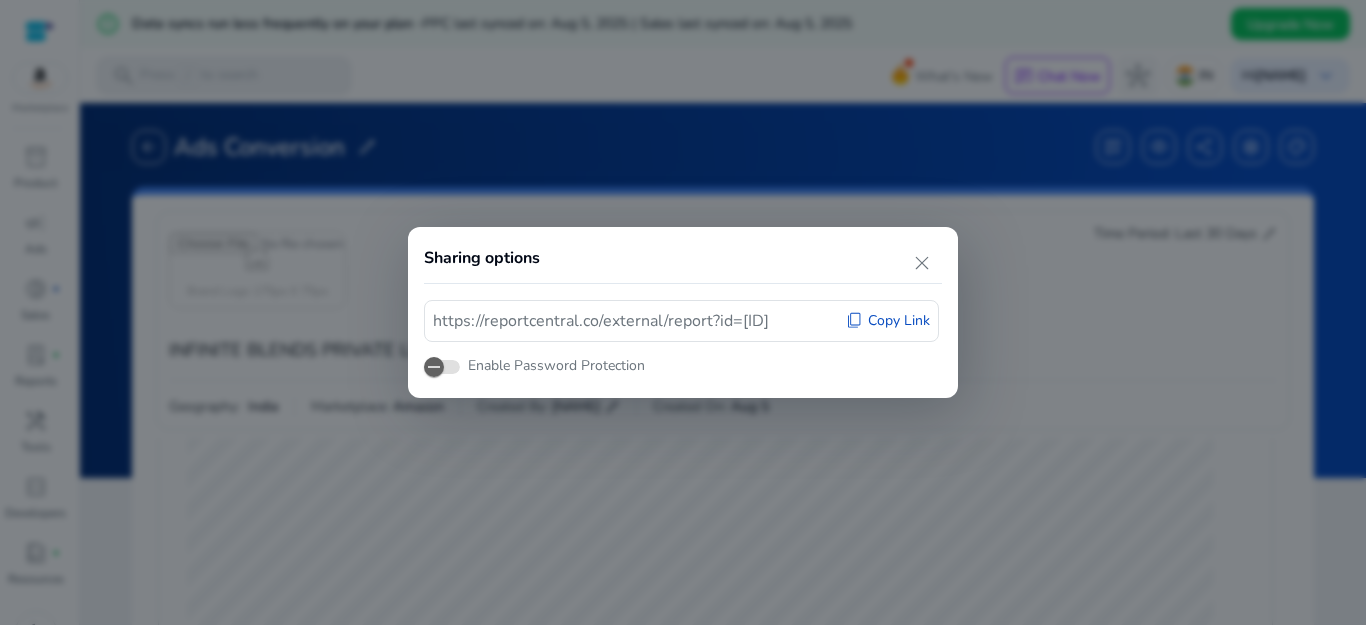 click on "Copy Link" at bounding box center (899, 321) 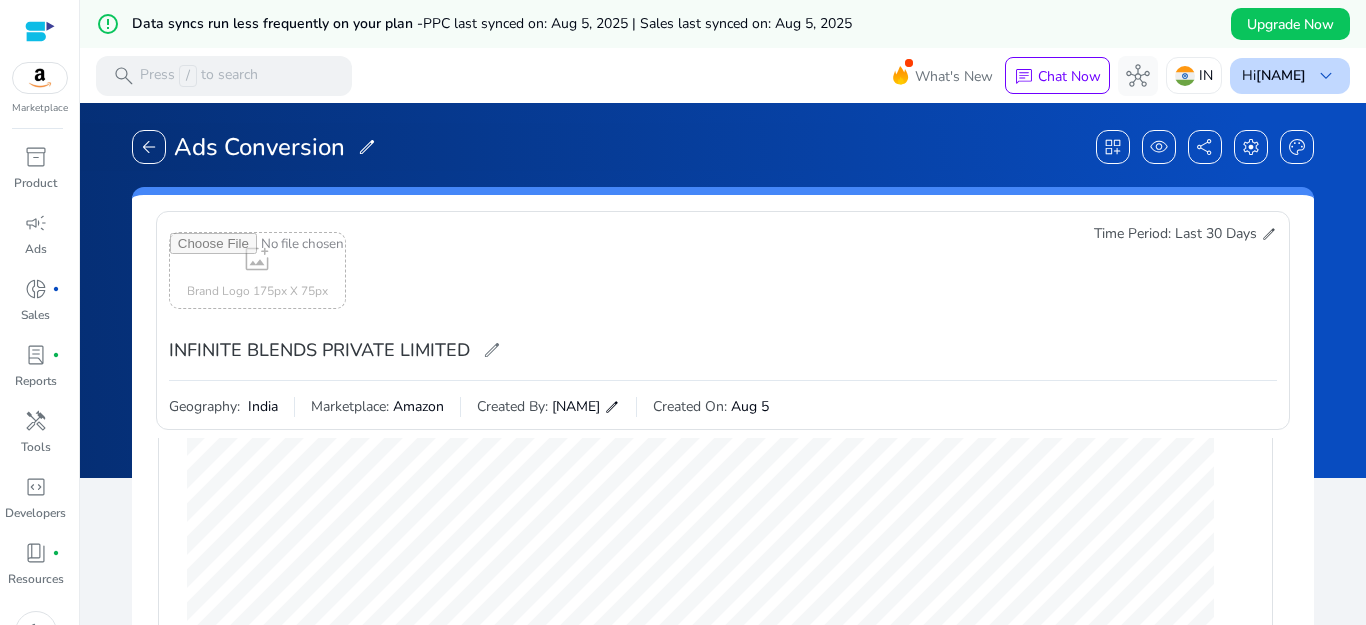 click on "keyboard_arrow_down" at bounding box center [1326, 76] 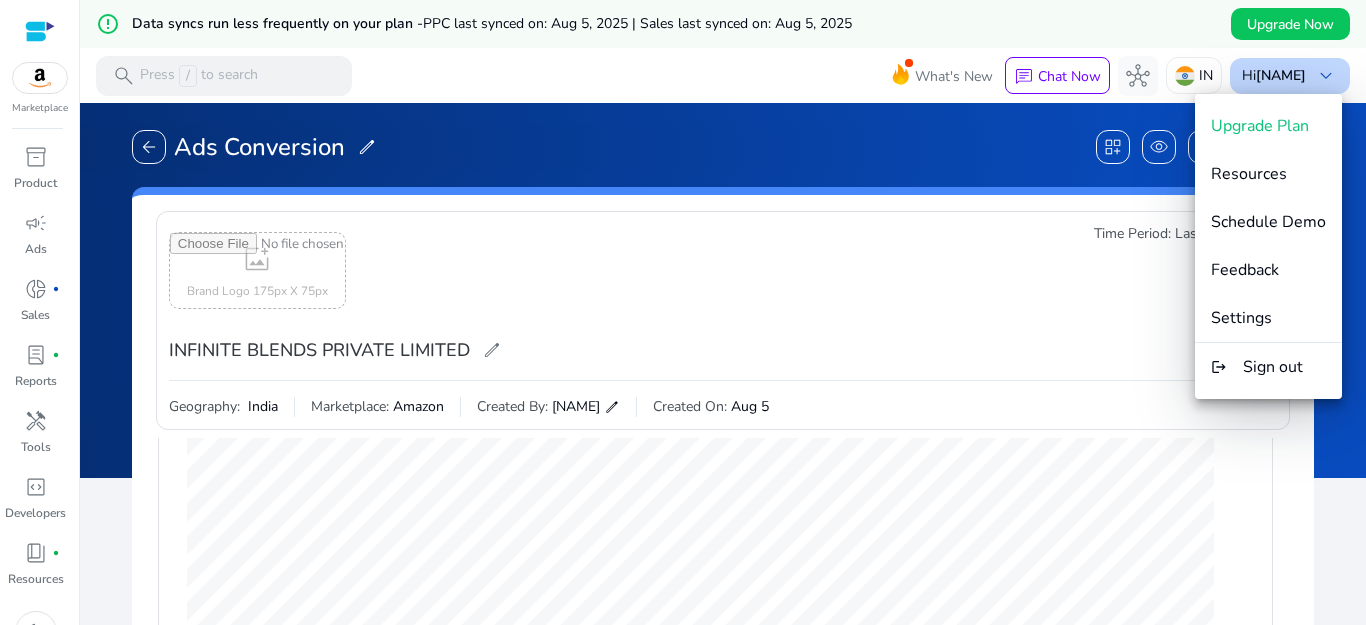 click at bounding box center (683, 312) 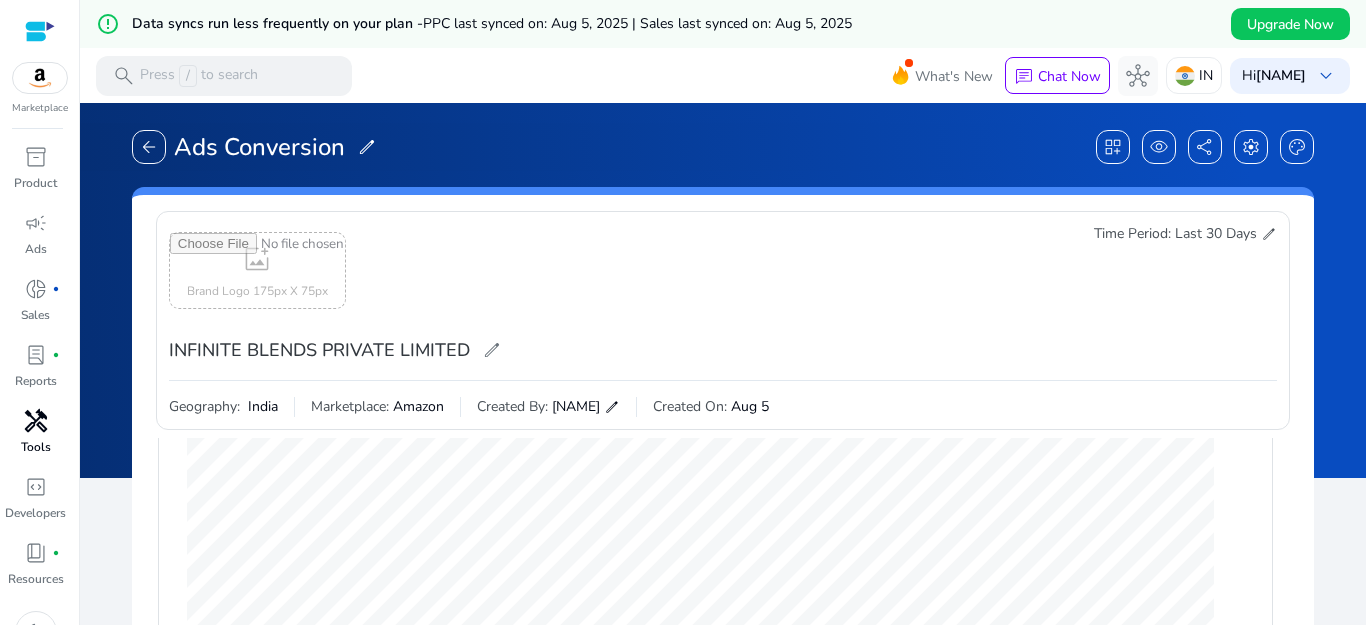 click on "Tools" at bounding box center (36, 447) 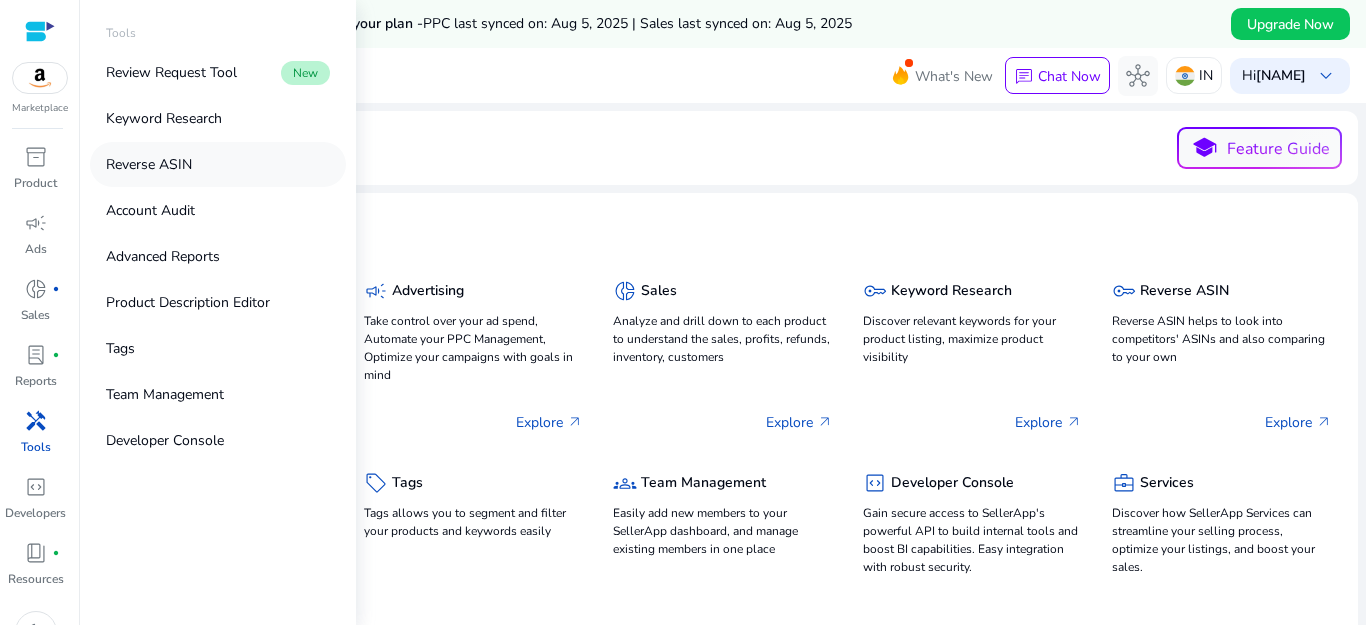click on "Reverse ASIN" at bounding box center (218, 164) 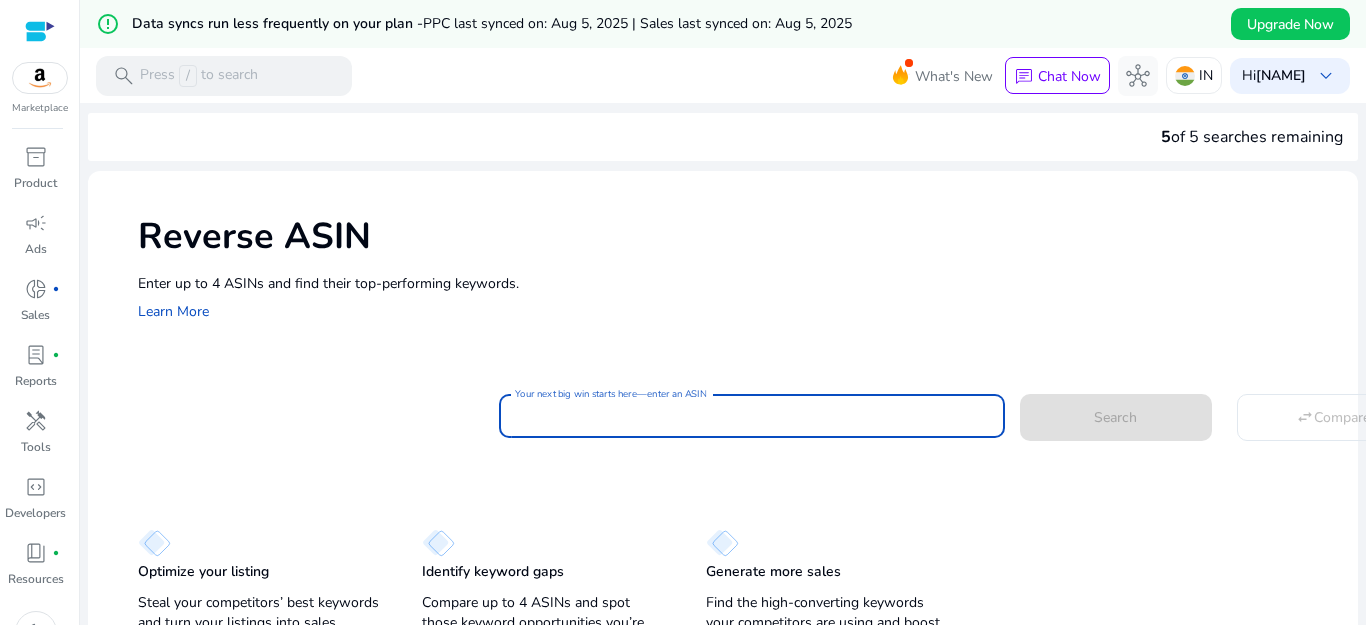 click on "Your next big win starts here—enter an ASIN" at bounding box center [752, 416] 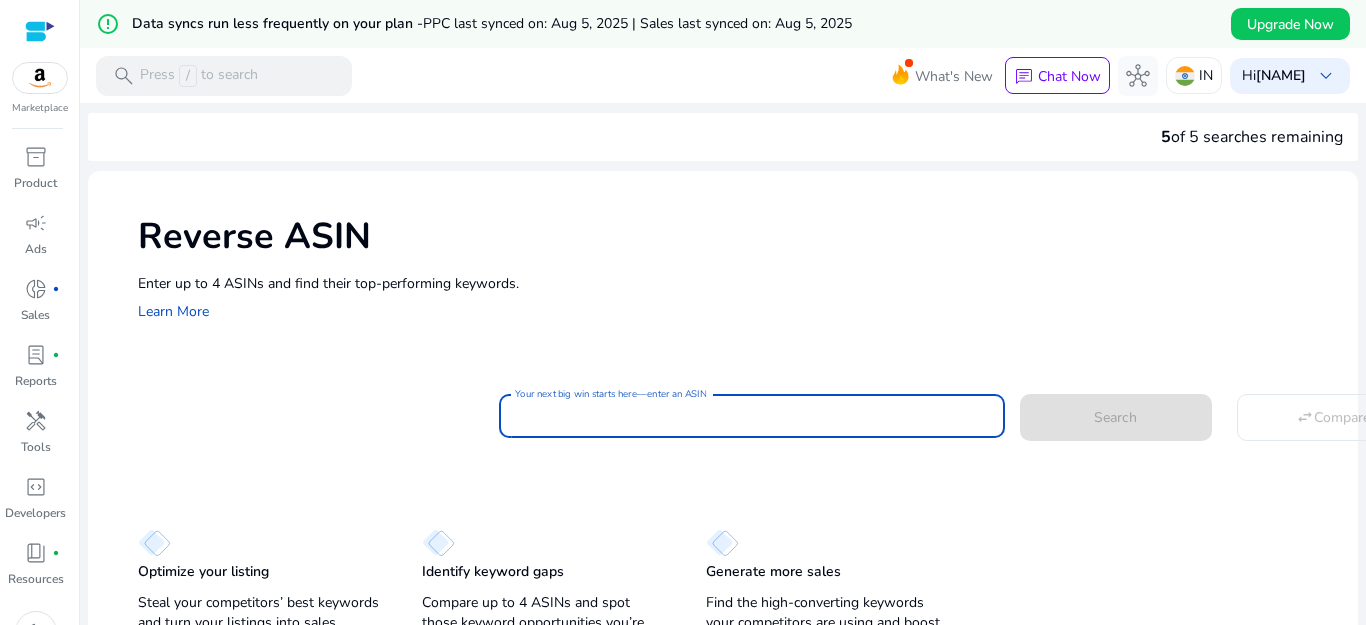 paste on "**********" 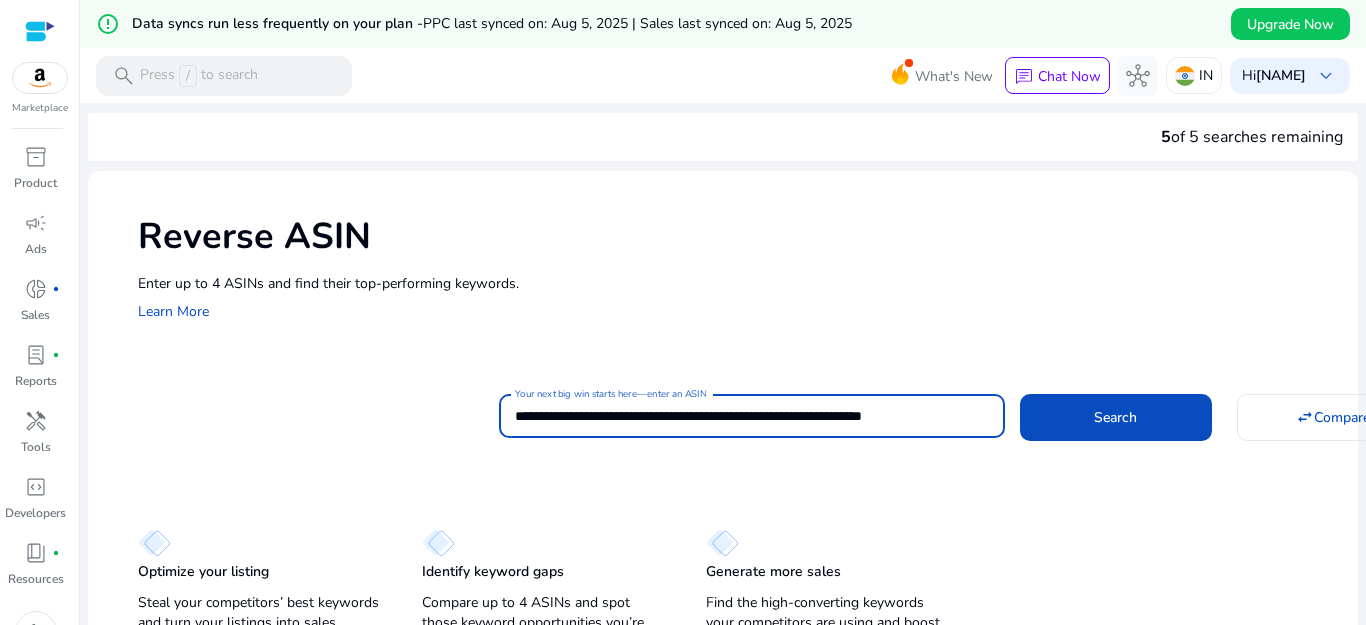 scroll, scrollTop: 0, scrollLeft: 0, axis: both 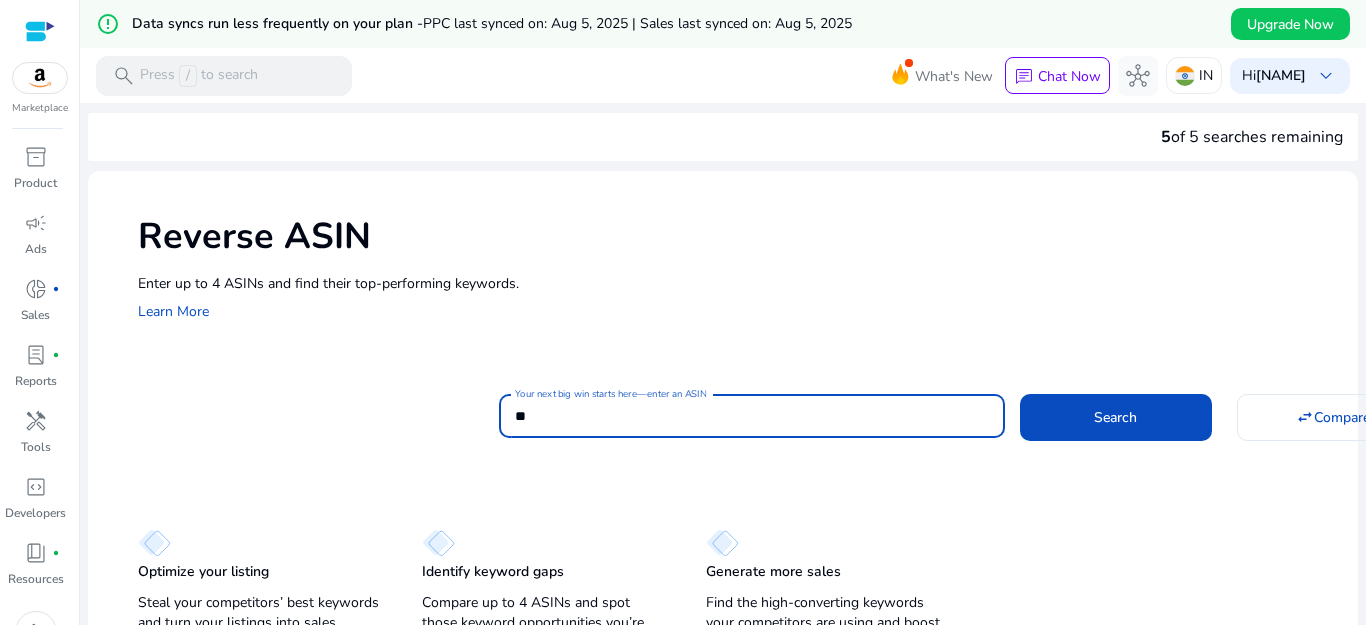 type on "*" 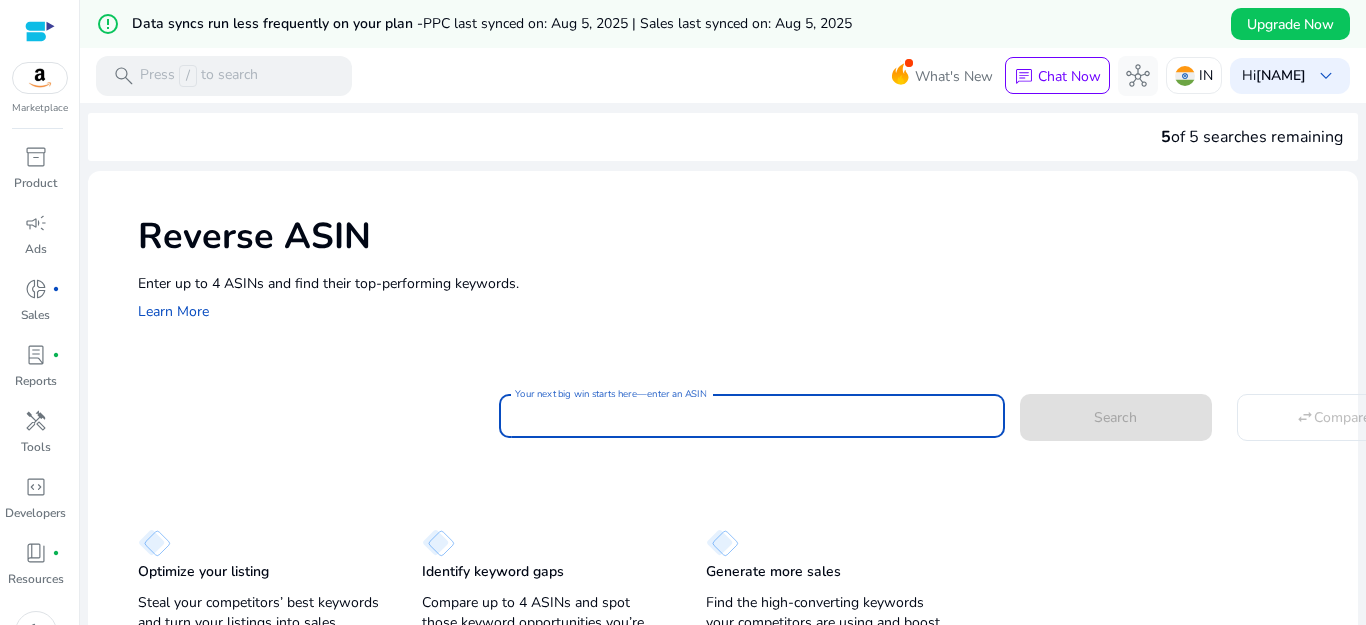 click on "Reverse ASIN  Enter up to 4 ASINs and find their top-performing keywords.    Learn More Your next big win starts here—enter an ASIN  Search
swap_horiz  Compare   Optimize your listing   Steal your competitors’ best keywords and turn your listings into sales machines.   Identify keyword gaps   Compare up to 4 ASINs and spot those keyword opportunities you’re missing.   Generate more sales   Find the high-converting keywords your competitors are using and boost your ad game." 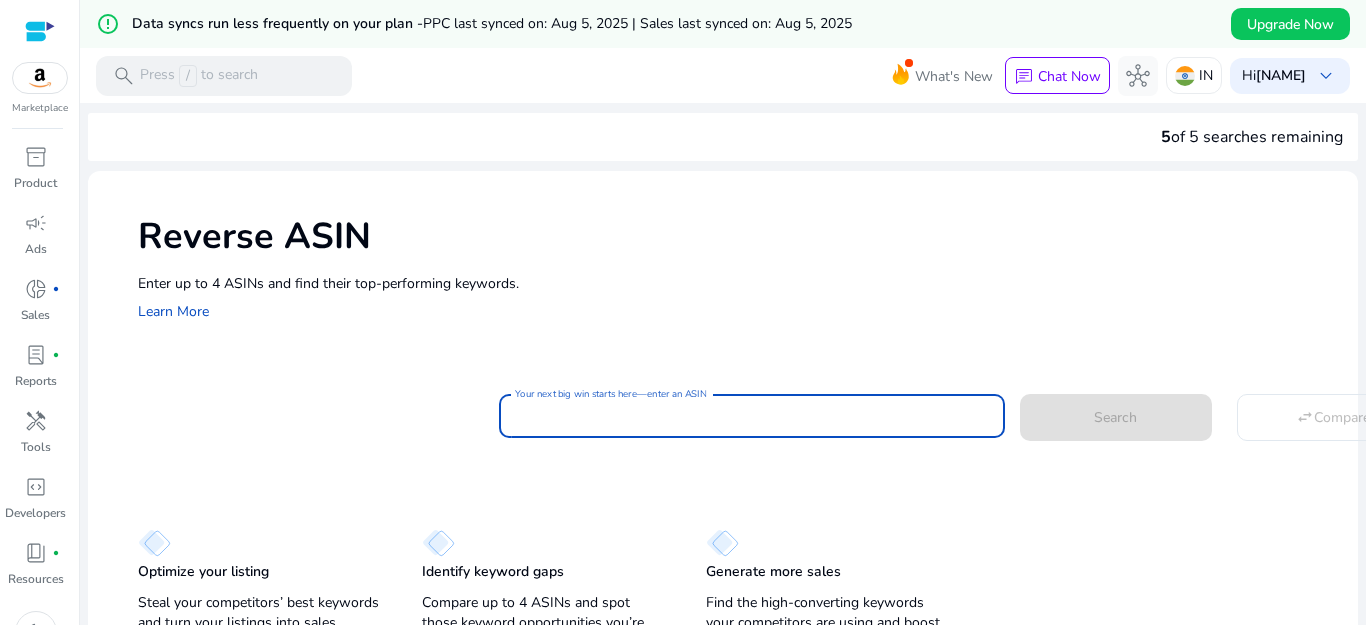 click on "Your next big win starts here—enter an ASIN" at bounding box center (750, 416) 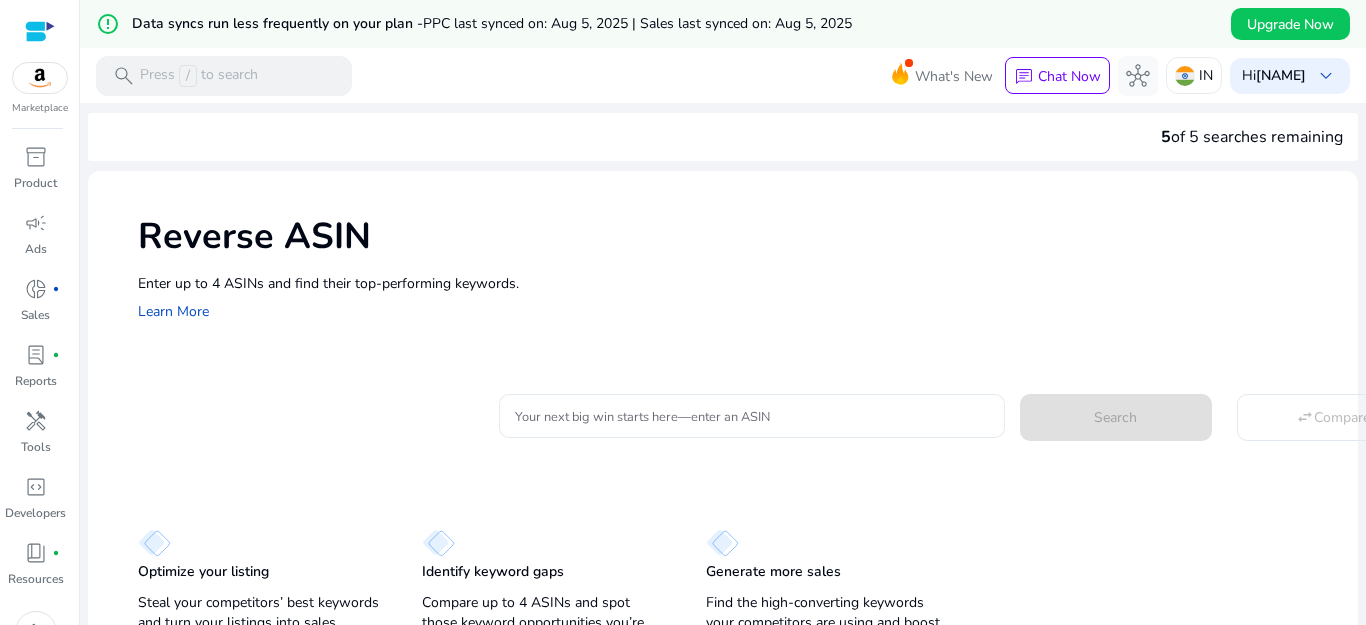 drag, startPoint x: 510, startPoint y: 408, endPoint x: 545, endPoint y: 426, distance: 39.357338 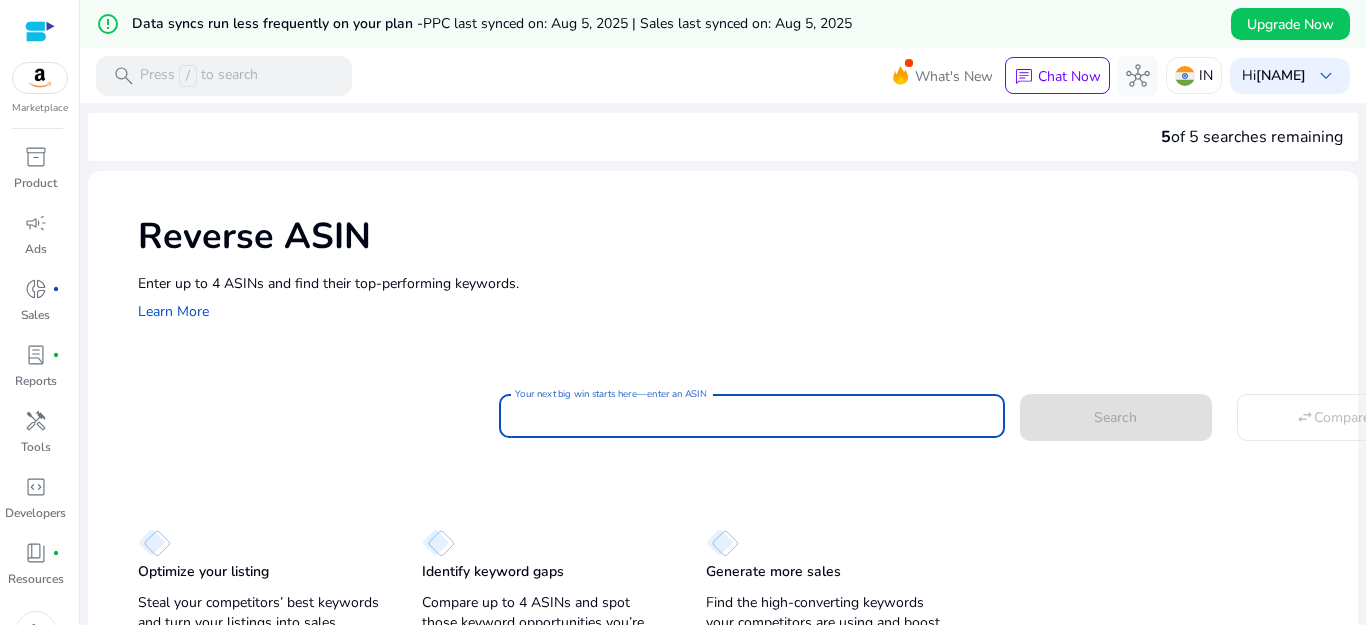 paste on "**********" 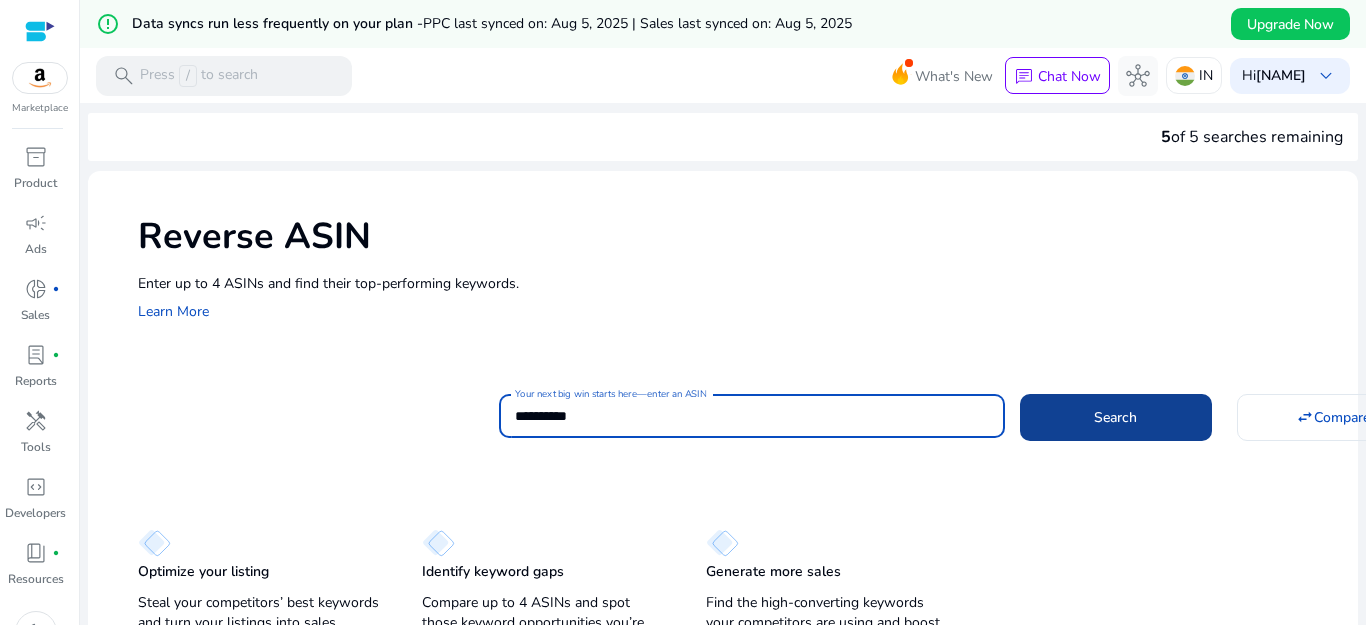 type on "**********" 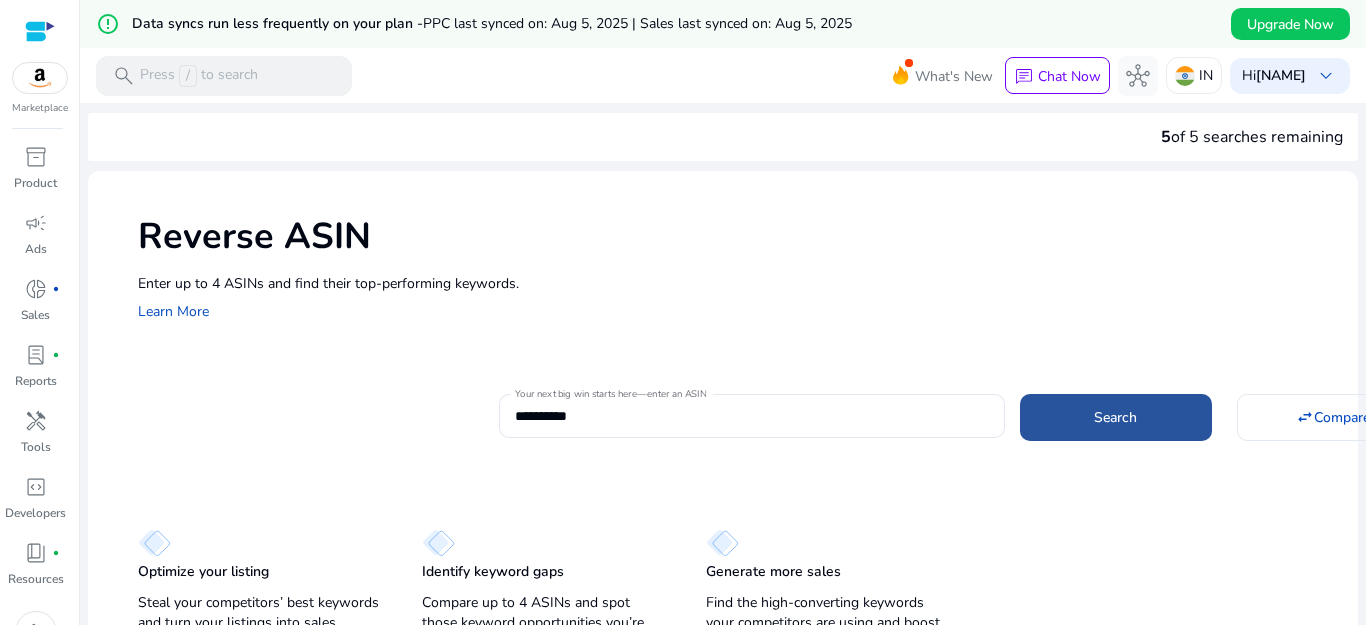 click on "Search" 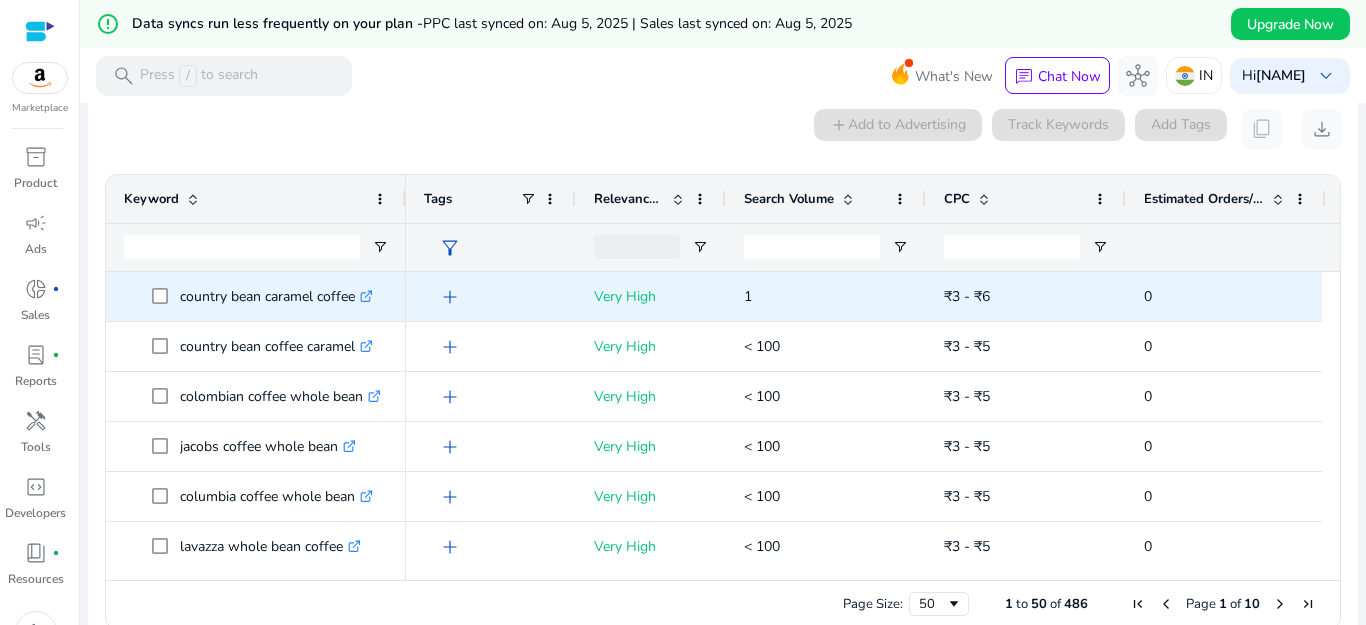 scroll, scrollTop: 262, scrollLeft: 0, axis: vertical 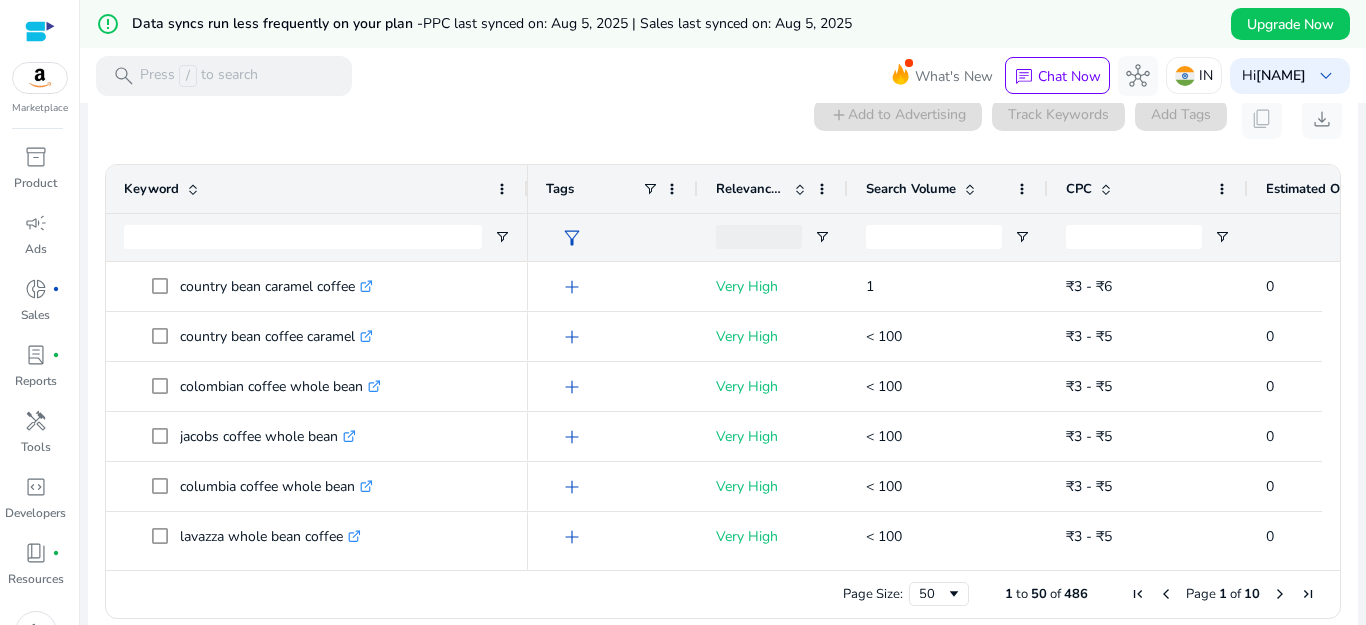 drag, startPoint x: 404, startPoint y: 194, endPoint x: 526, endPoint y: 222, distance: 125.17188 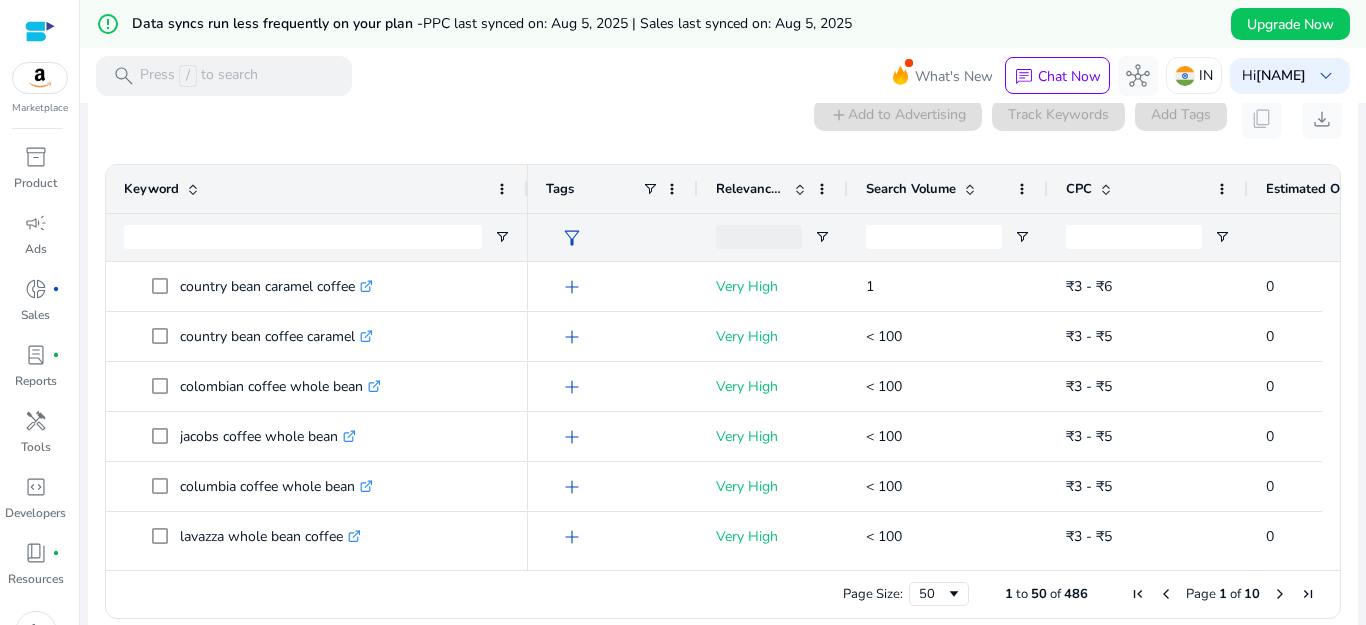 scroll, scrollTop: 26, scrollLeft: 0, axis: vertical 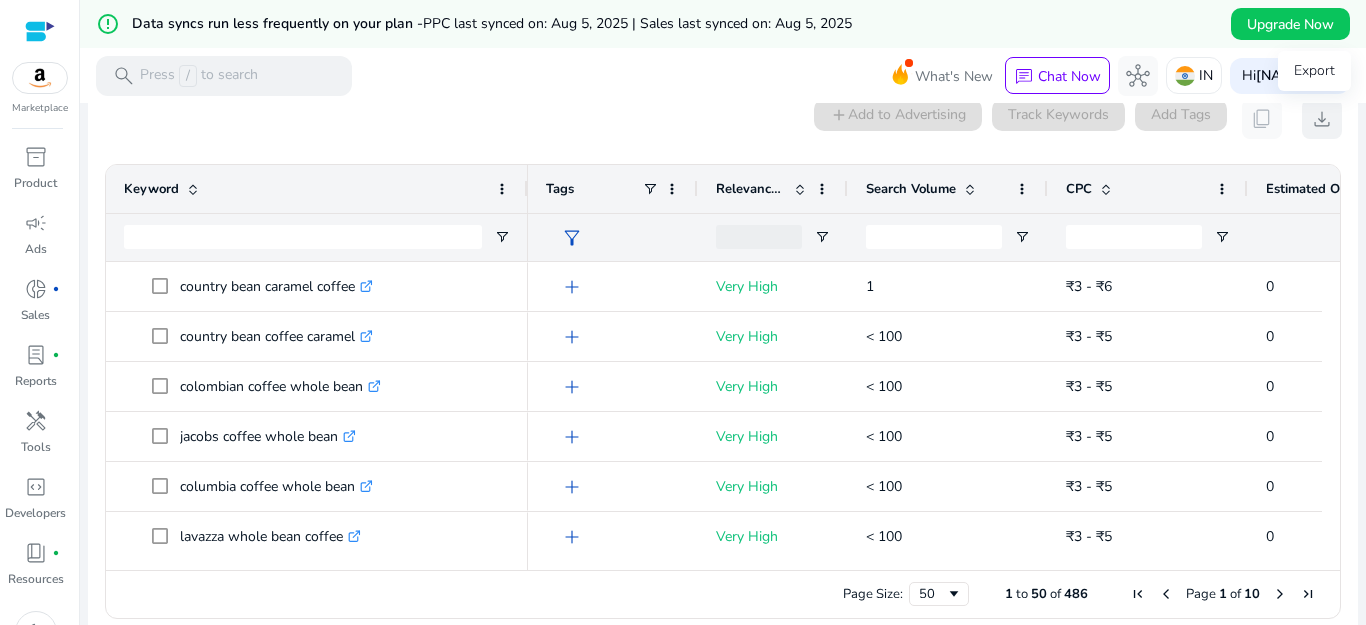 click on "download" 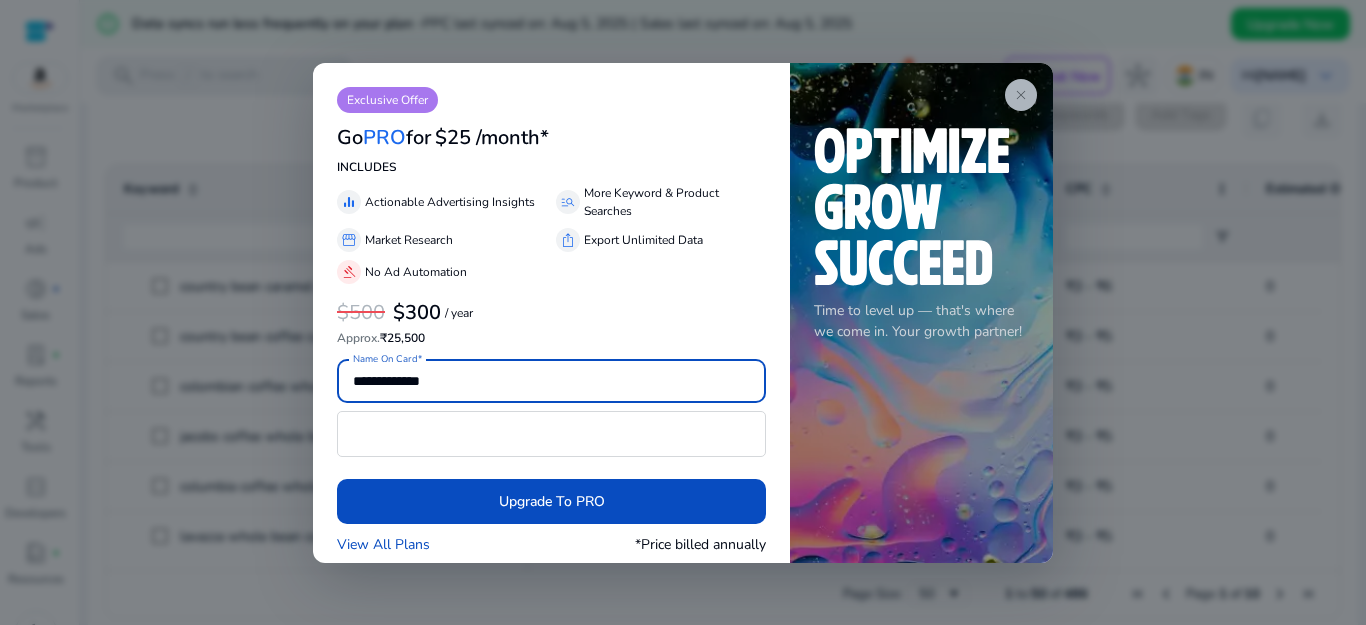 click on "close" at bounding box center (1021, 95) 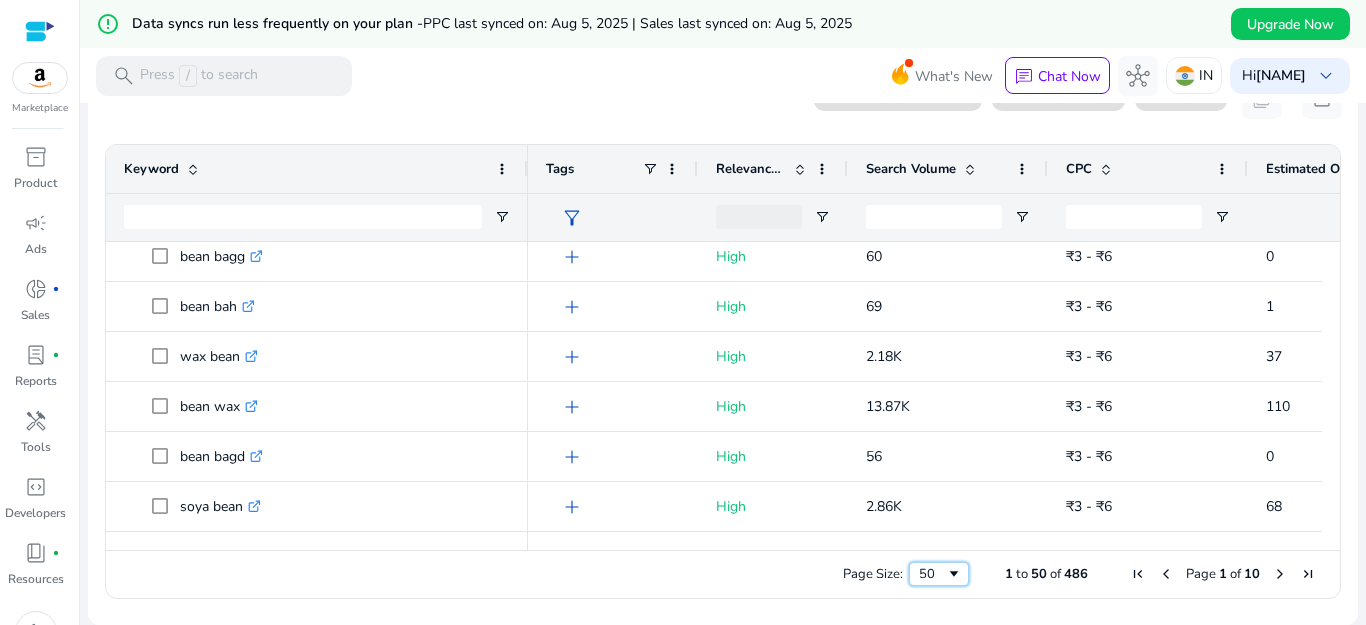click at bounding box center (954, 574) 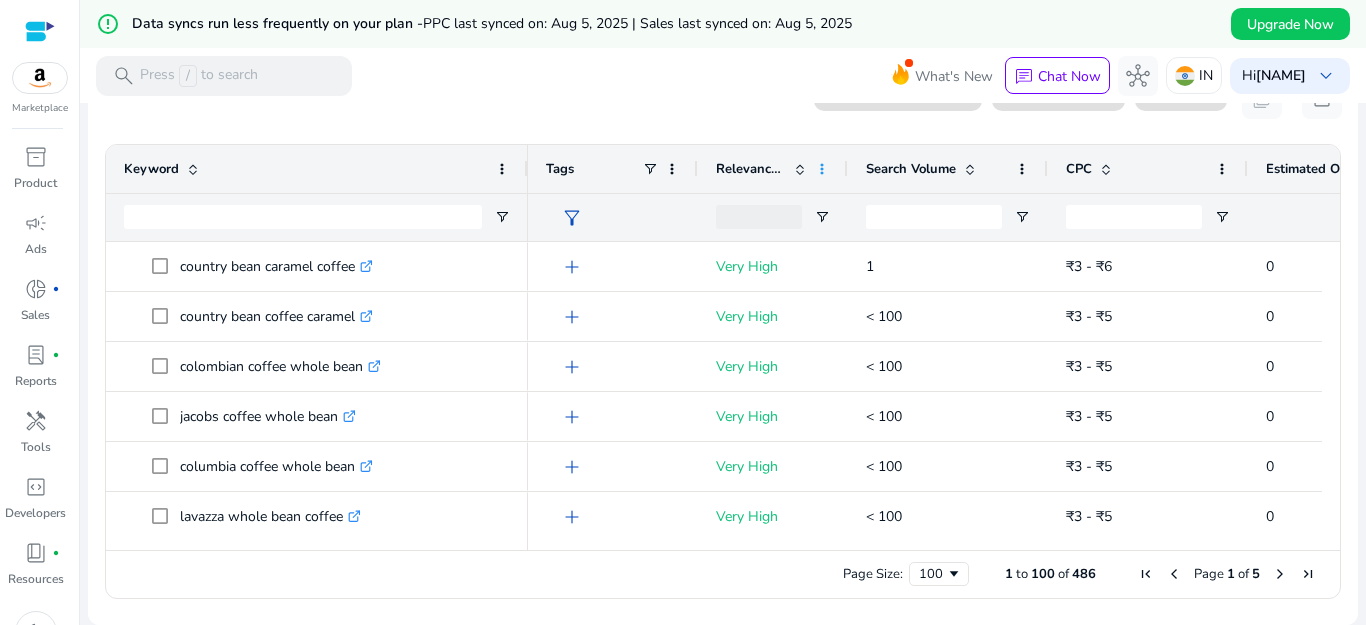 click 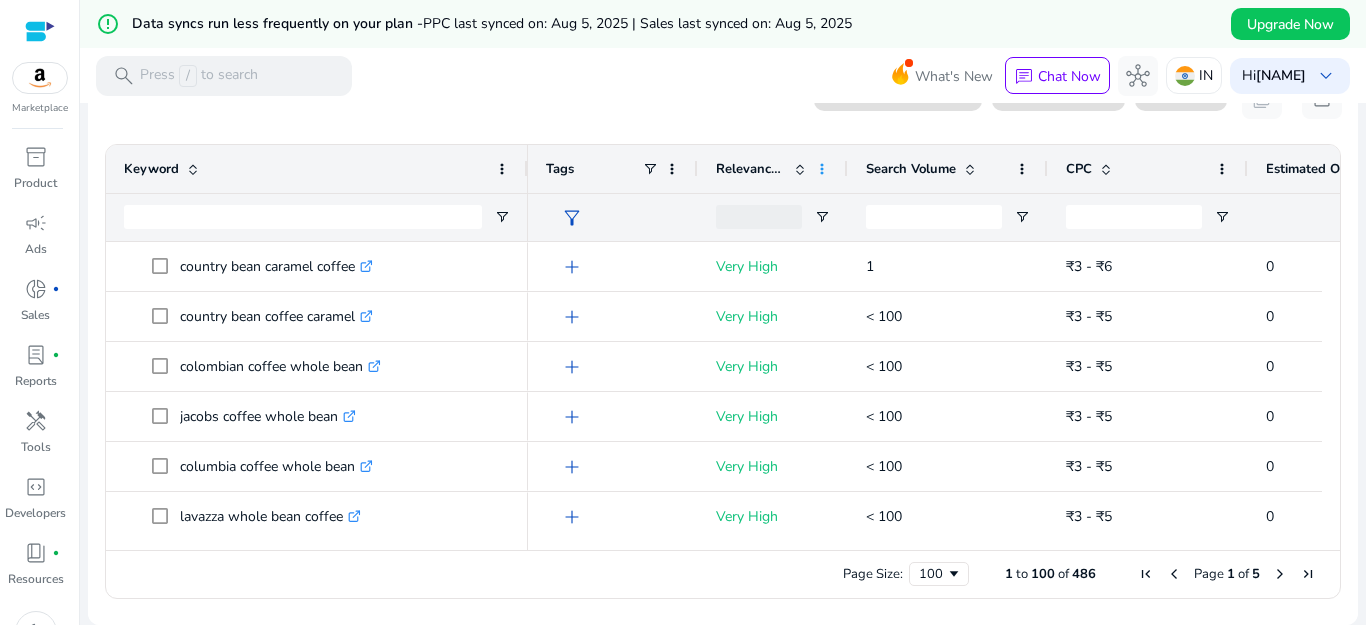 click 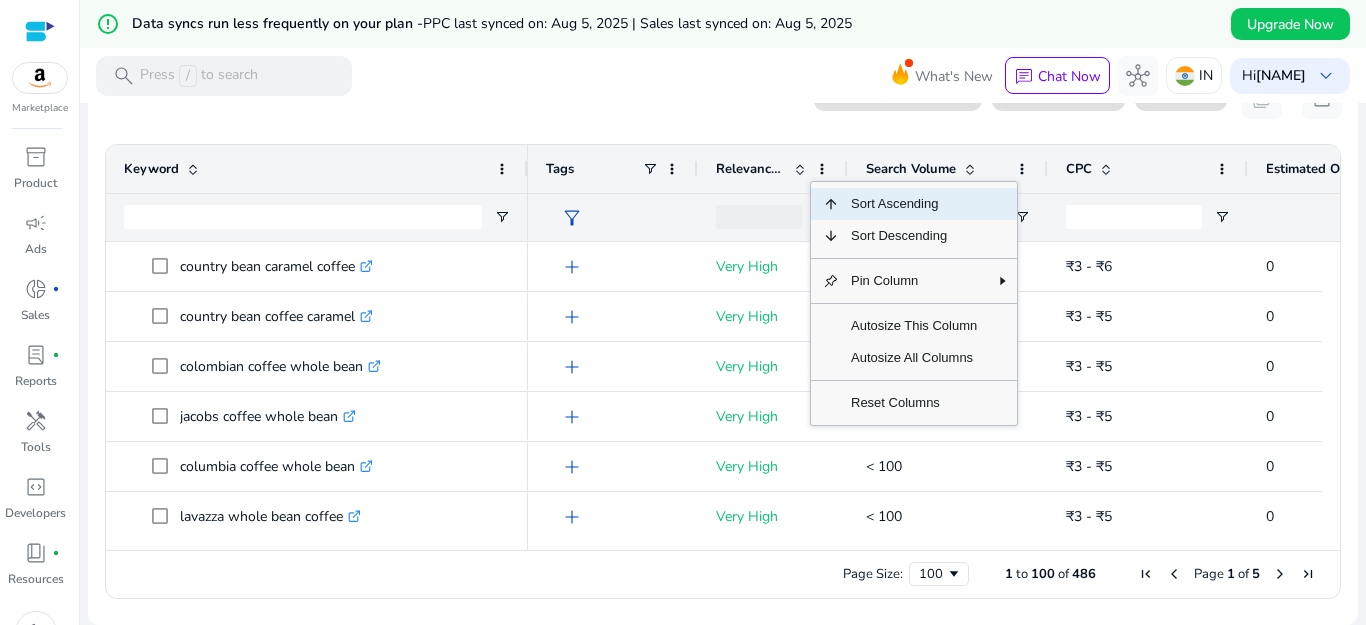 click on "0 keyword(s) selected  add  Add to Advertising   Track Keywords   Add Tags   content_copy   download  Press ENTER to sort. Press ALT DOWN to open column menu. Press CTRL ENTER to open filter
Drag here to set row groups Drag here to set column labels
Keyword
Tags
CPC" 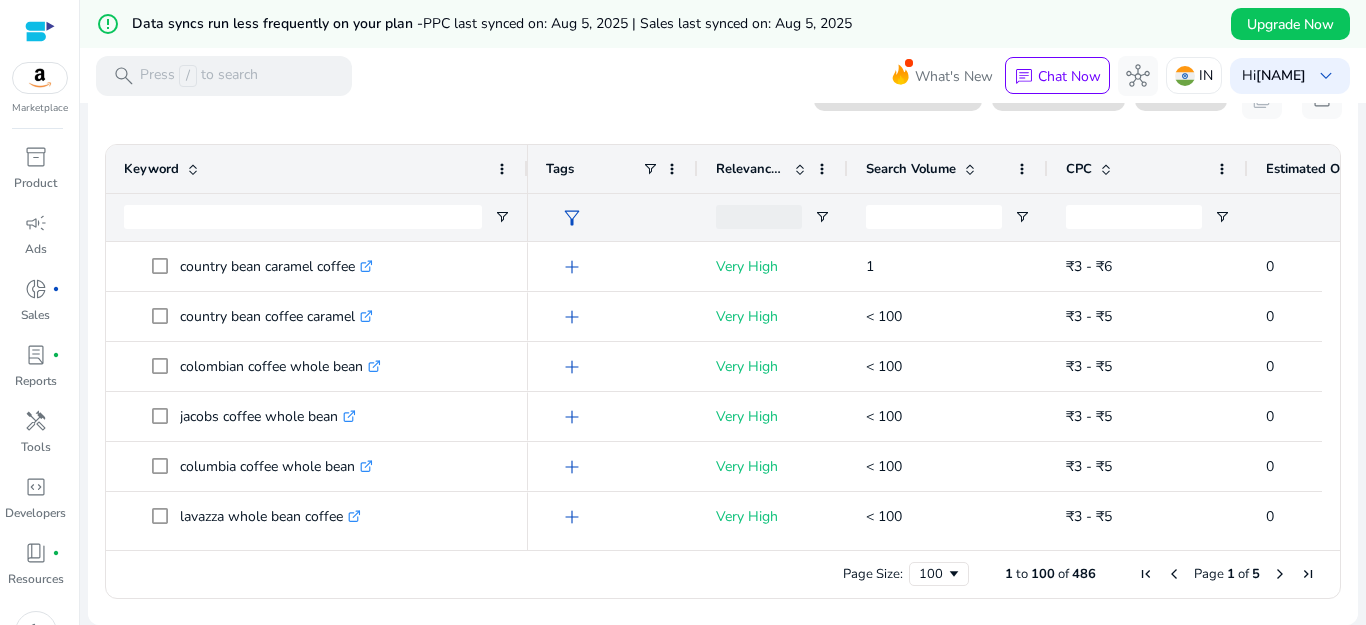 scroll, scrollTop: 121, scrollLeft: 0, axis: vertical 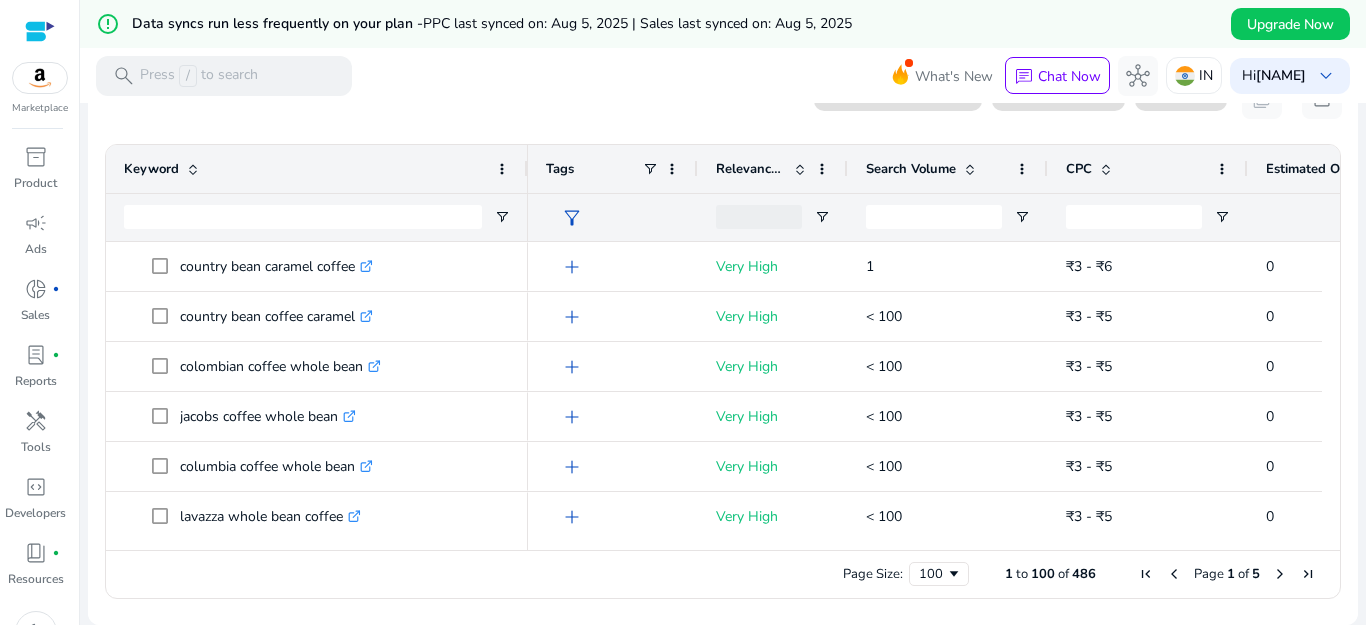 click 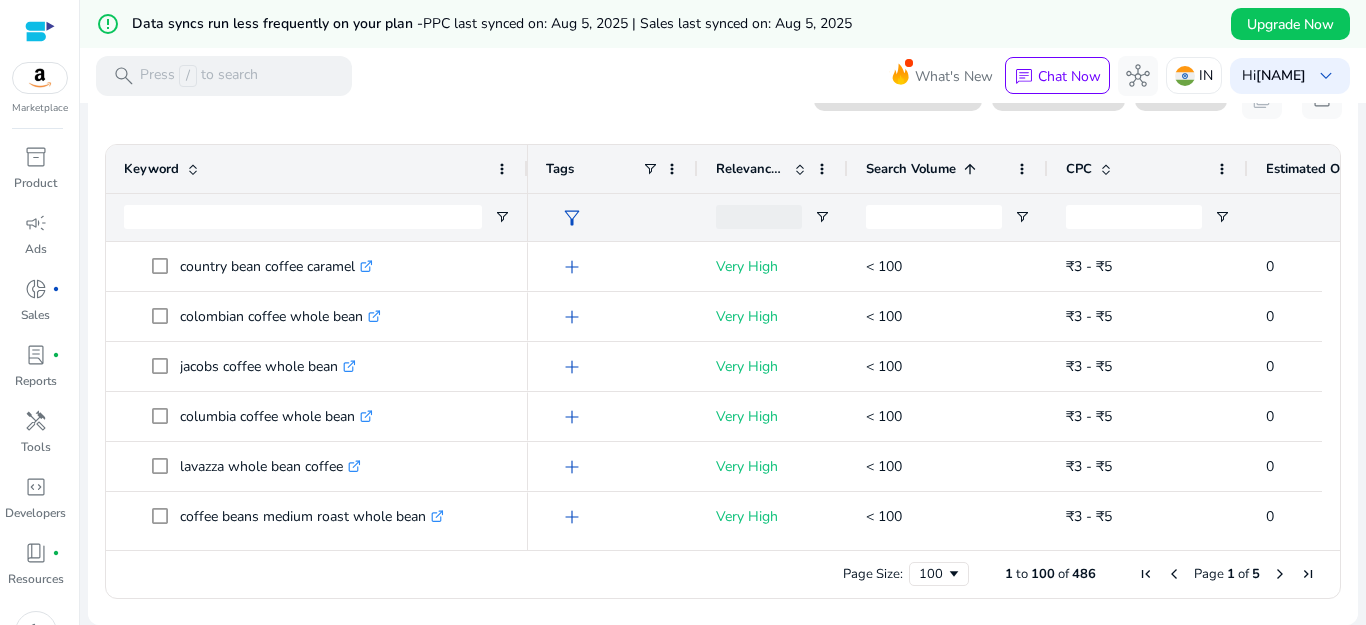 click 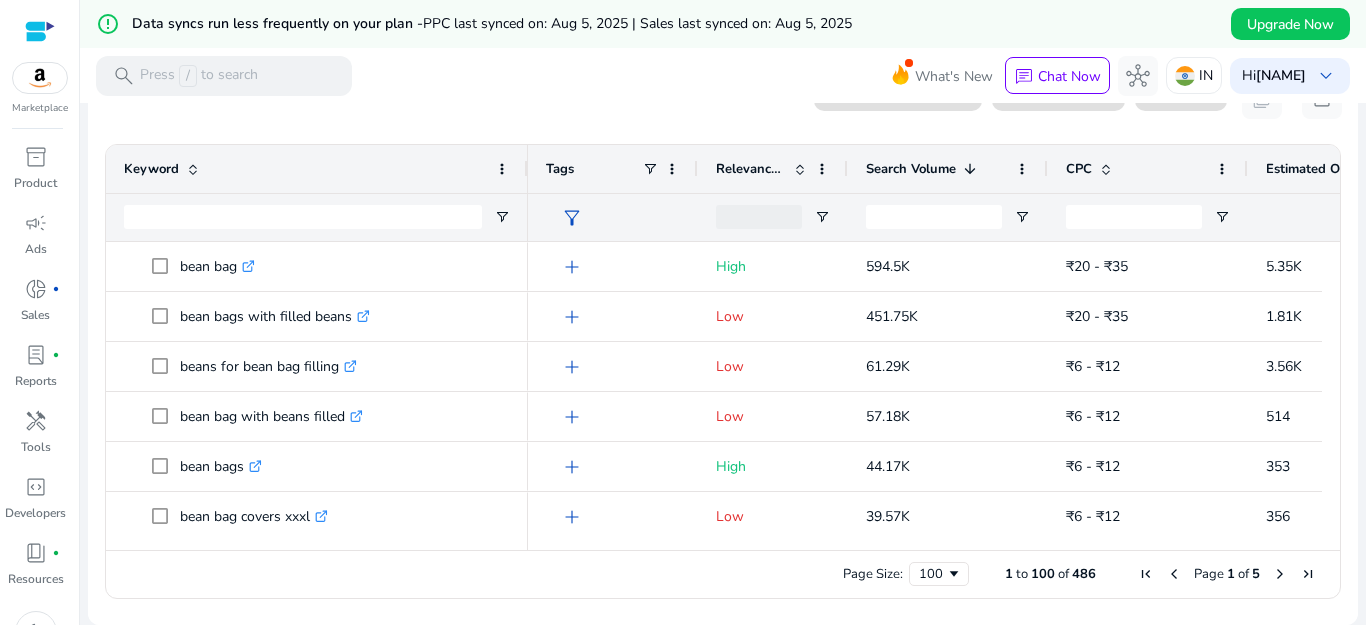 scroll, scrollTop: 35, scrollLeft: 0, axis: vertical 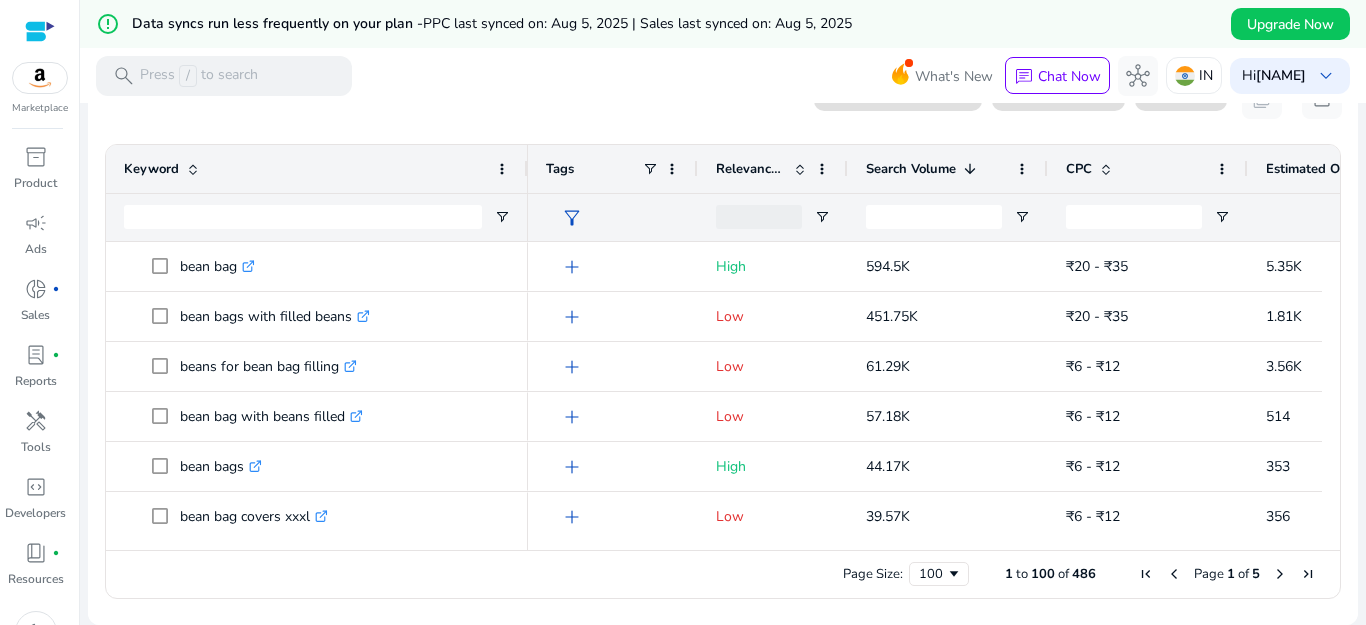 click 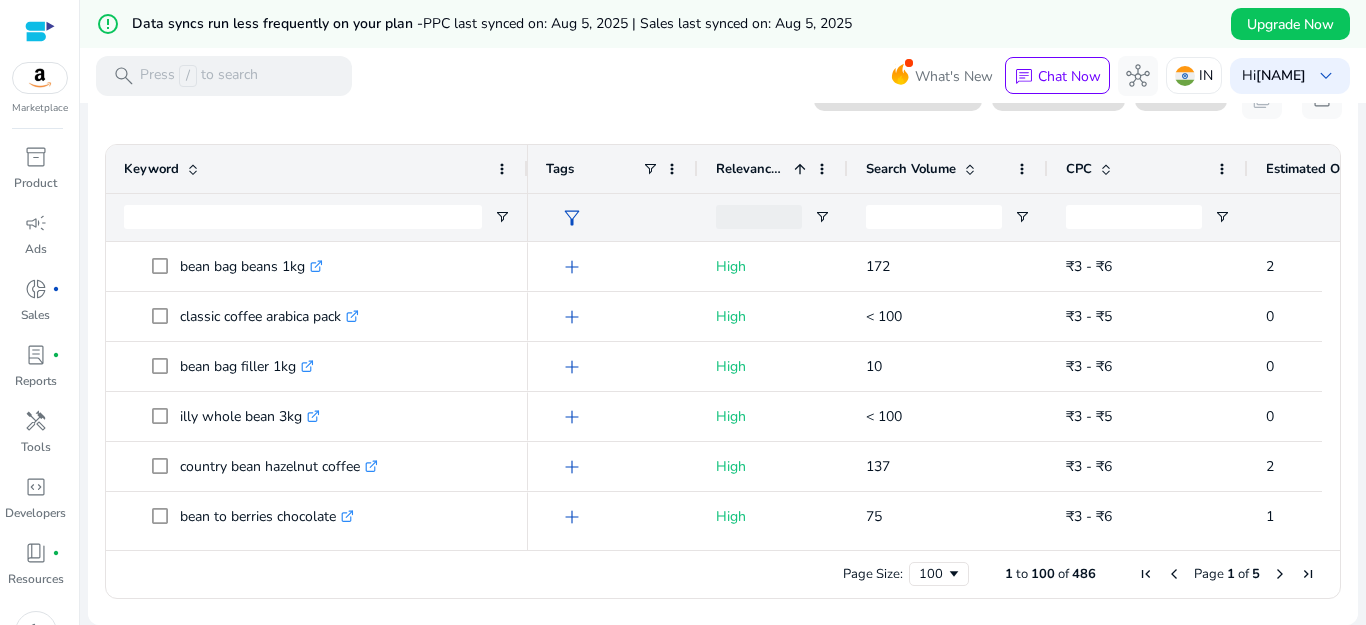 click 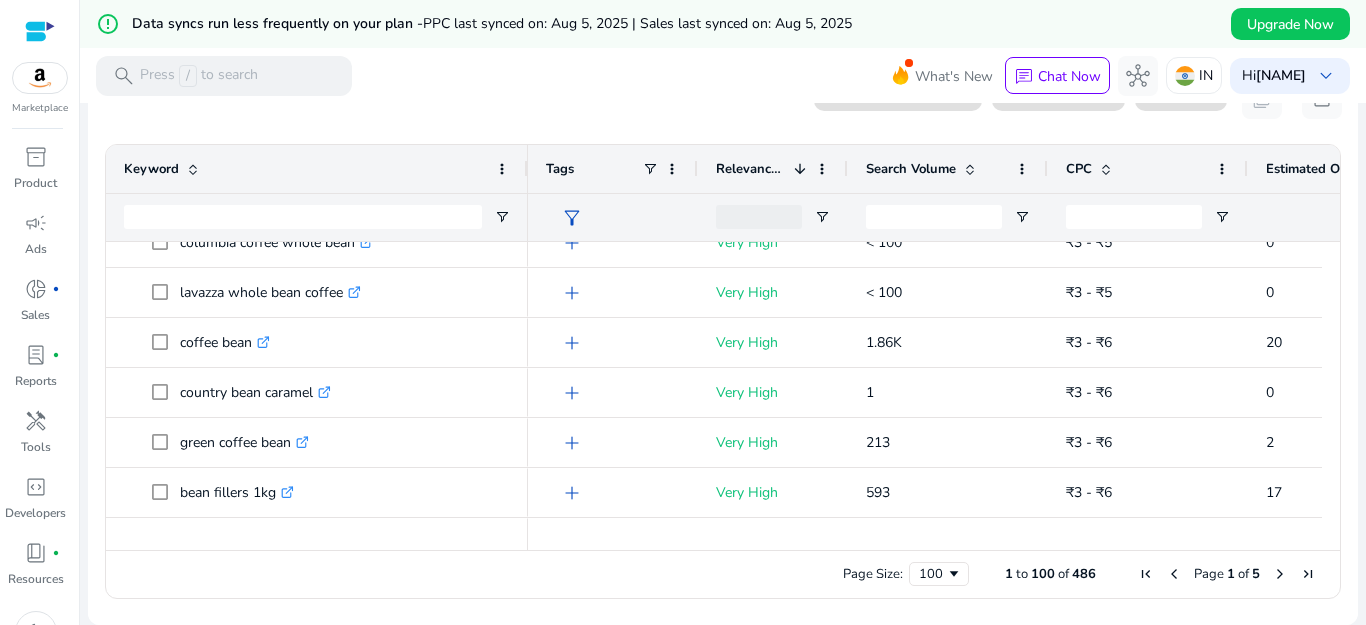 scroll, scrollTop: 0, scrollLeft: 0, axis: both 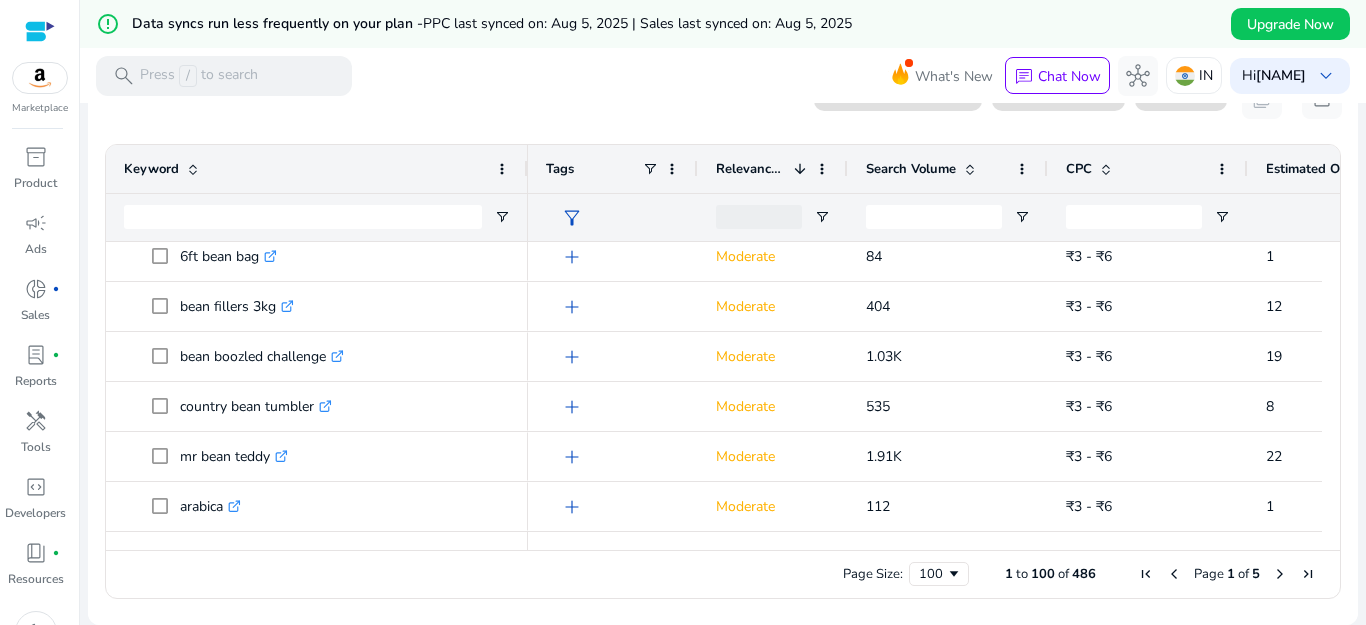click at bounding box center [1280, 574] 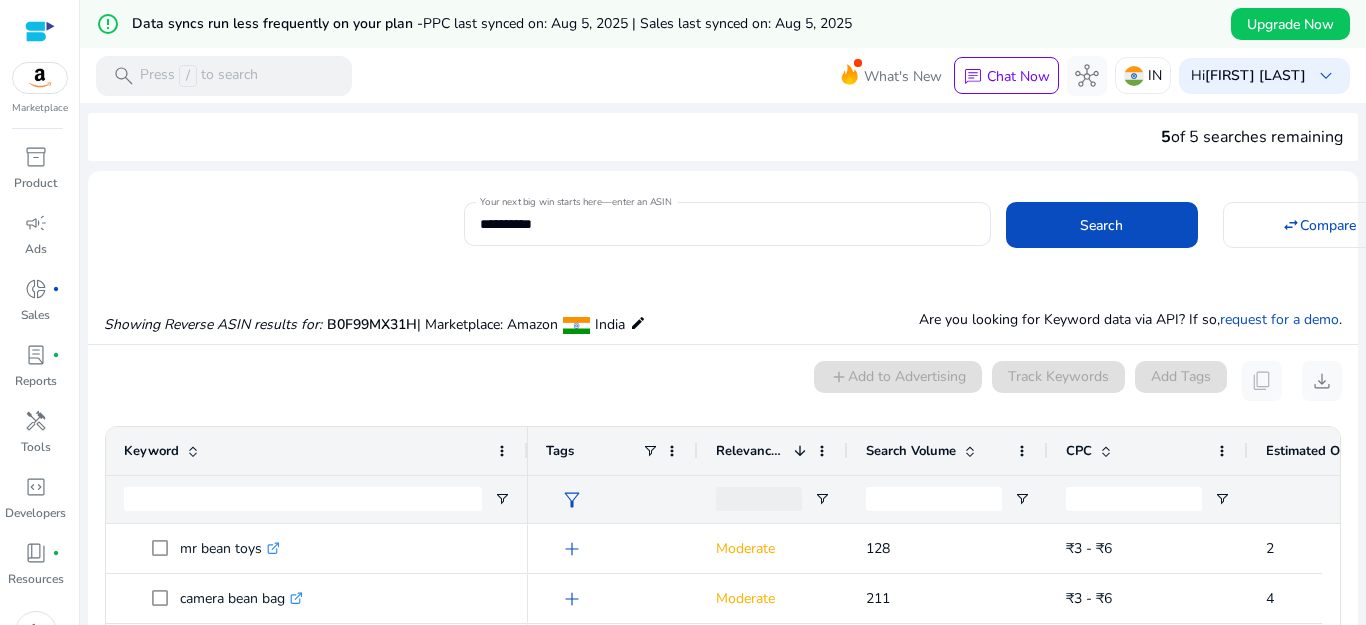 scroll, scrollTop: 0, scrollLeft: 0, axis: both 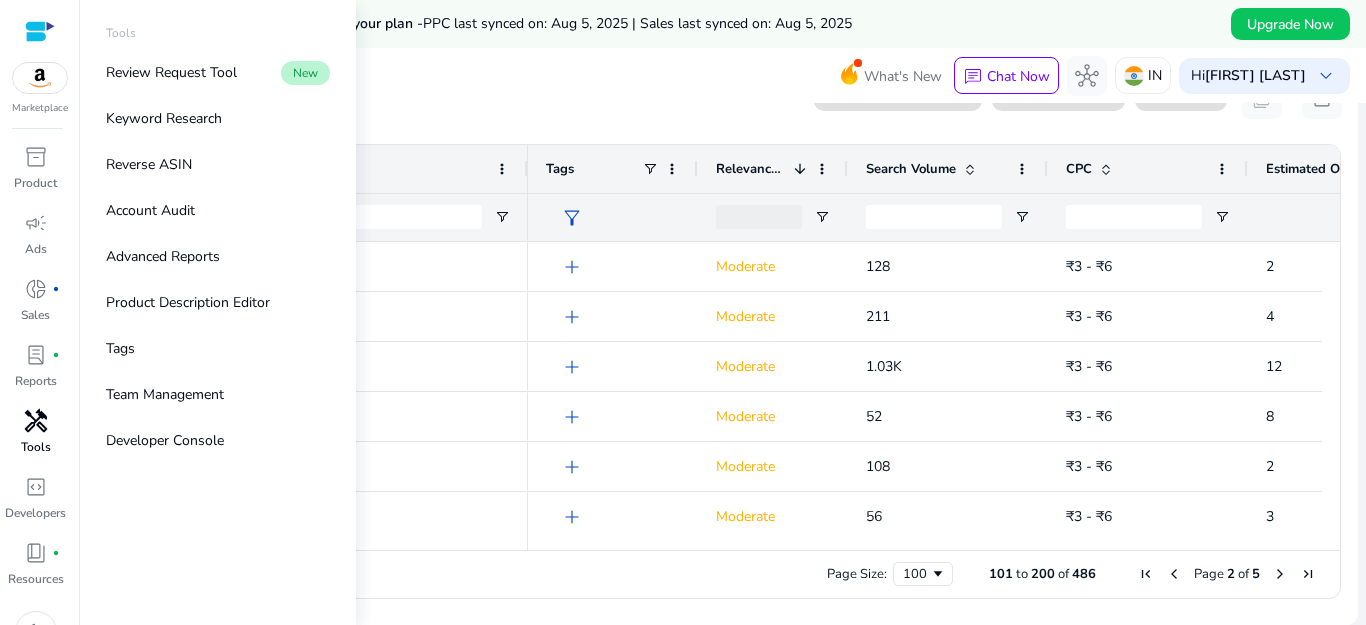 click on "handyman" at bounding box center (36, 421) 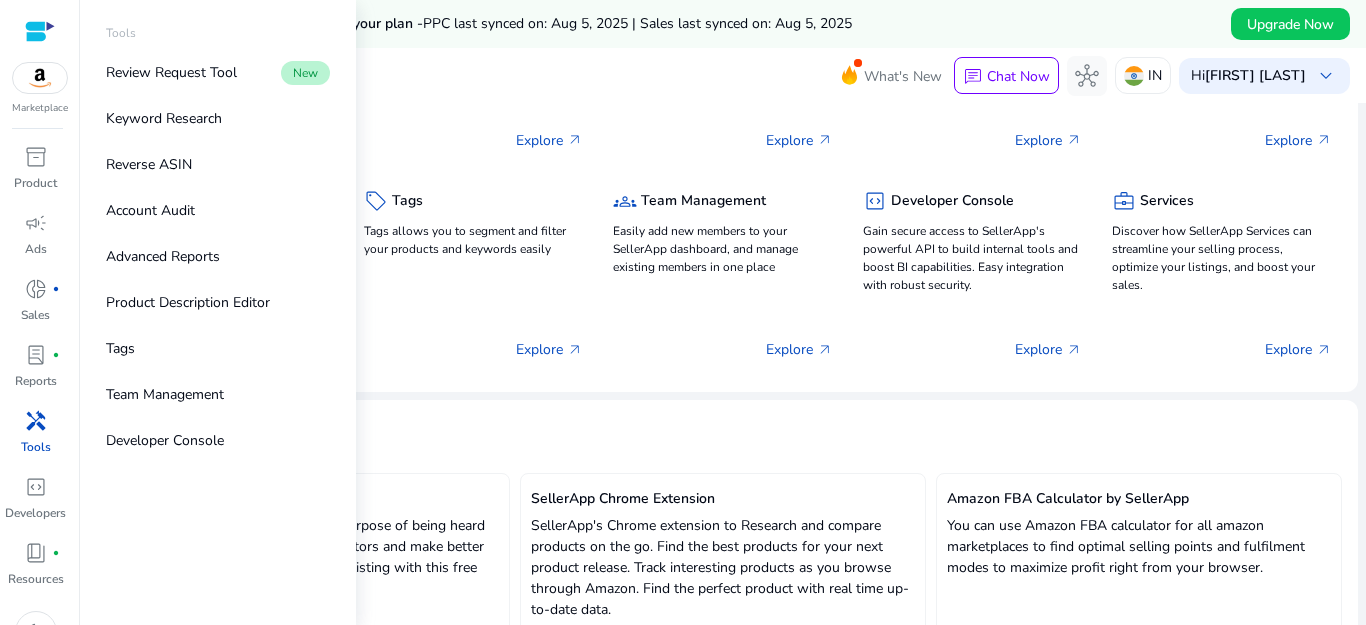 scroll, scrollTop: 0, scrollLeft: 0, axis: both 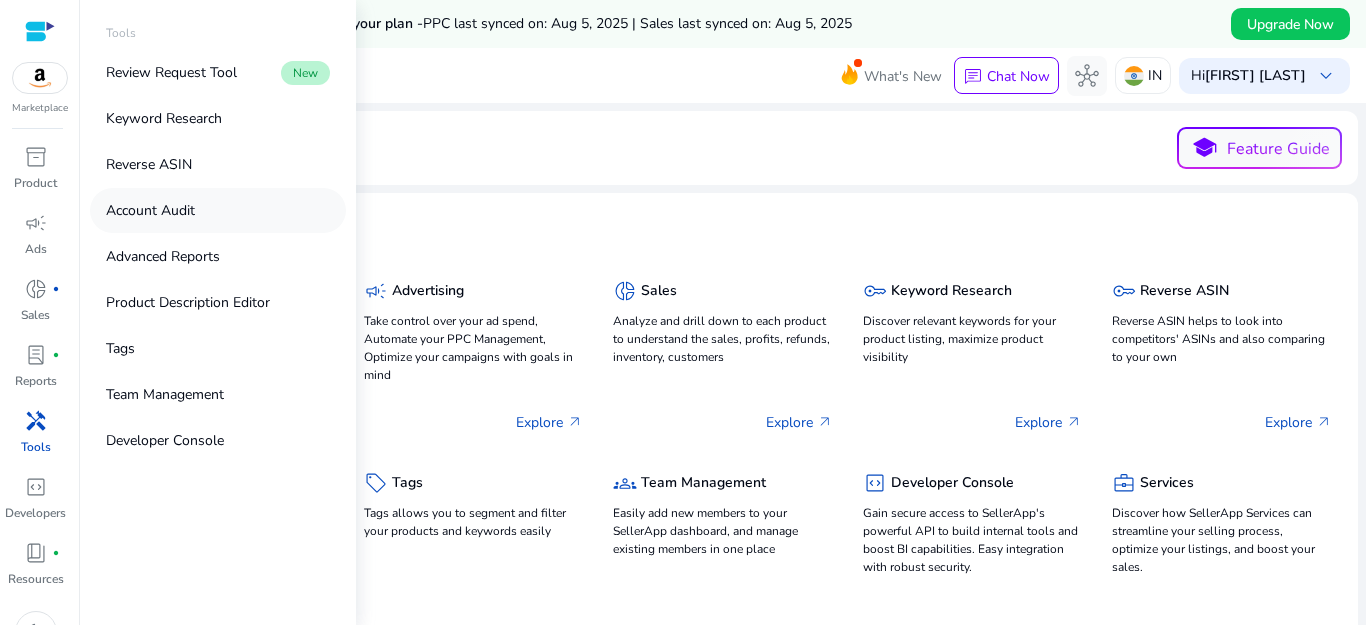 click on "Account Audit" at bounding box center [150, 210] 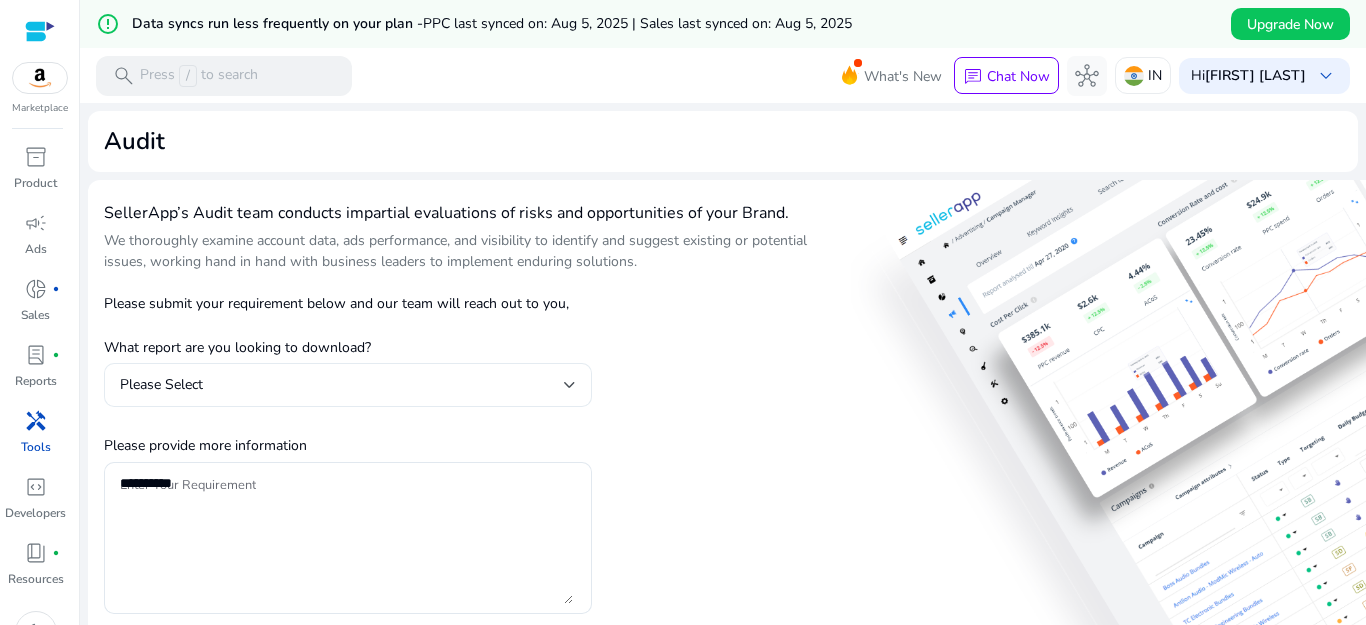 click on "Please Select" 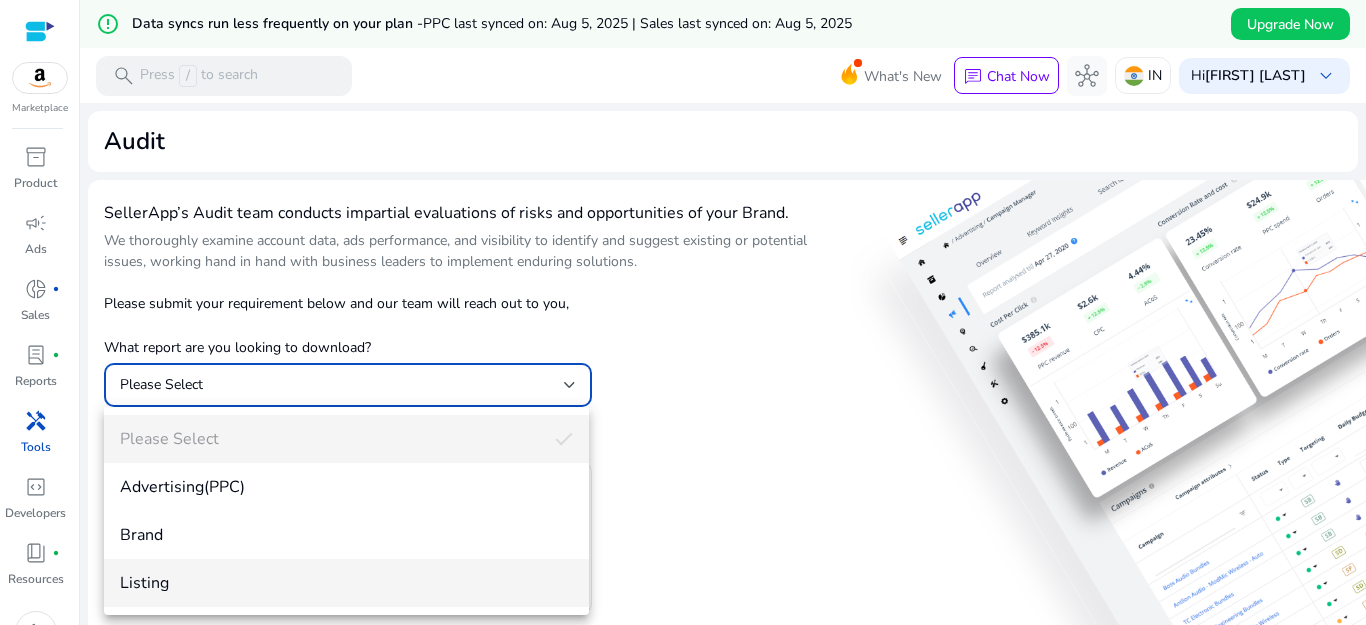 click on "Listing" at bounding box center (346, 583) 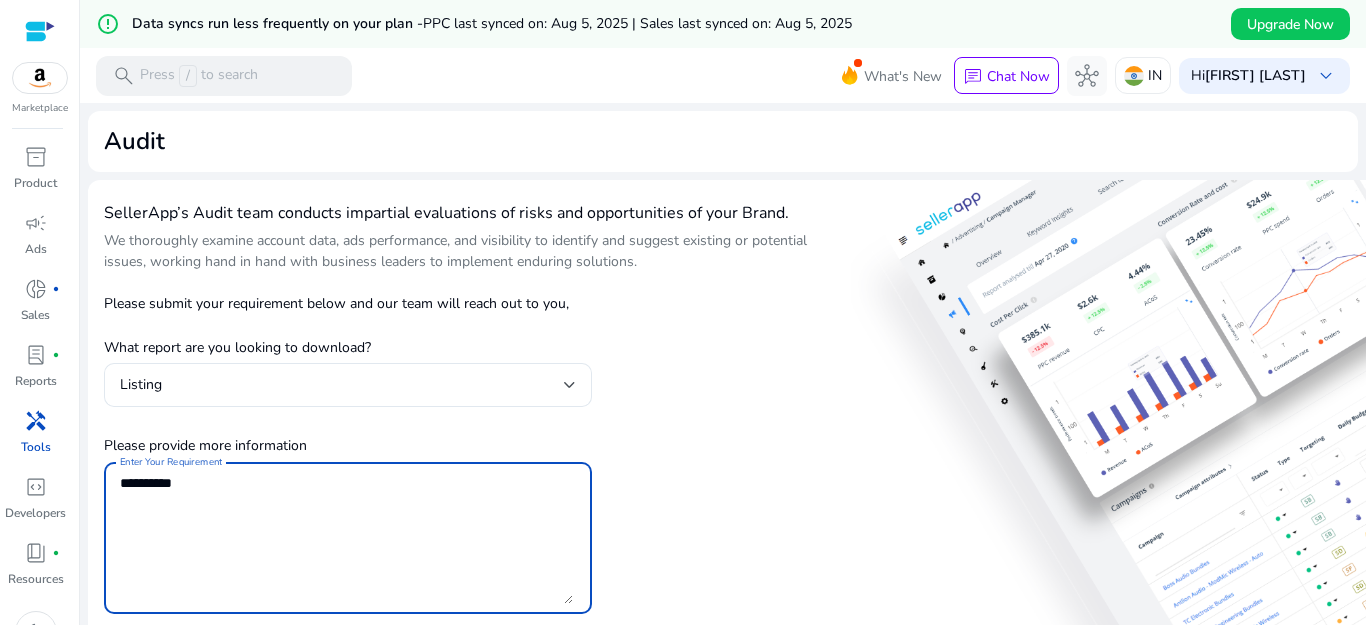 click on "Enter Your Requirement" at bounding box center [346, 538] 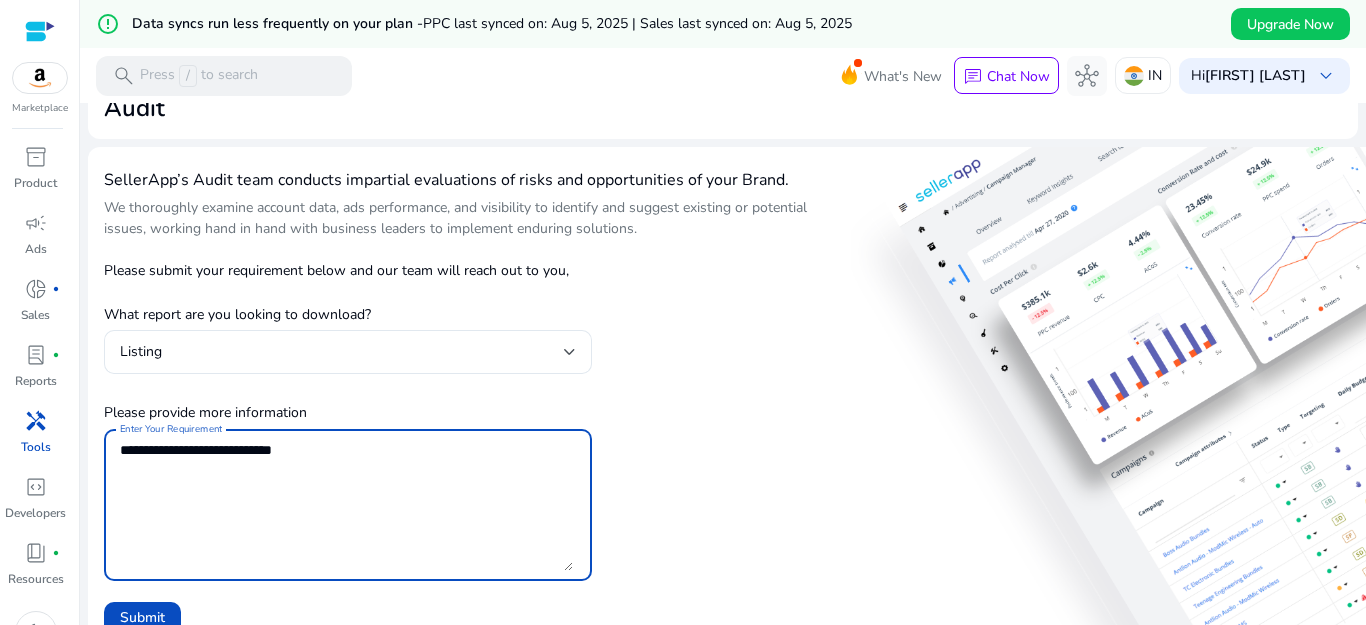 scroll, scrollTop: 318, scrollLeft: 0, axis: vertical 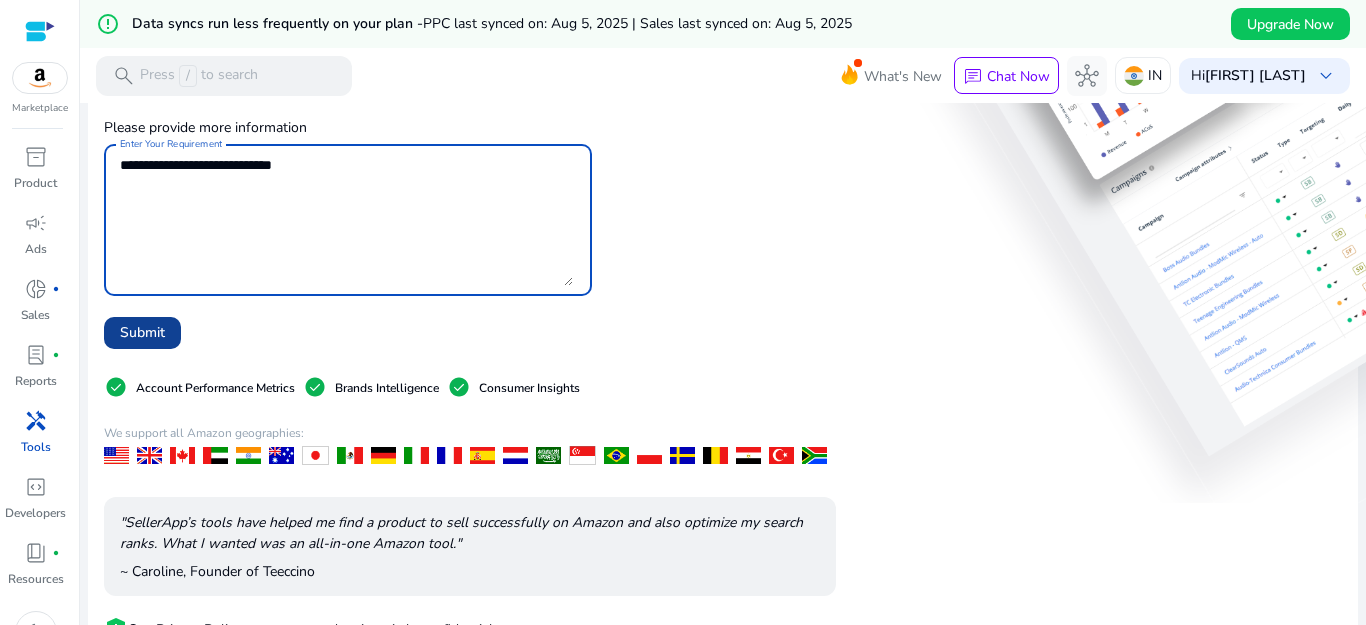 type on "**********" 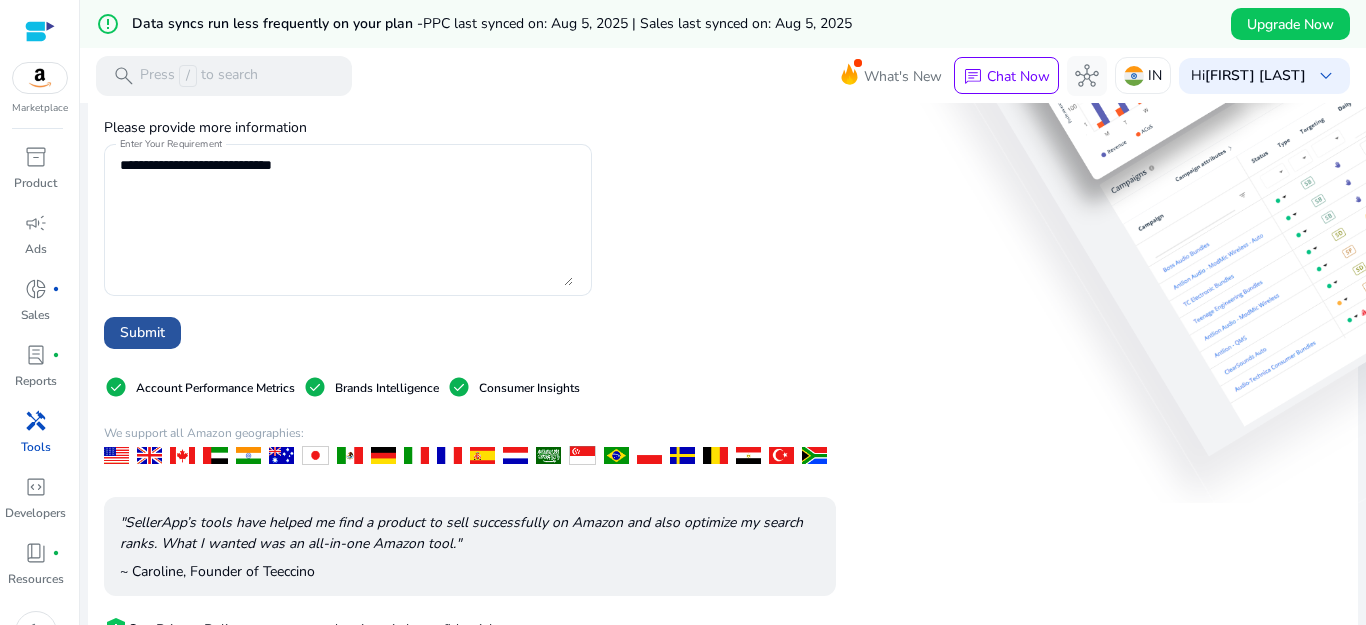 click on "Submit" 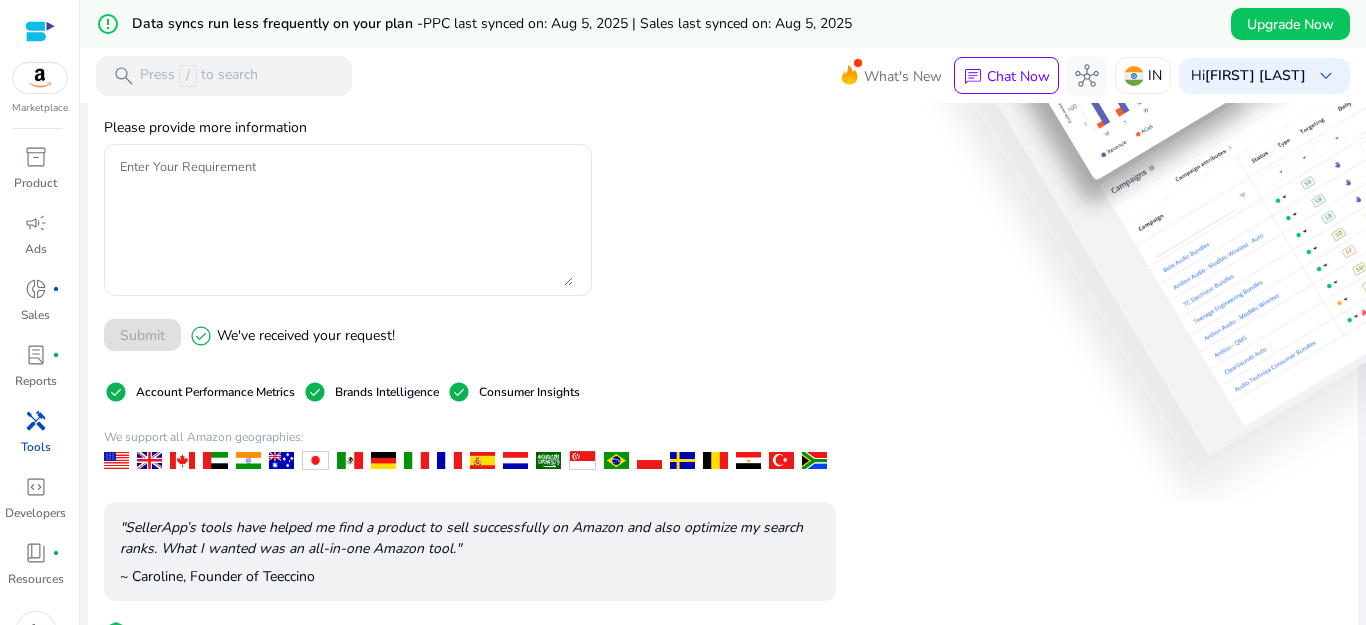 drag, startPoint x: 1325, startPoint y: 39, endPoint x: 1267, endPoint y: 266, distance: 234.29256 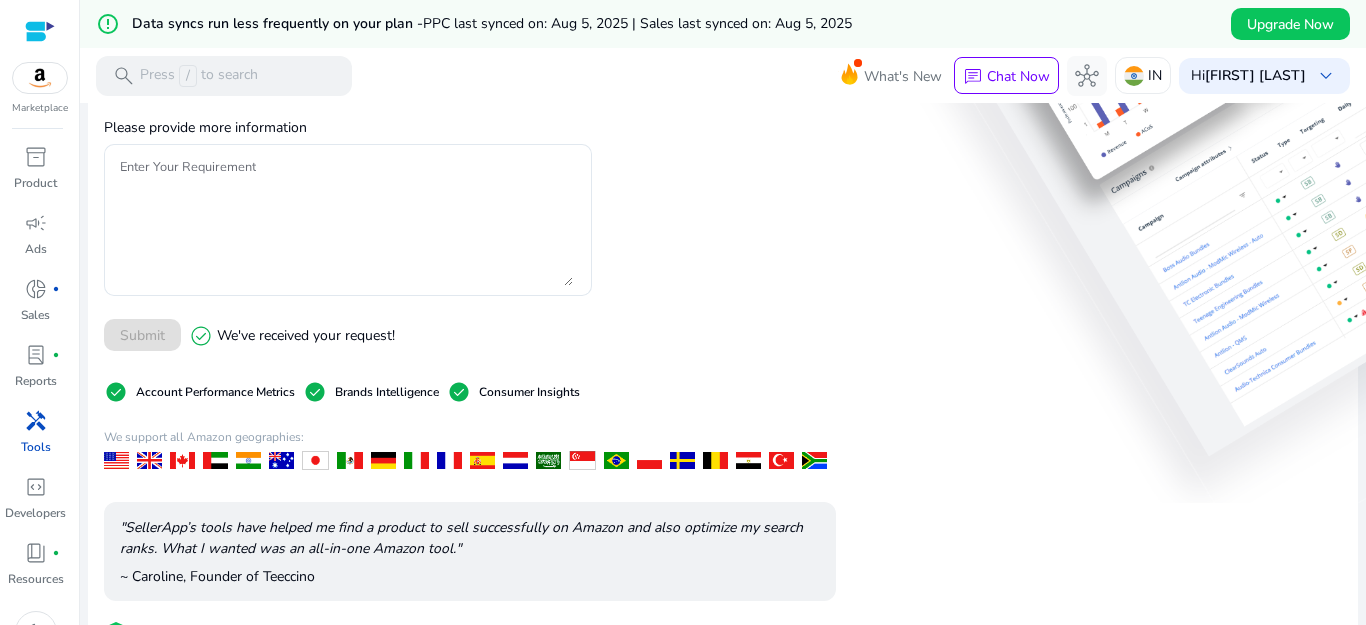 scroll, scrollTop: 0, scrollLeft: 0, axis: both 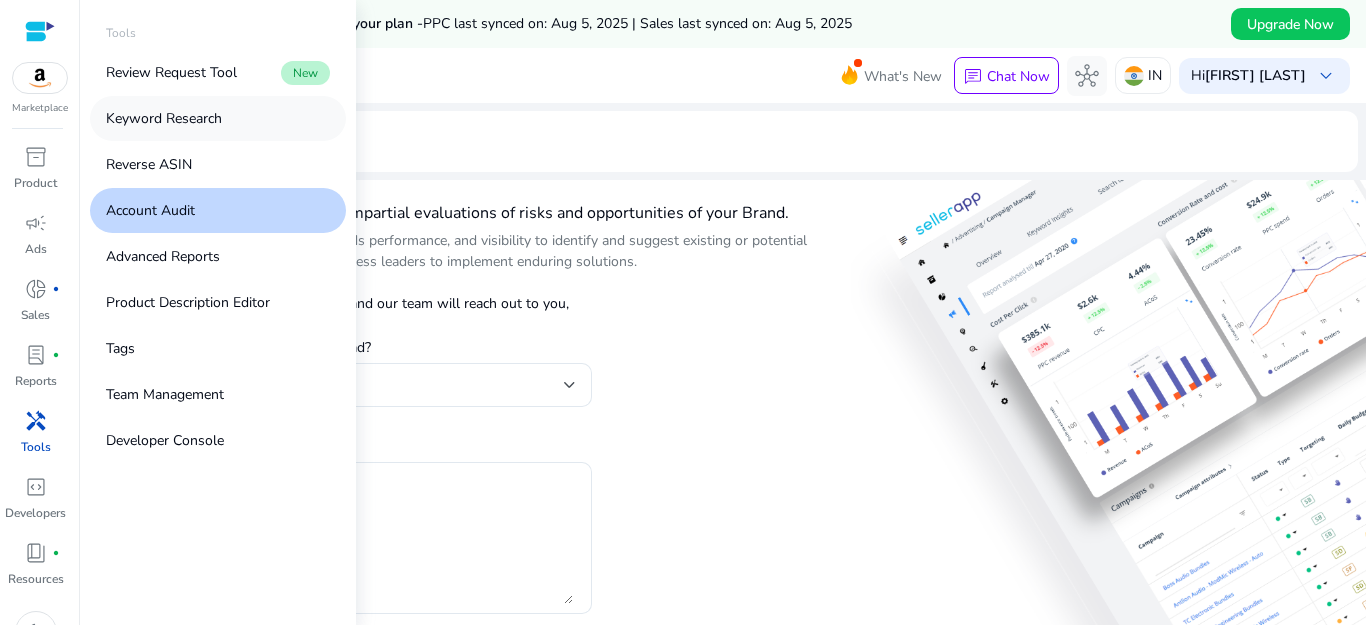 click on "Keyword Research" at bounding box center [164, 118] 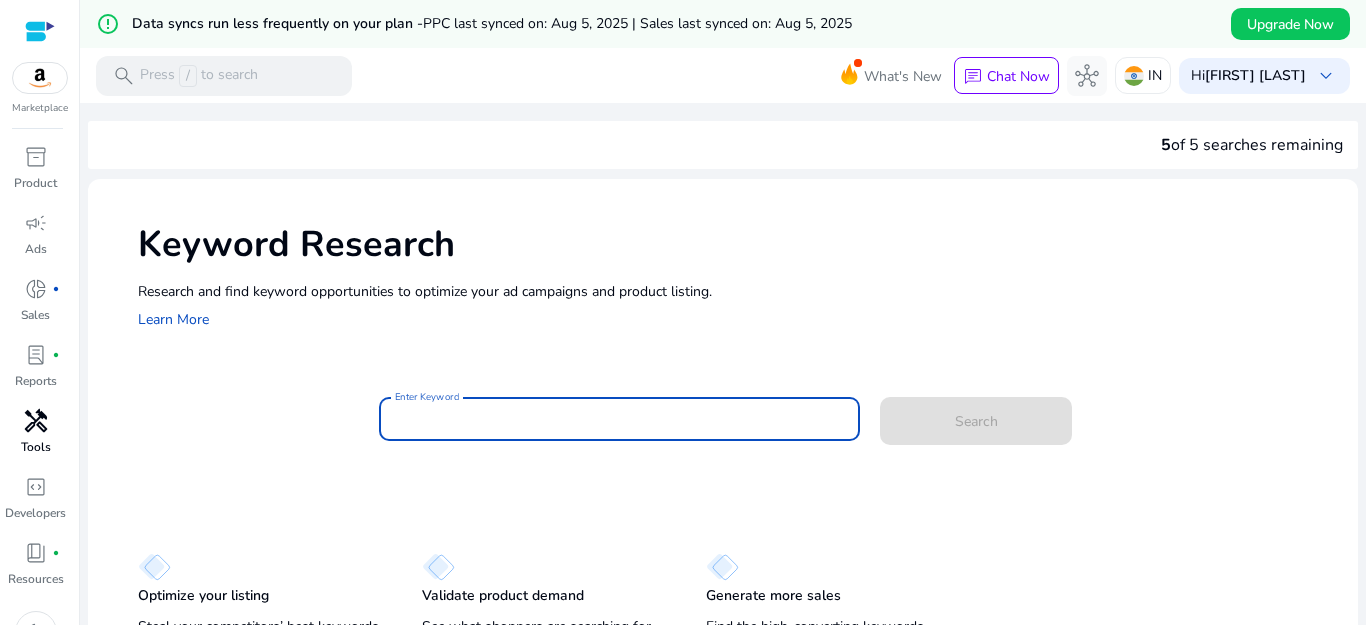 click on "Enter Keyword" at bounding box center (620, 419) 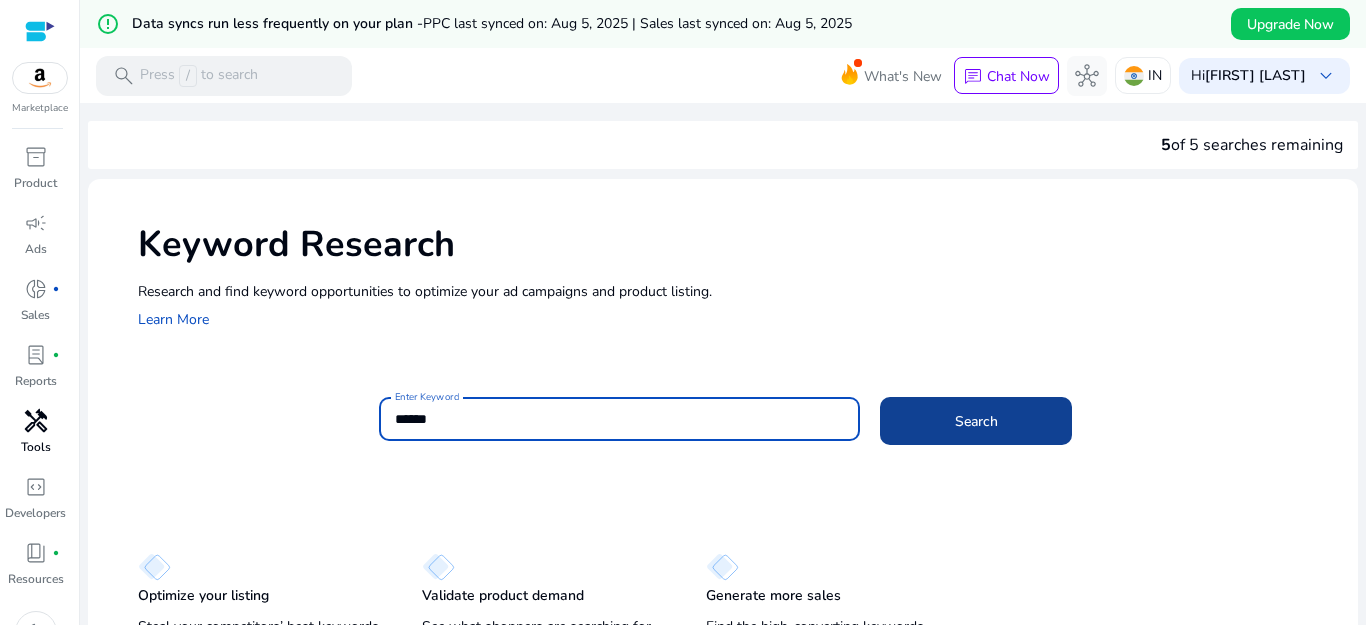type on "******" 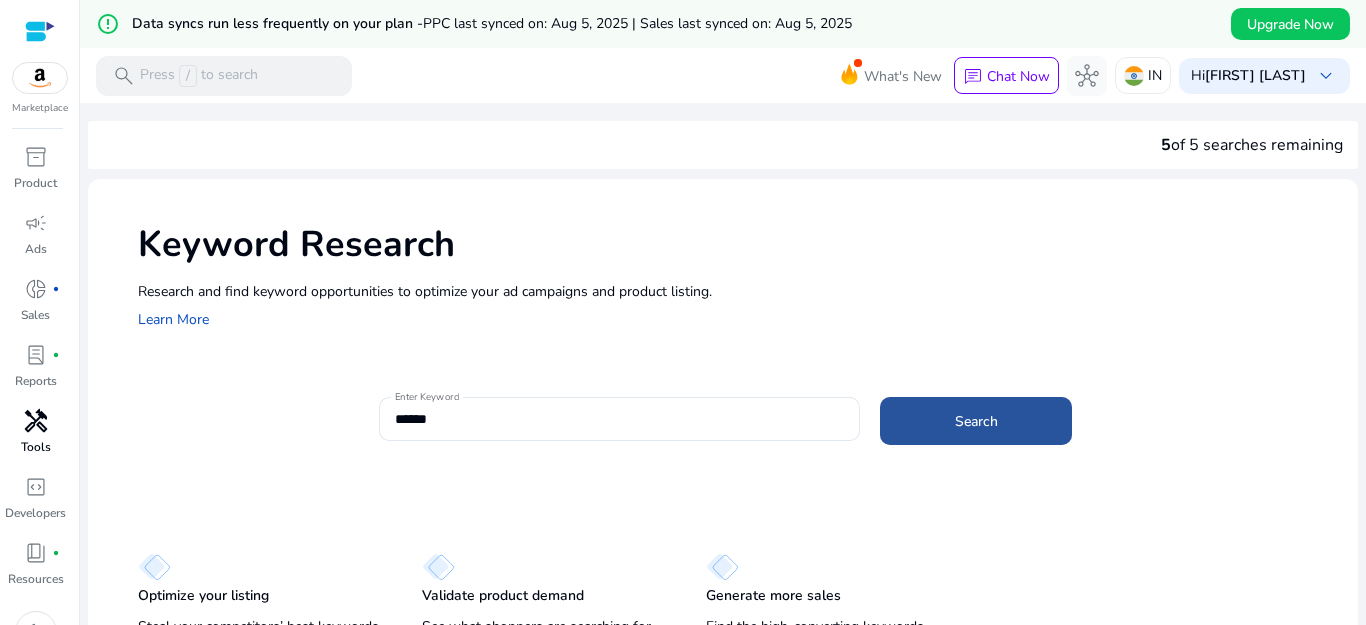 click on "Search" 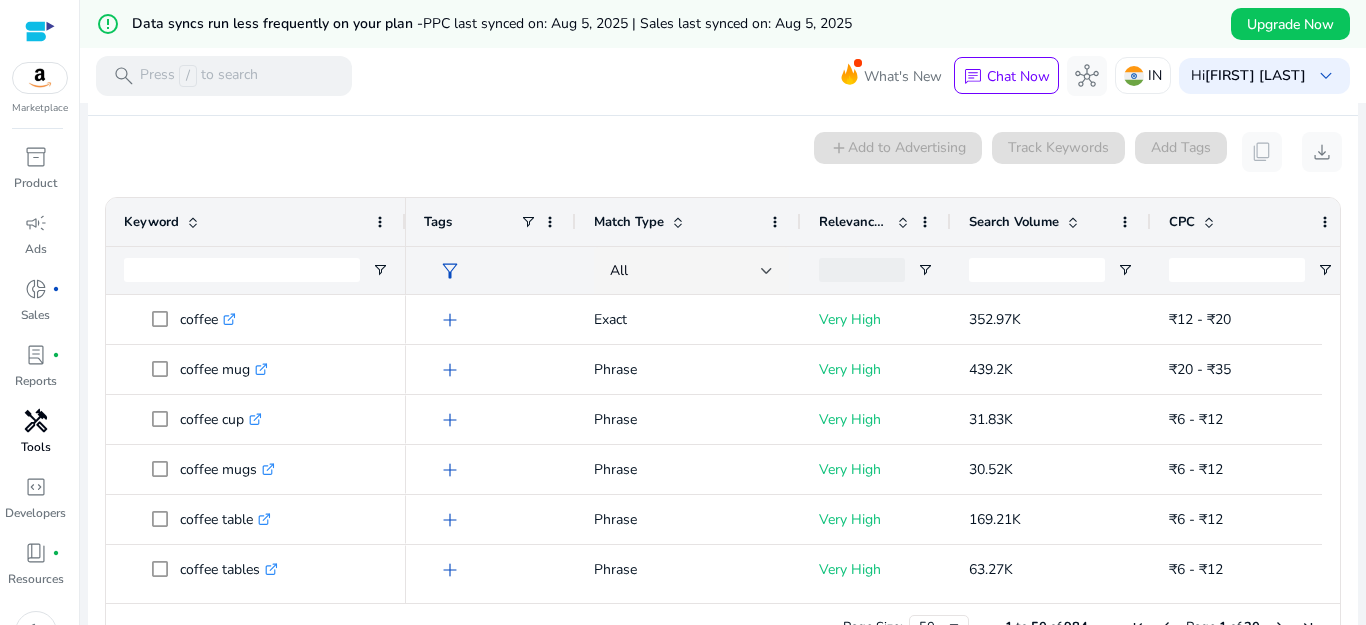scroll, scrollTop: 73, scrollLeft: 0, axis: vertical 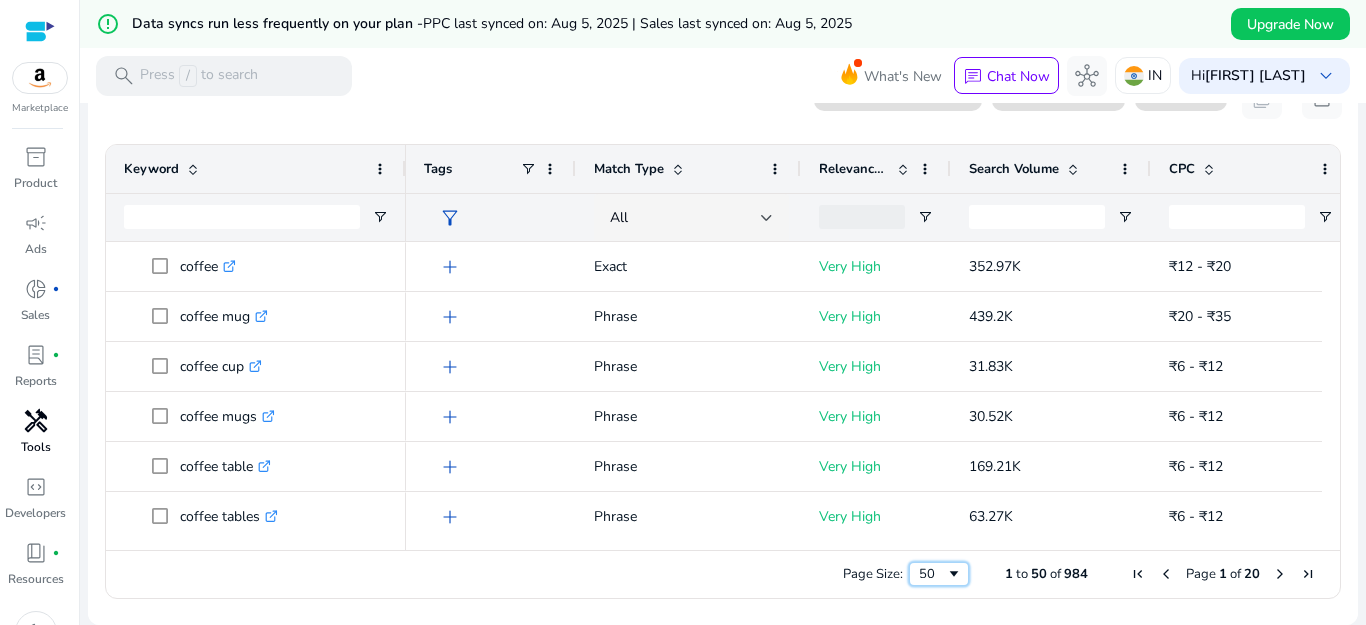 click at bounding box center [954, 574] 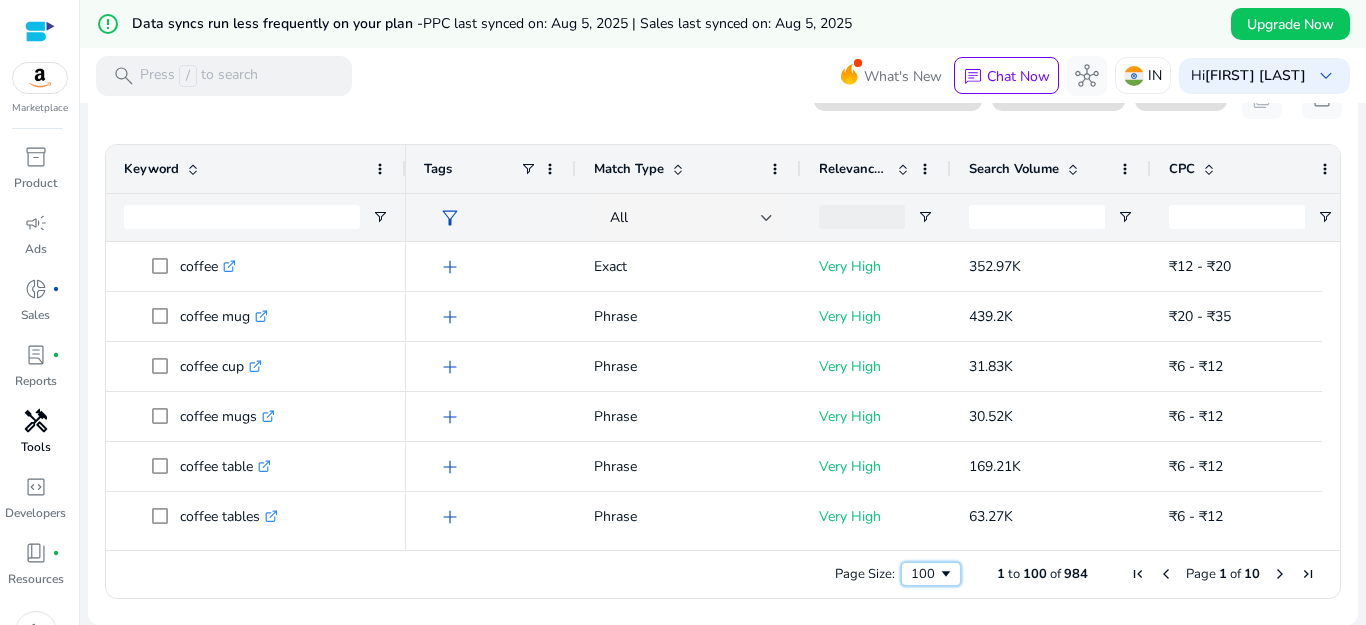 scroll, scrollTop: 138, scrollLeft: 0, axis: vertical 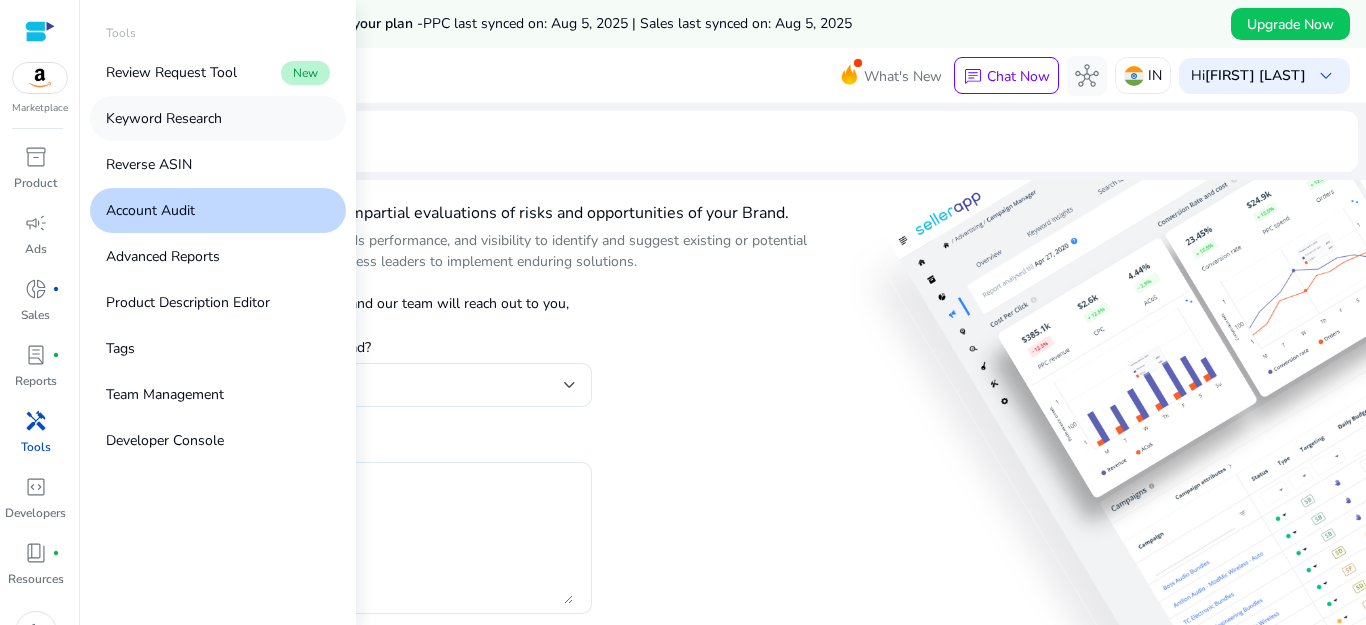 click on "Keyword Research" at bounding box center [218, 118] 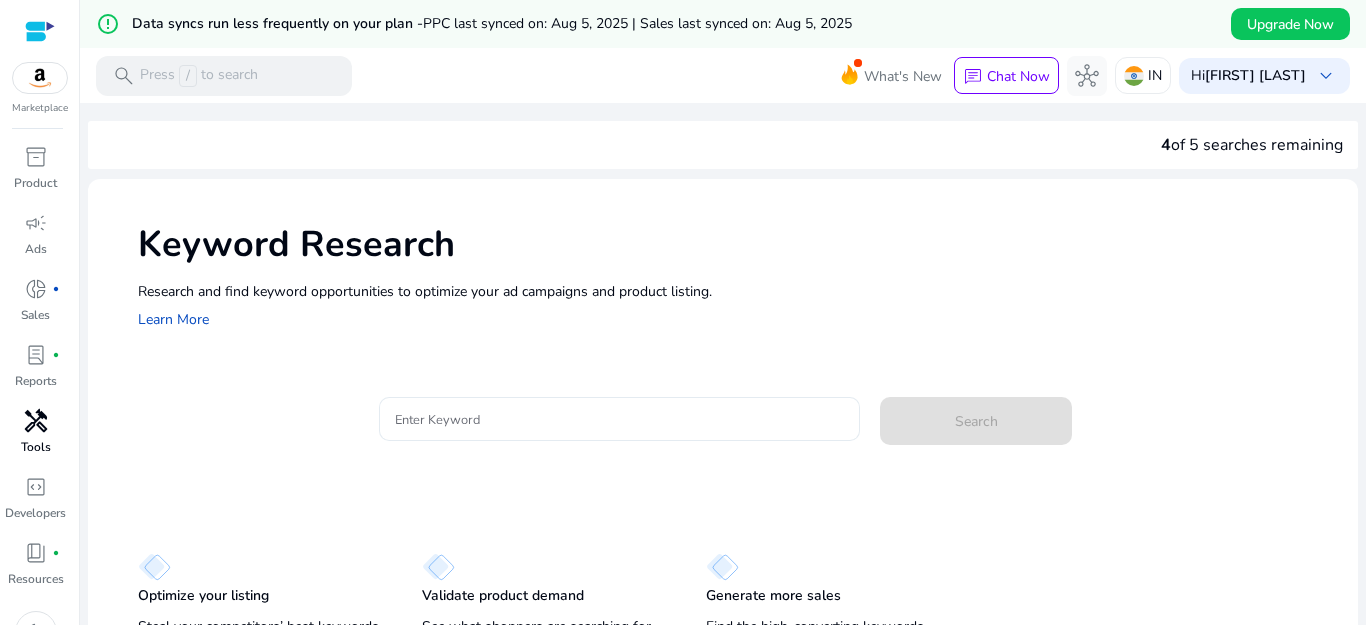 click on "Enter Keyword" at bounding box center (620, 419) 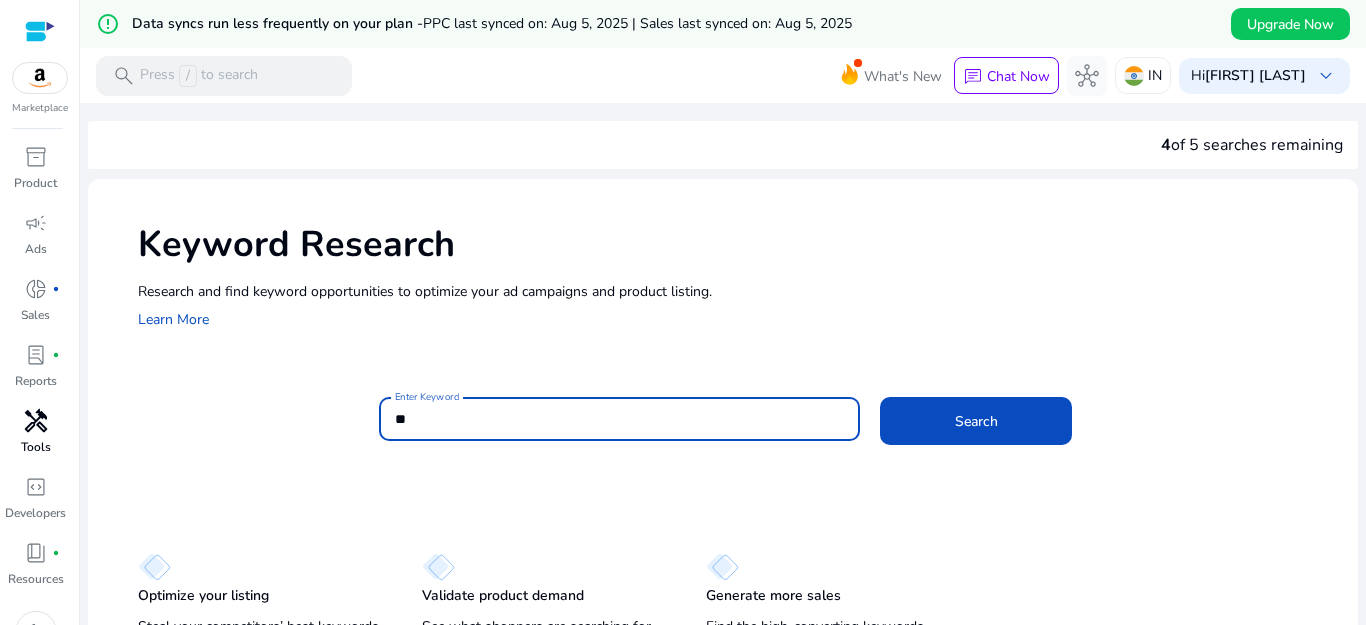 type on "*" 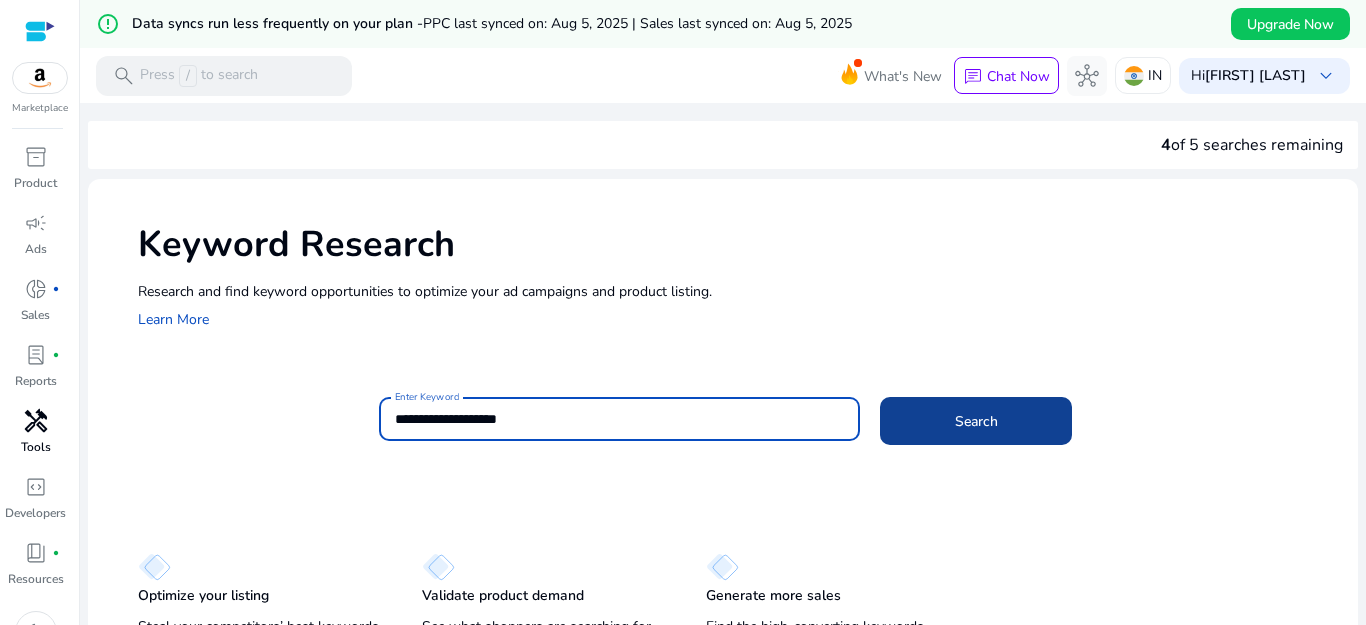 type on "**********" 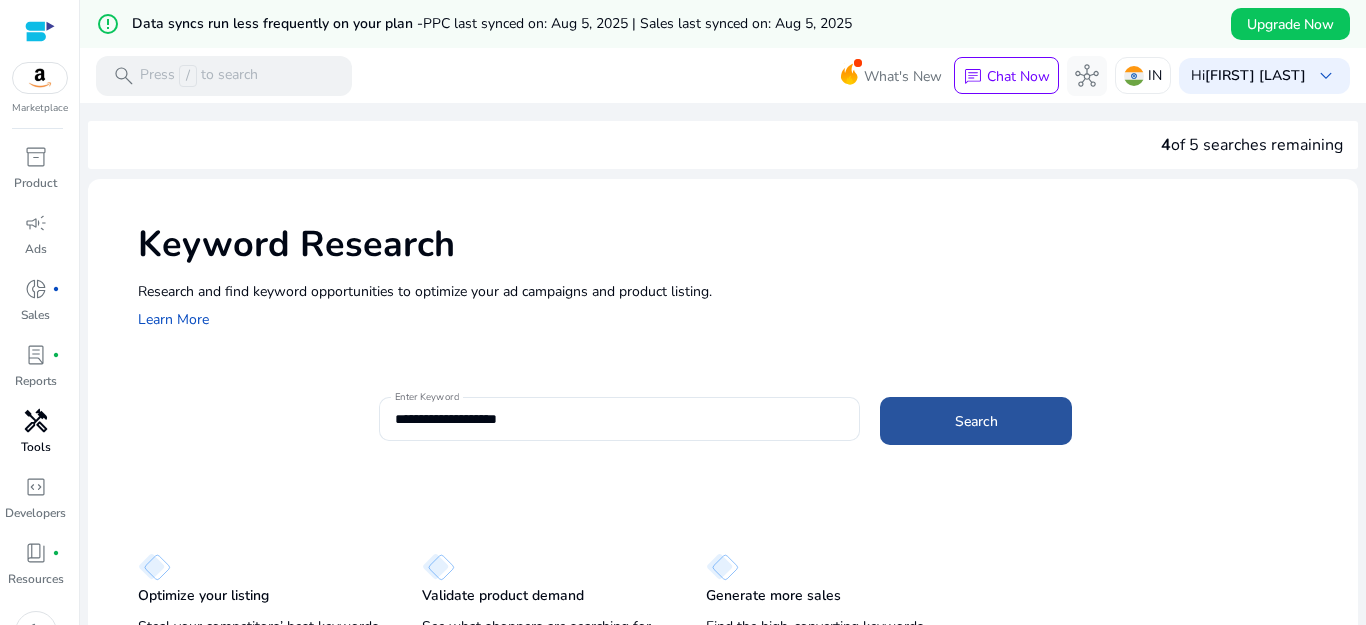 click on "Search" 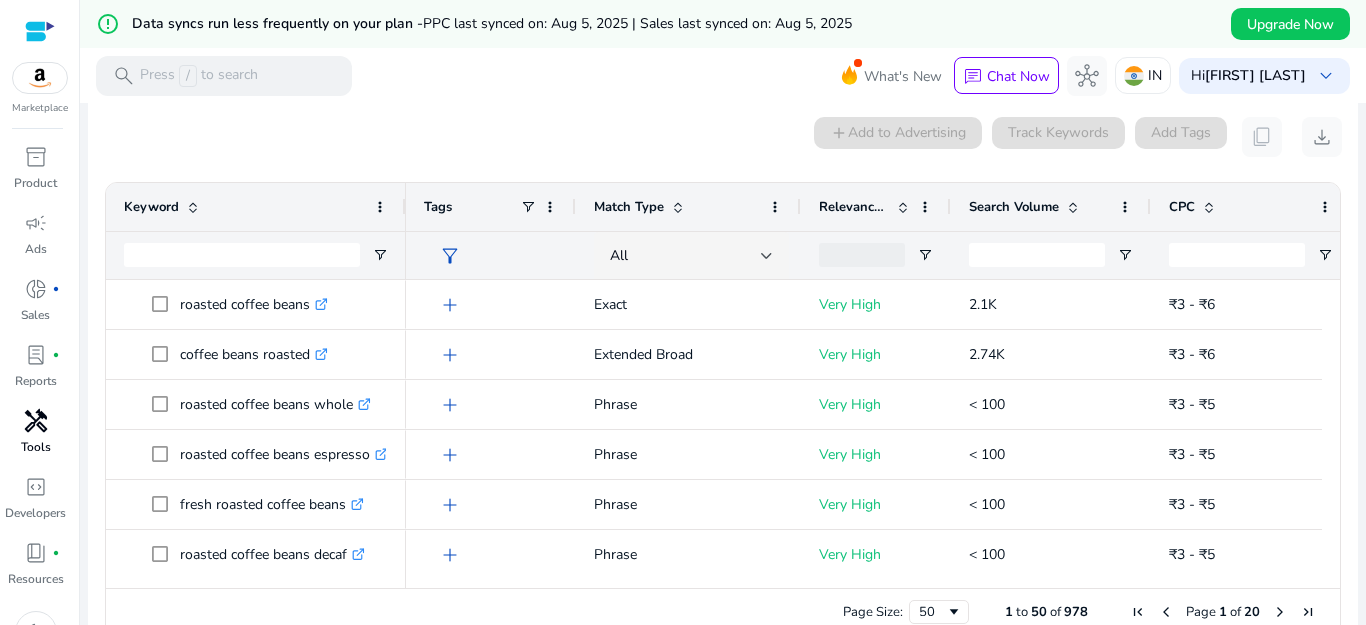scroll, scrollTop: 286, scrollLeft: 0, axis: vertical 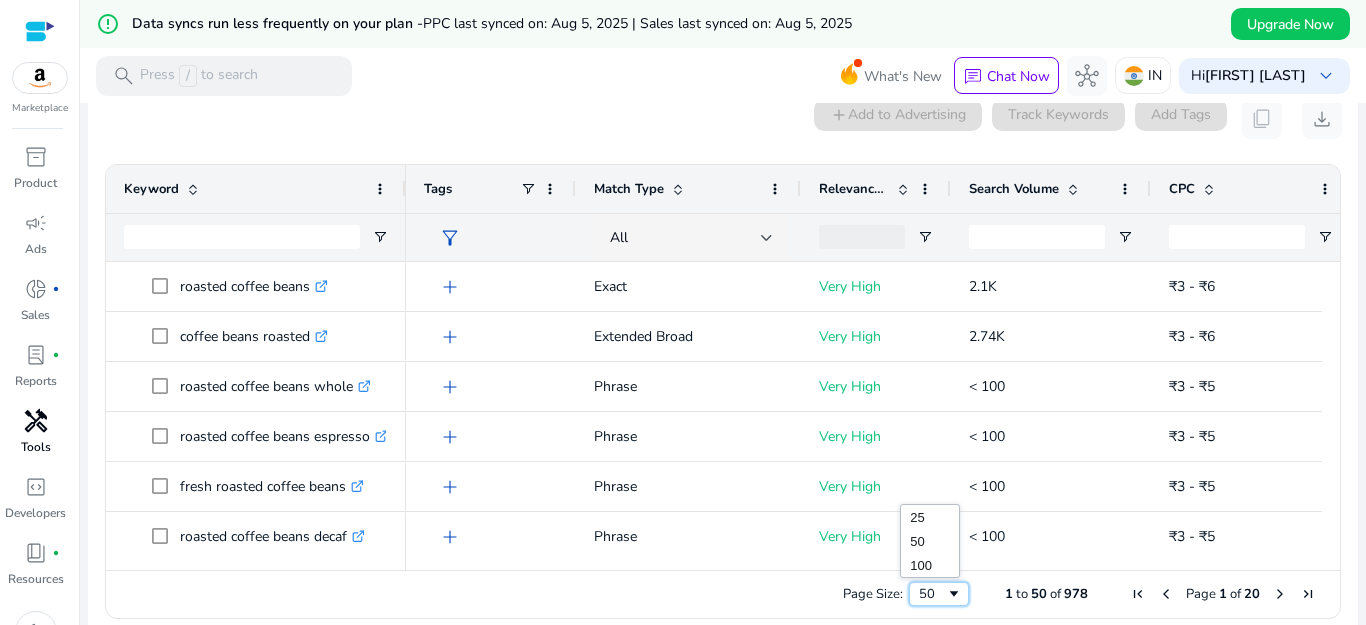 click at bounding box center [954, 594] 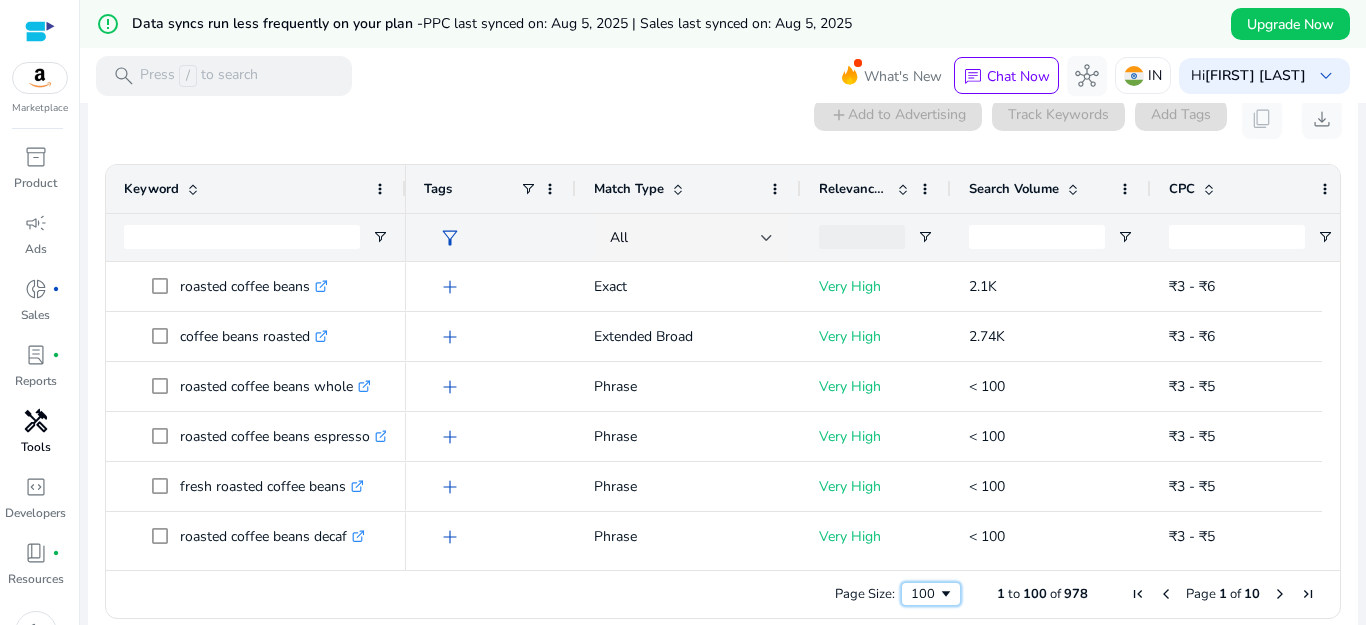 scroll, scrollTop: 69, scrollLeft: 0, axis: vertical 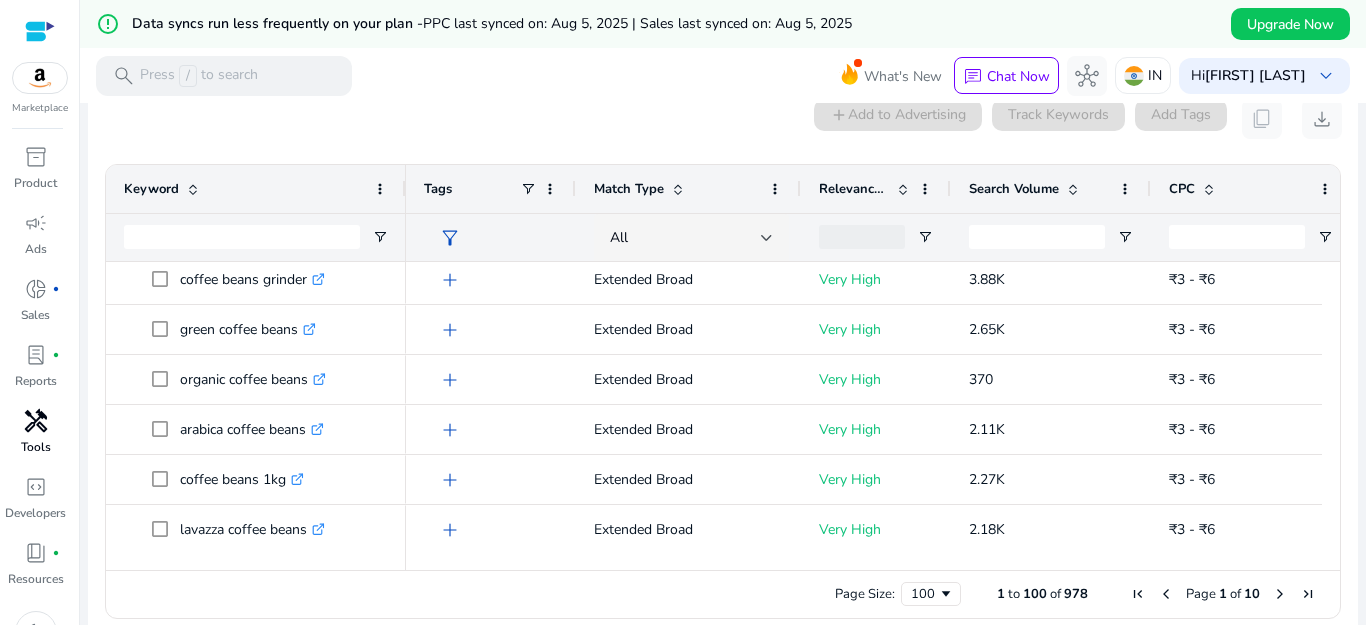 drag, startPoint x: 1323, startPoint y: 298, endPoint x: 1323, endPoint y: 279, distance: 19 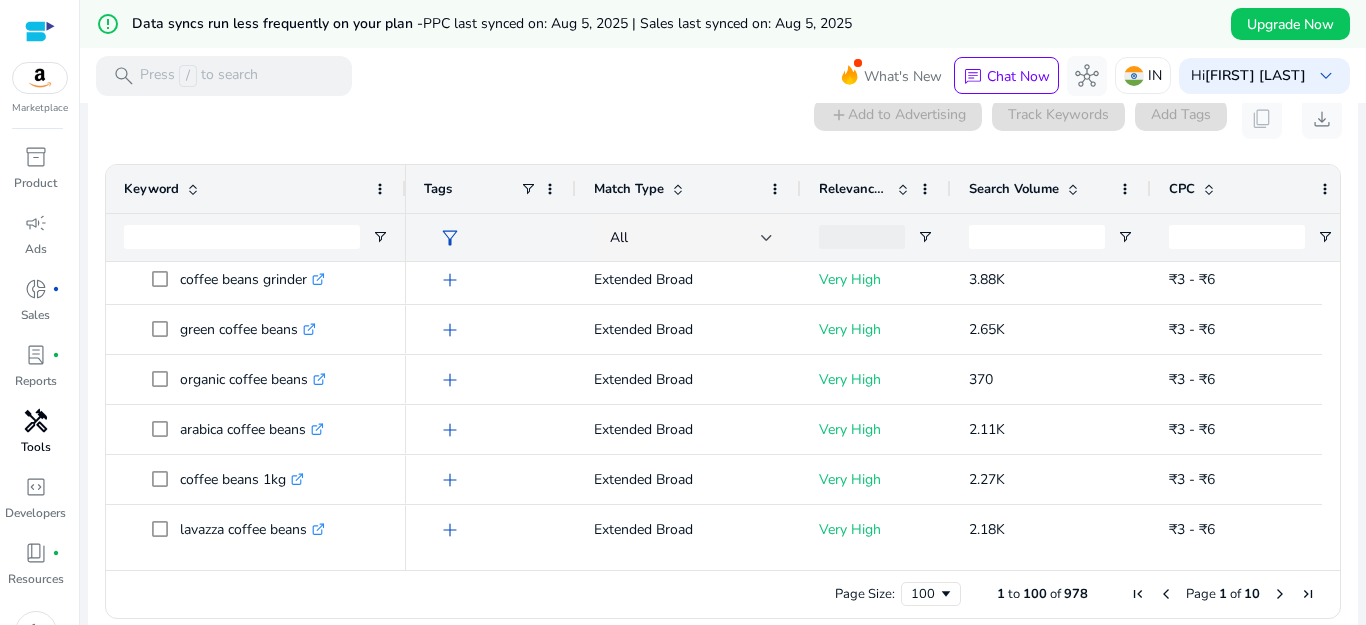 scroll, scrollTop: 961, scrollLeft: 0, axis: vertical 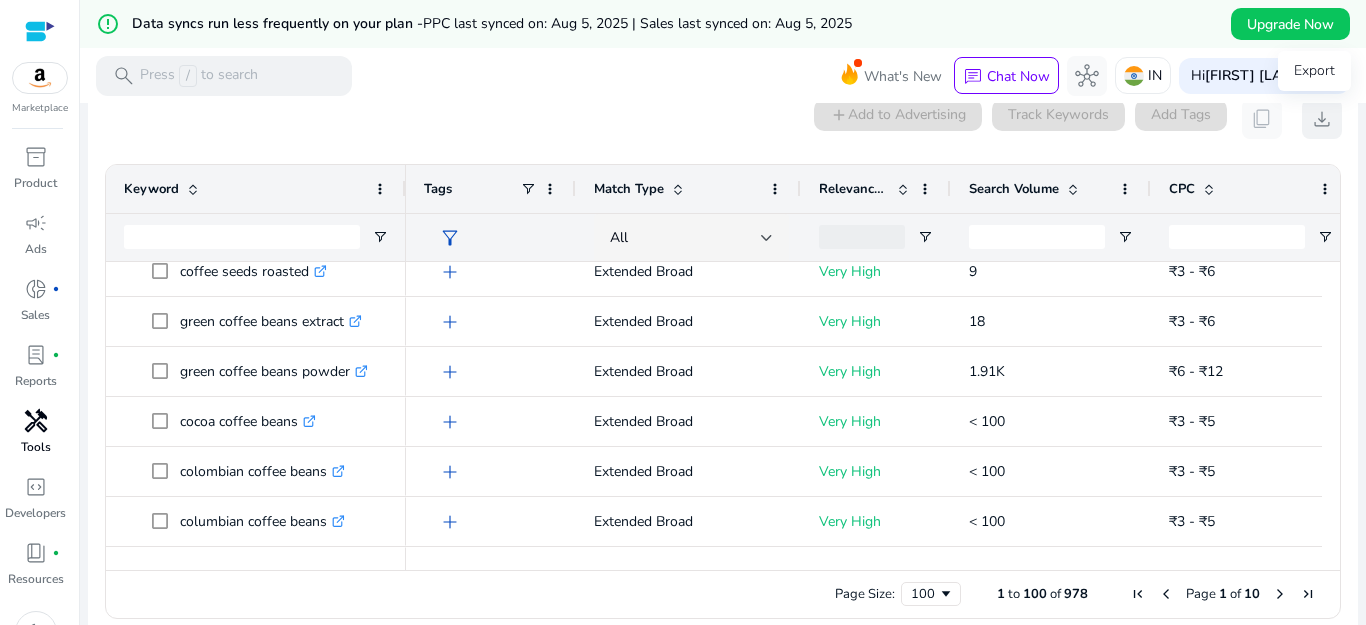 click on "download" 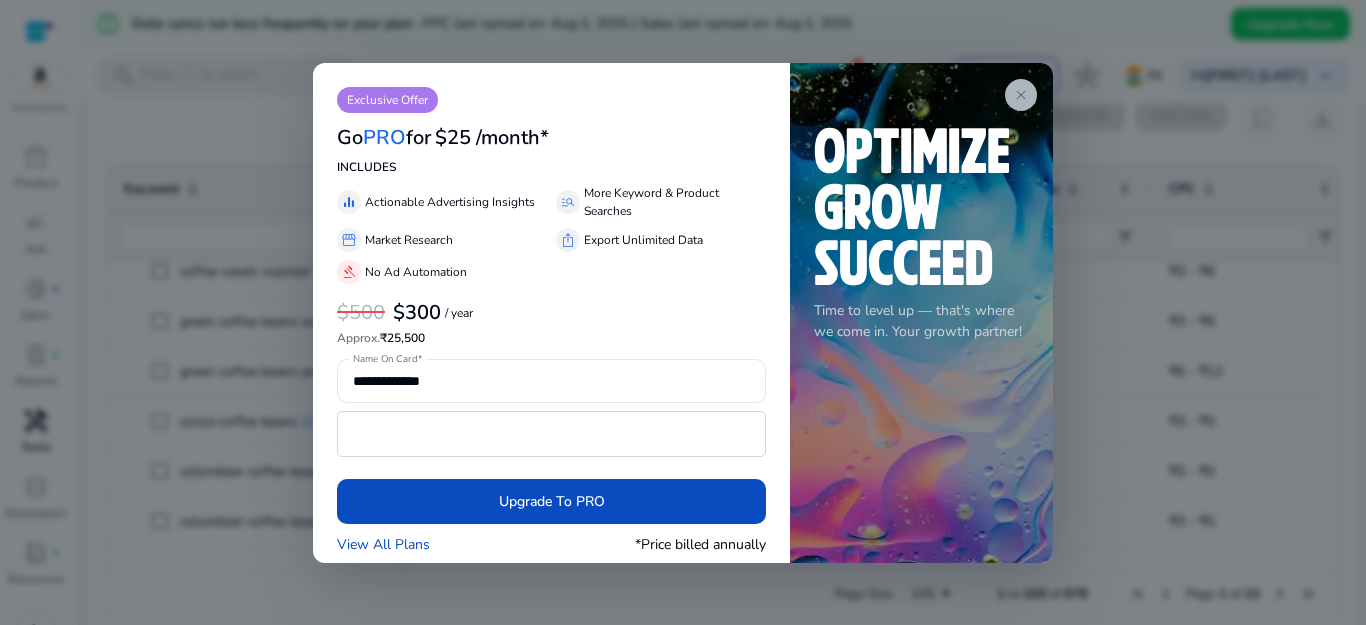 click on "close" at bounding box center [1021, 95] 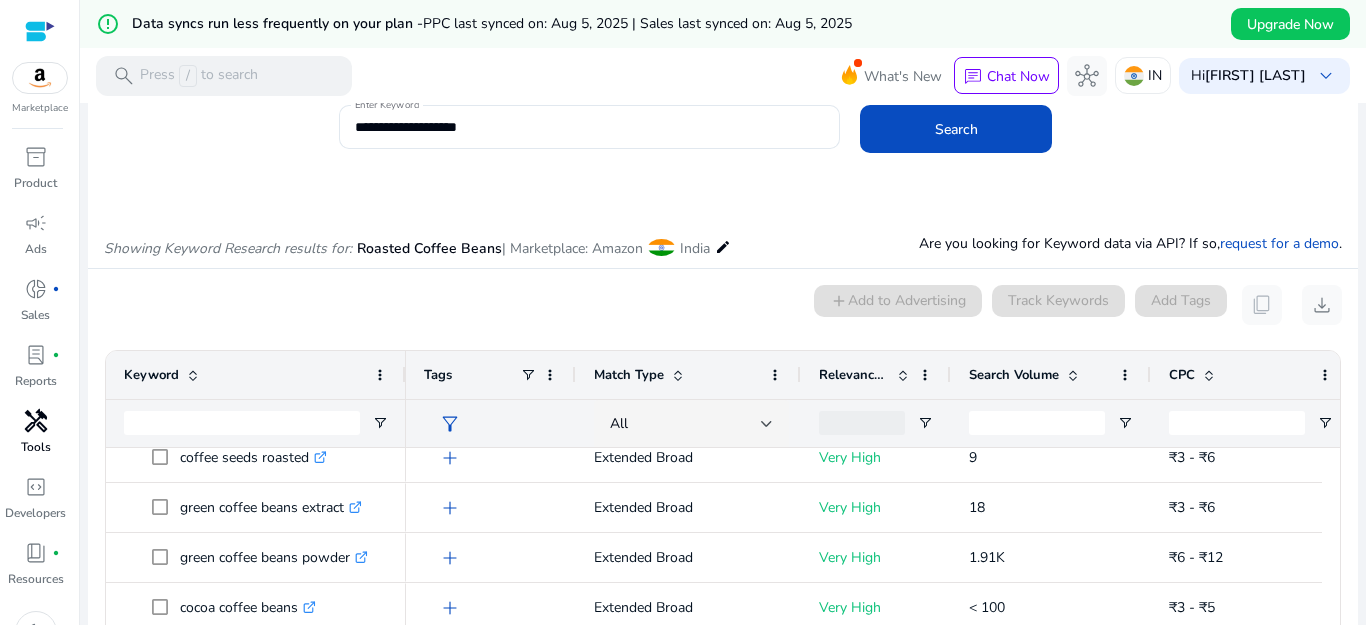 scroll, scrollTop: 97, scrollLeft: 0, axis: vertical 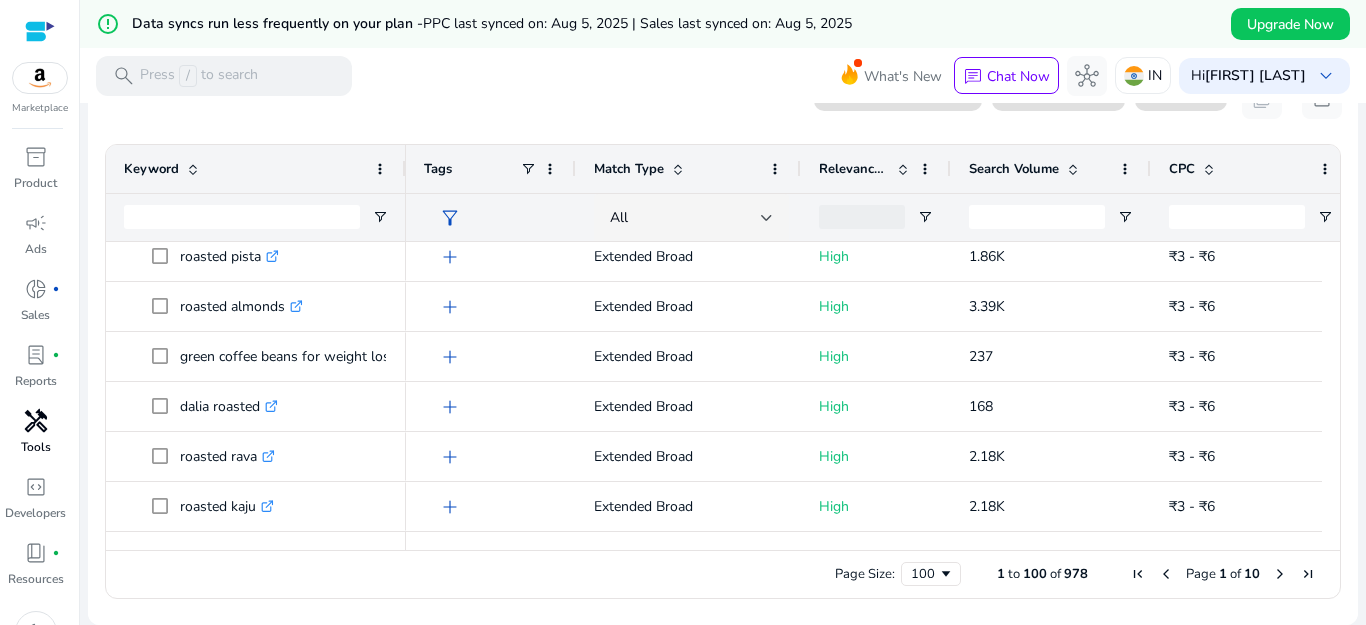 click at bounding box center [1280, 574] 